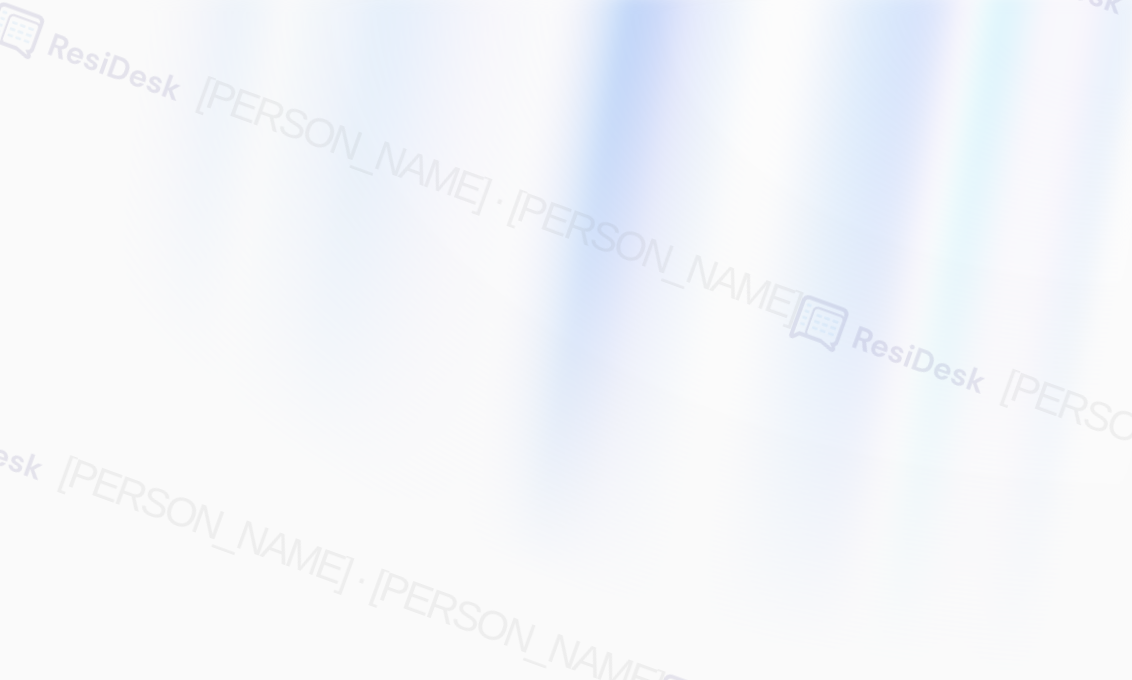 scroll, scrollTop: 0, scrollLeft: 0, axis: both 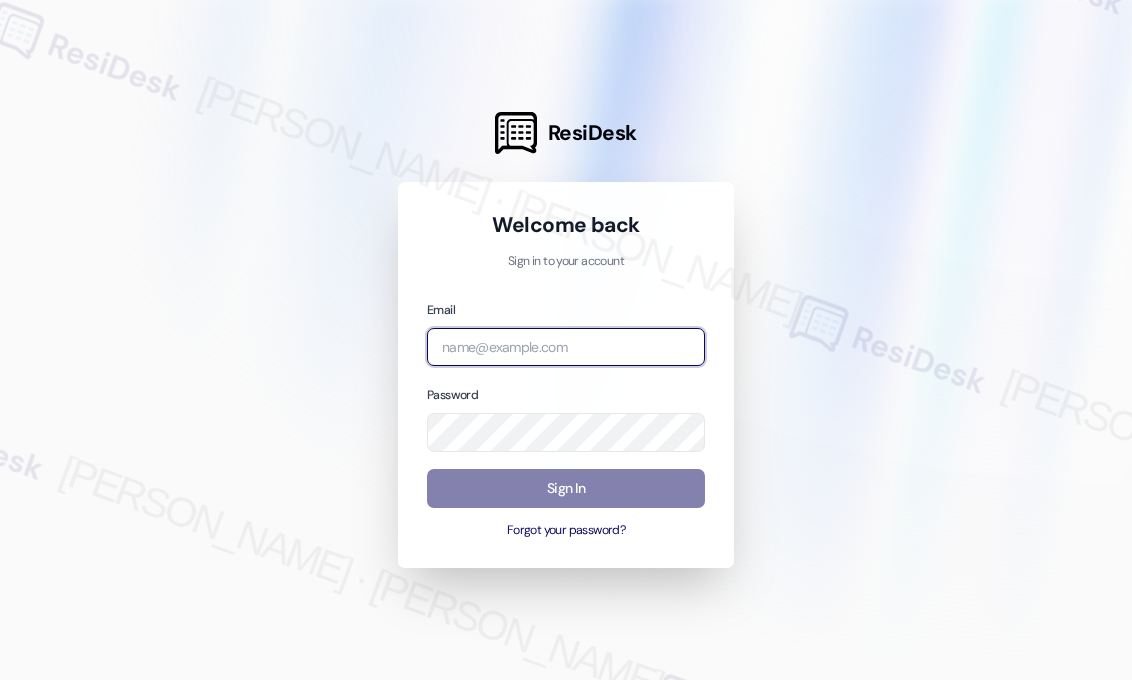click at bounding box center (566, 347) 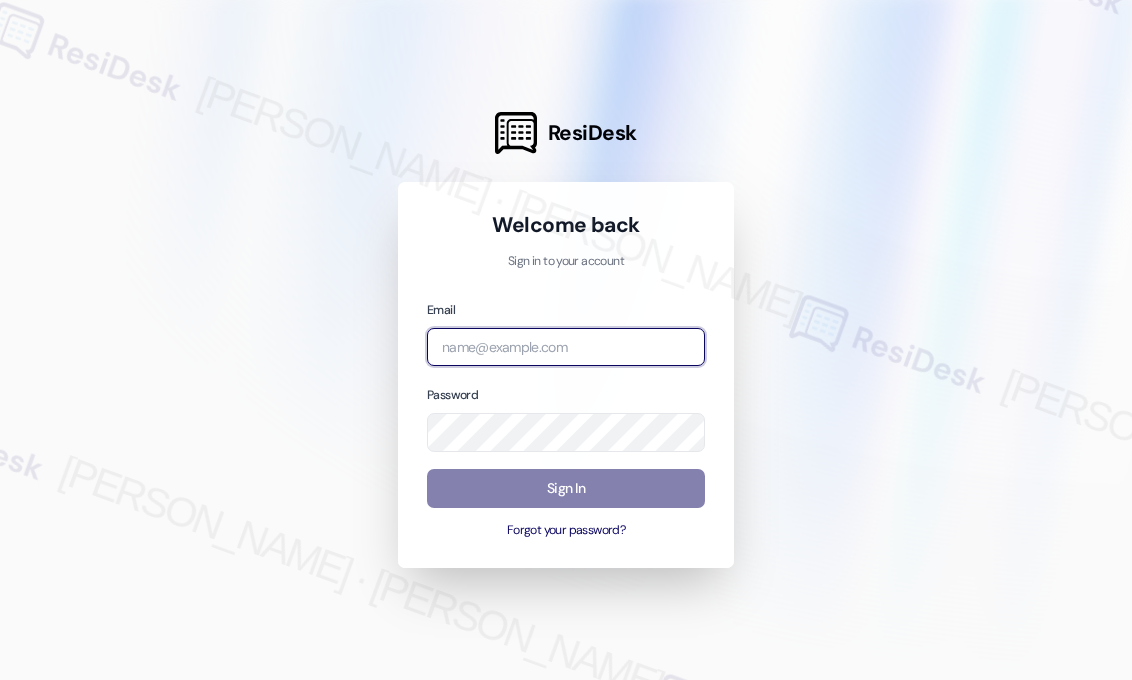 click at bounding box center [0, 680] 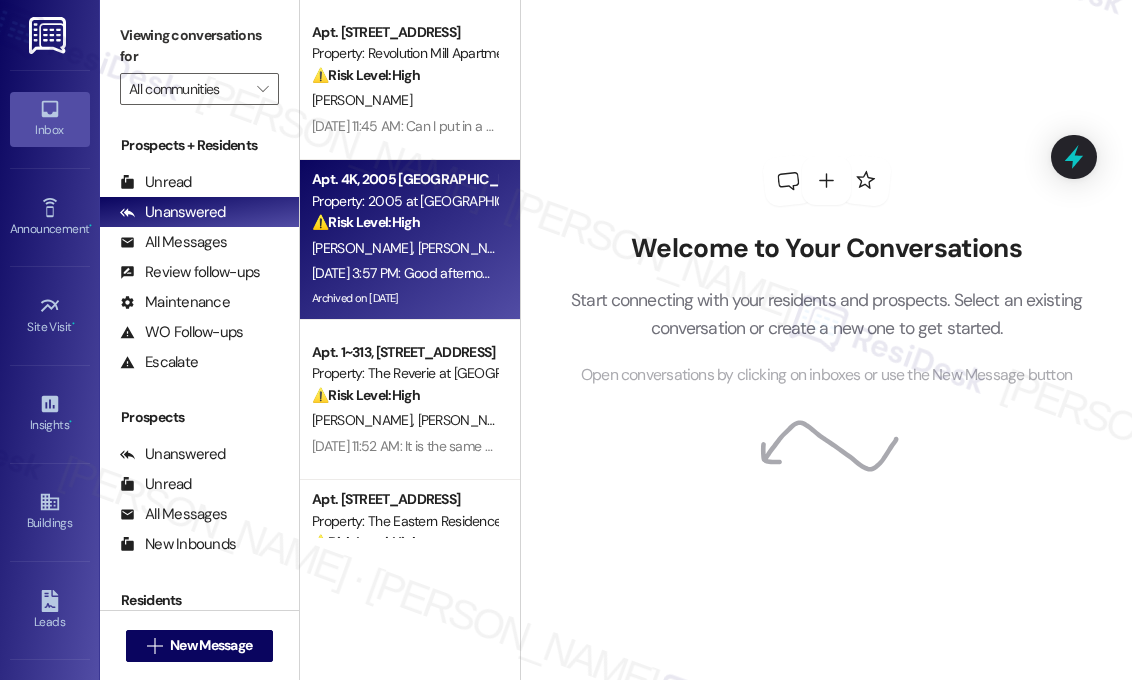 click on "⚠️  Risk Level:  High The resident reports that a maintenance request (filter replacement) was not completed. This indicates a potential issue with service delivery and requires follow-up to ensure the problem is resolved." at bounding box center [404, 222] 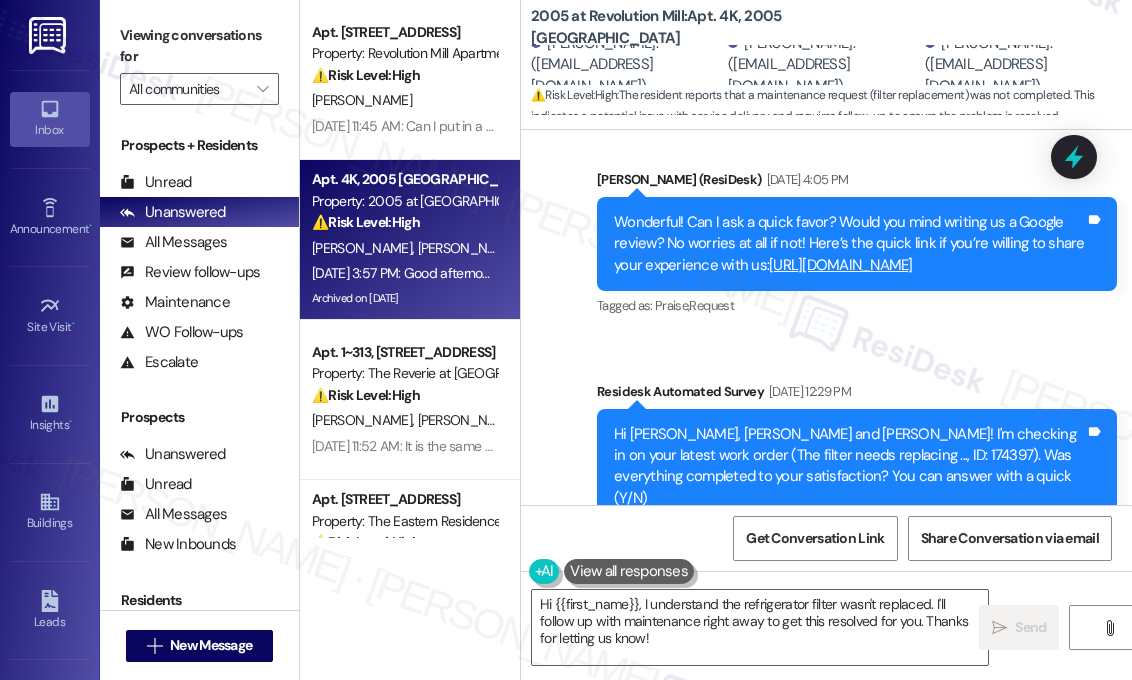 scroll, scrollTop: 29853, scrollLeft: 0, axis: vertical 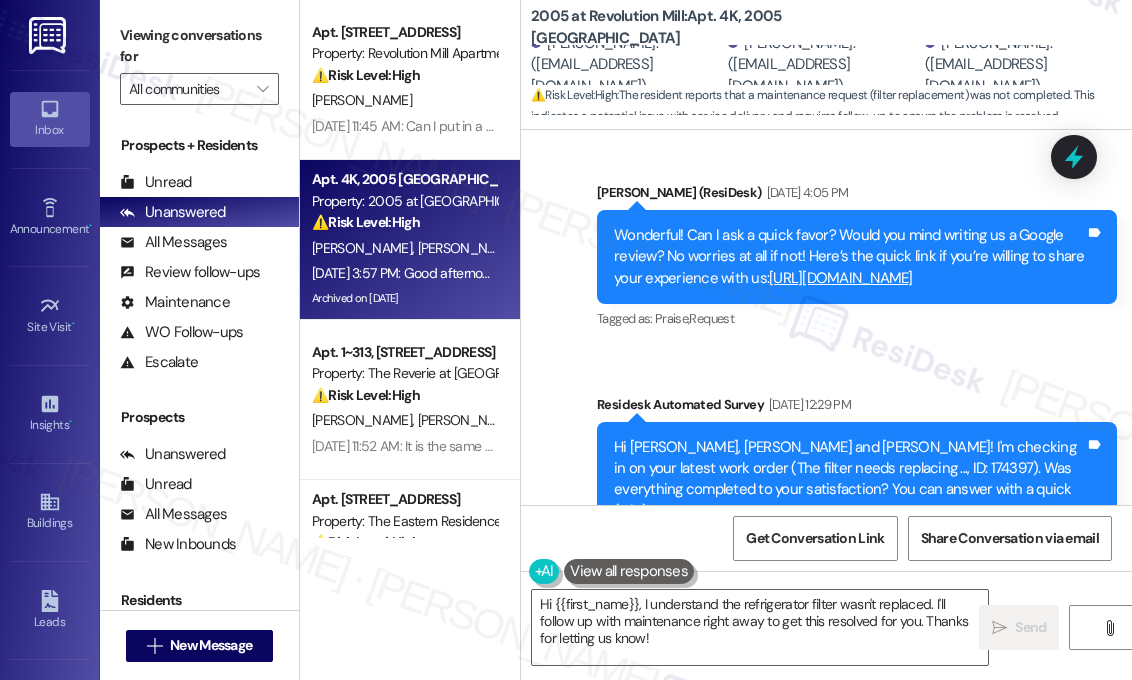 click on "Good afternoon no ma'am they did not replace the filter in the refrigerator." at bounding box center [803, 680] 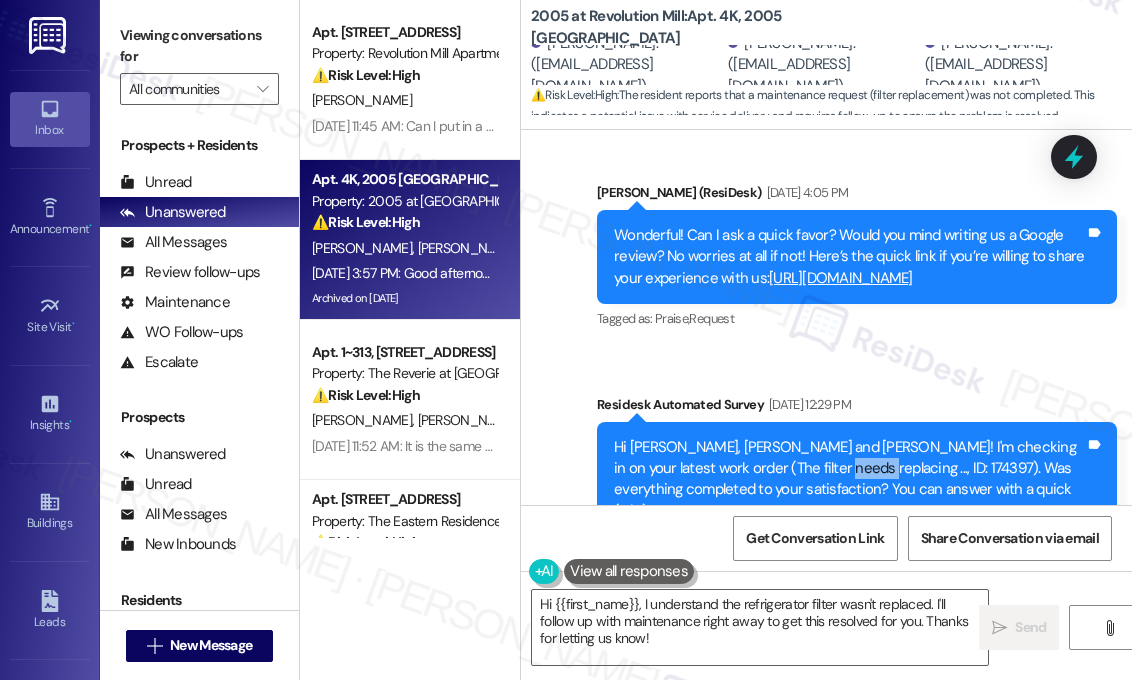 drag, startPoint x: 817, startPoint y: 237, endPoint x: 776, endPoint y: 237, distance: 41 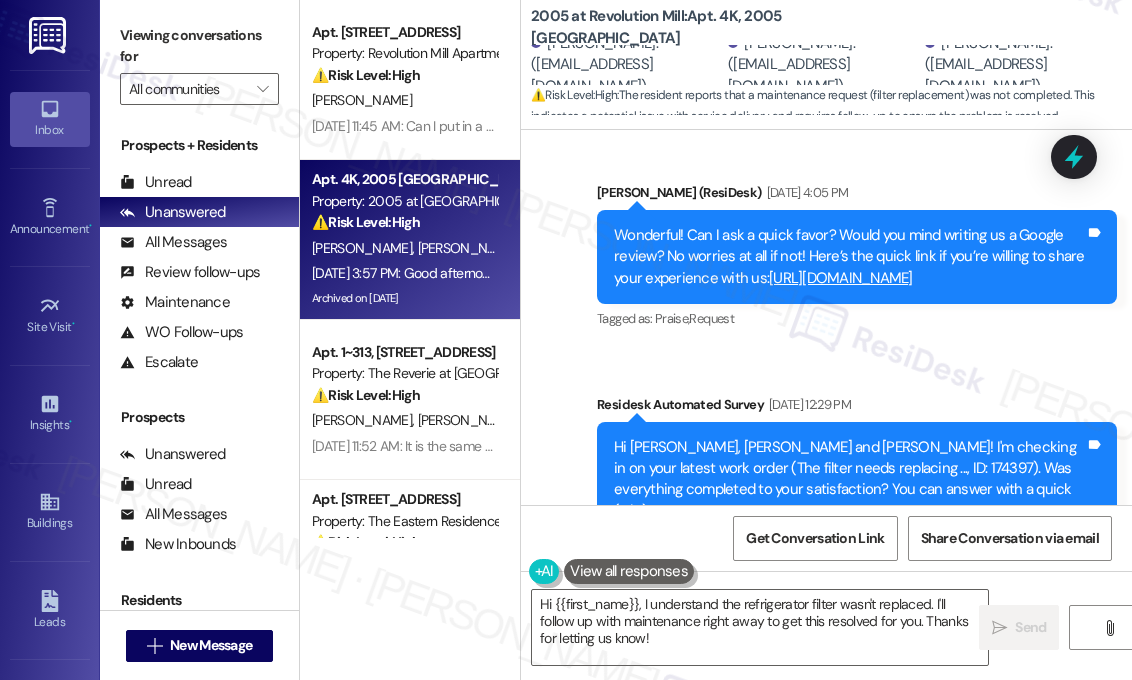 click on "Good afternoon no ma'am they did not replace the filter in the refrigerator." at bounding box center [803, 680] 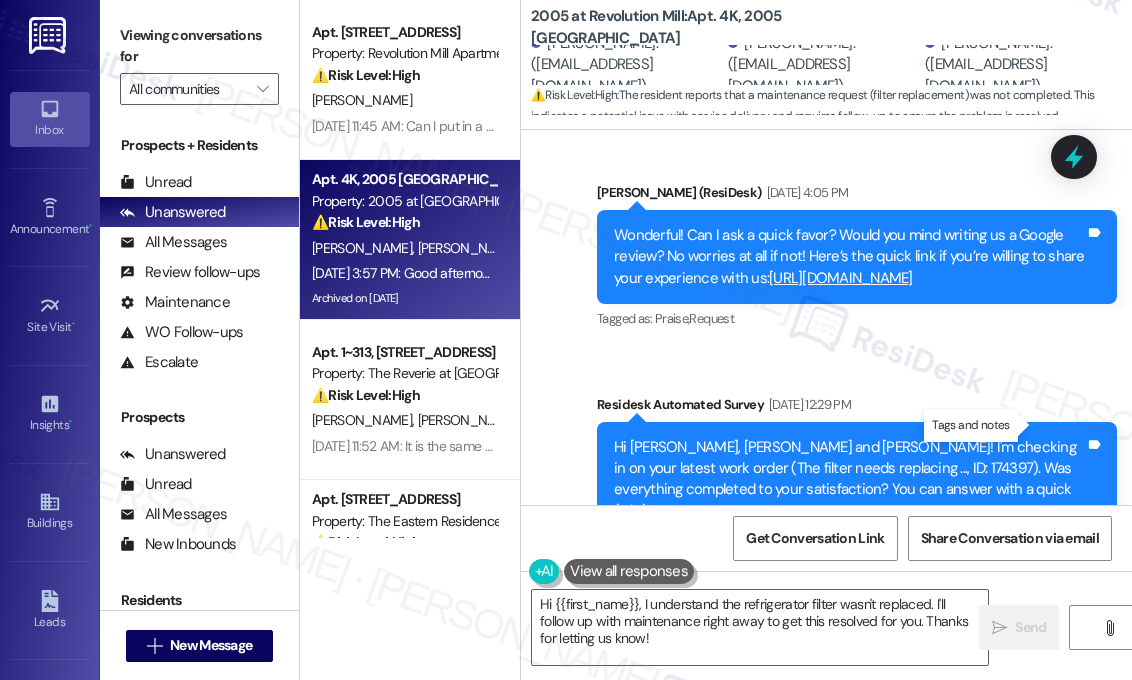 copy on "they did not replace the filter in the refrigerator. Tags and notes" 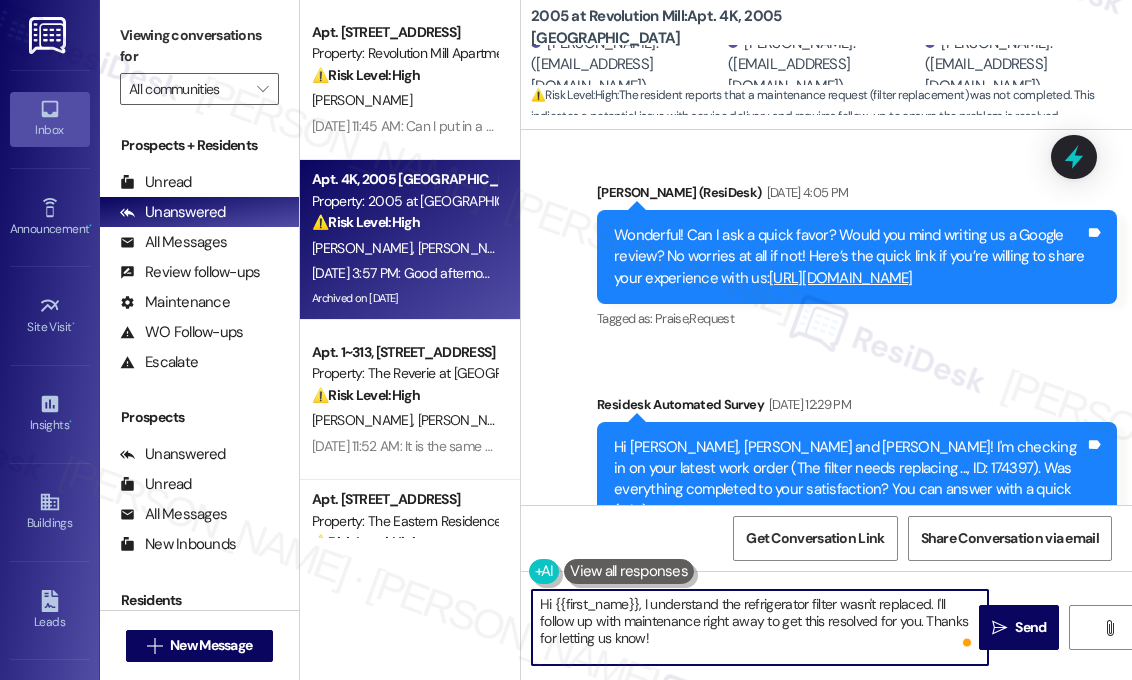 drag, startPoint x: 704, startPoint y: 652, endPoint x: 638, endPoint y: 607, distance: 79.881165 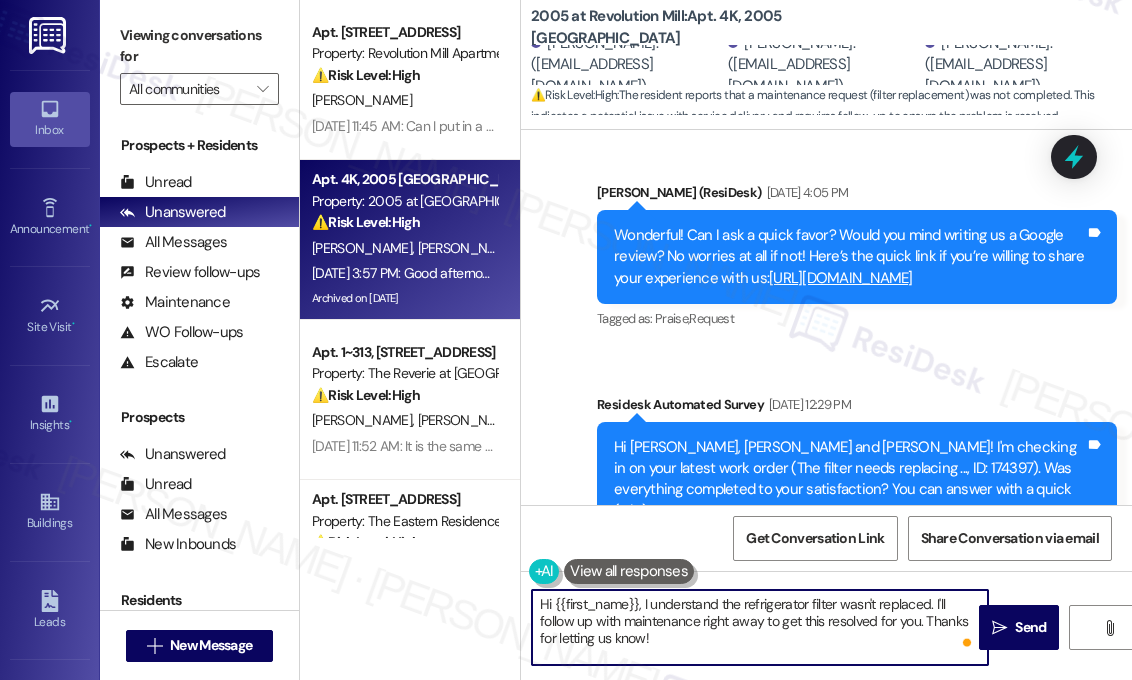 click on "Hi {{first_name}}, I understand the refrigerator filter wasn't replaced. I'll follow up with maintenance right away to get this resolved for you. Thanks for letting us know!" at bounding box center (760, 627) 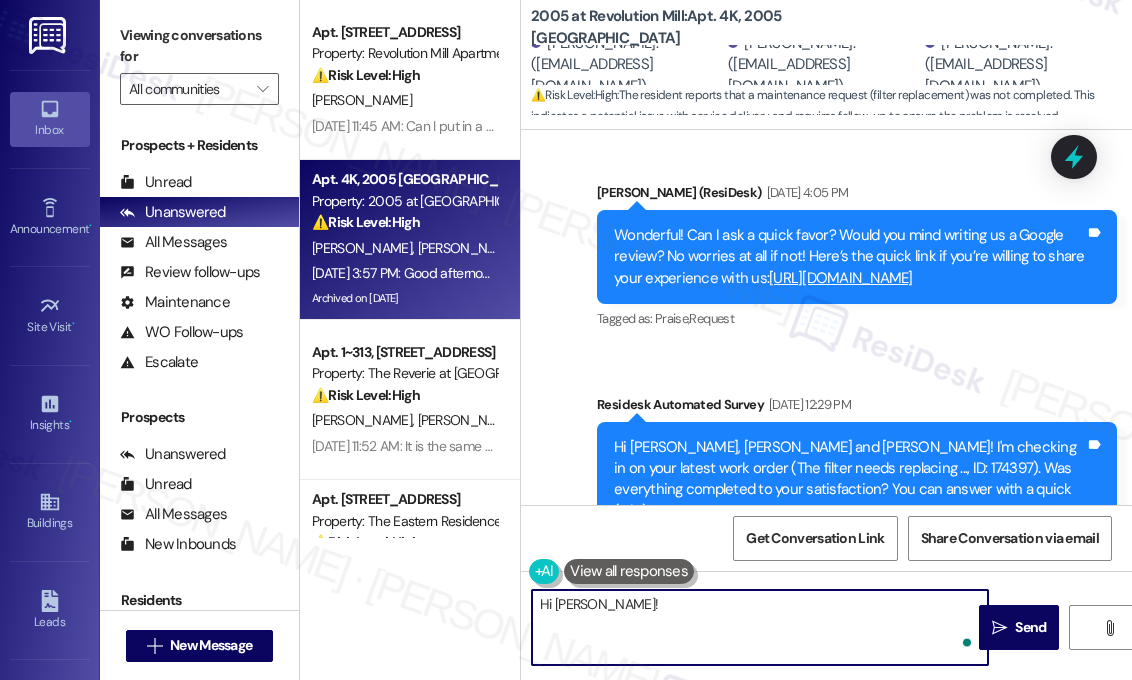 paste on "Thanks for the update. Can you confirm if the refrigerator filter issue is still ongoing, or has it since been resolved? I’ll follow up with the team if it’s still not taken care of." 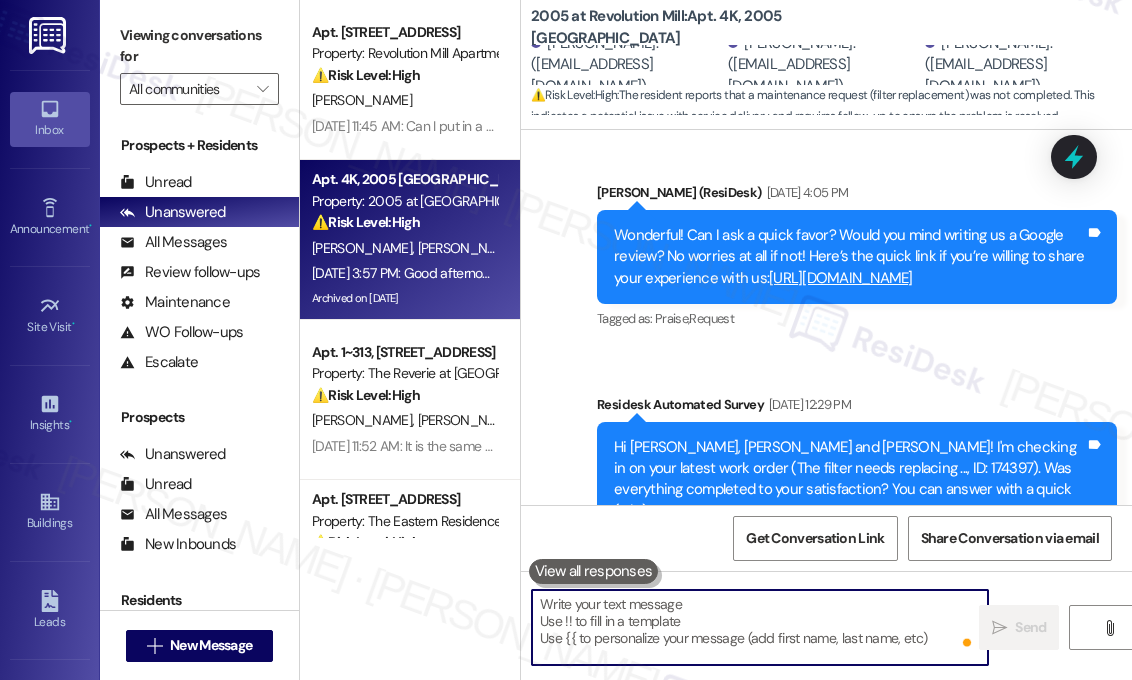 scroll, scrollTop: 29847, scrollLeft: 0, axis: vertical 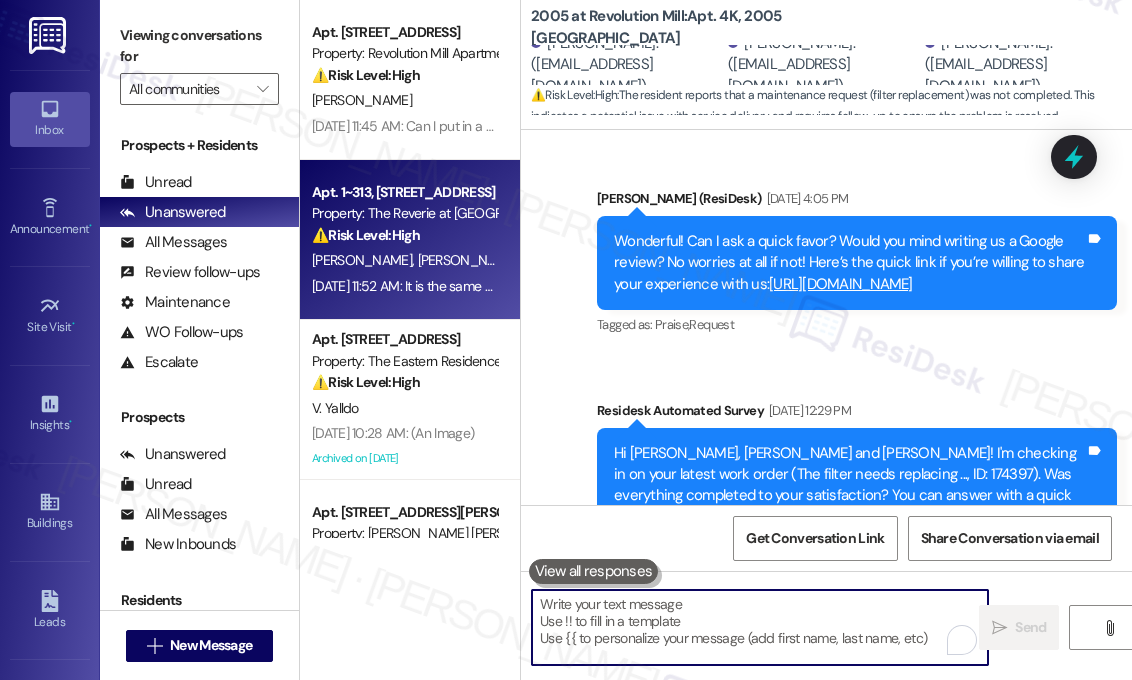 type 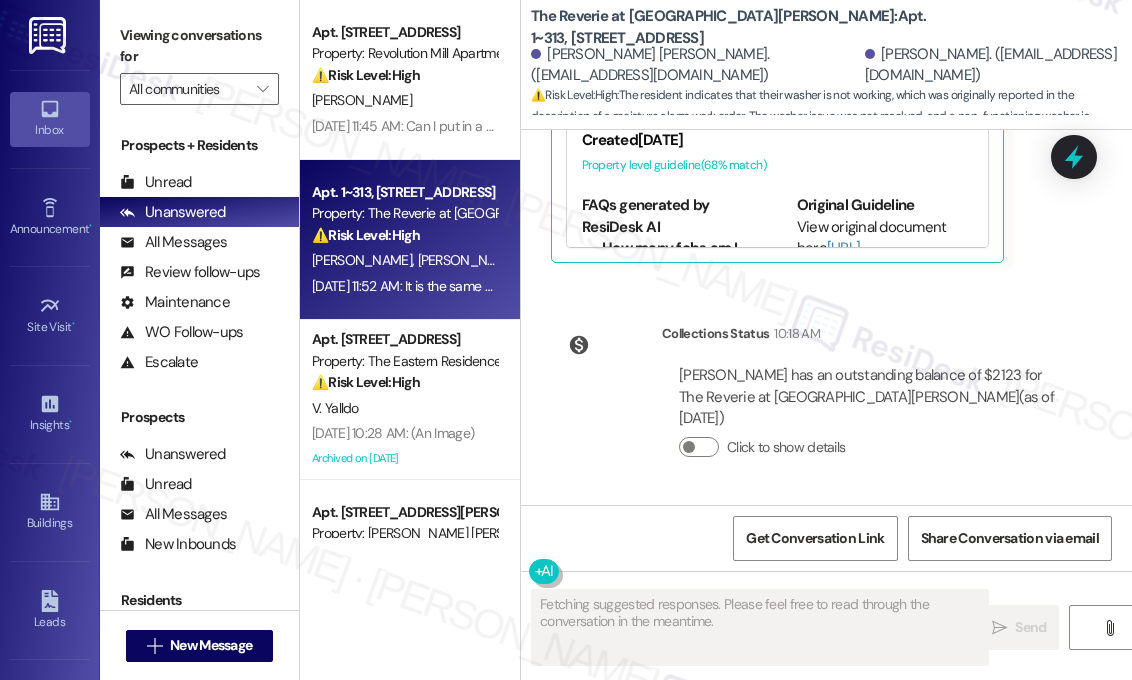 scroll, scrollTop: 2196, scrollLeft: 0, axis: vertical 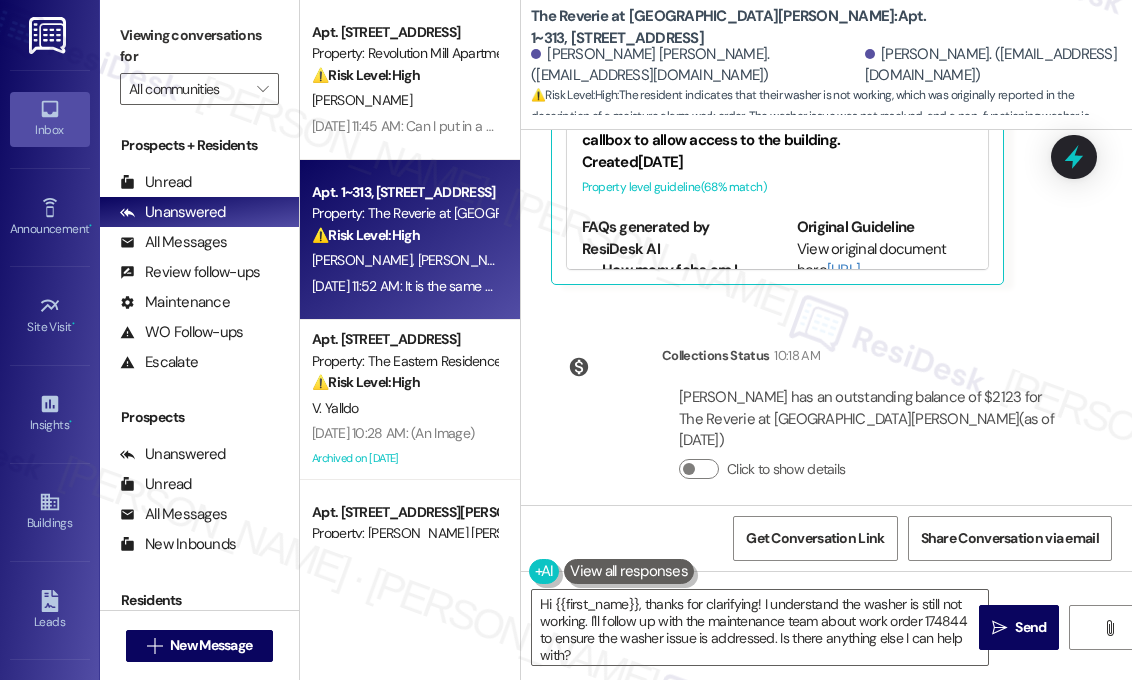 click on "Lease started [DATE] 7:00 PM Announcement, sent via SMS [PERSON_NAME]   (ResiDesk) [DATE] 7:04 PM Hi [PERSON_NAME] and [PERSON_NAME],
Reminder! Due to weather, our sealcoat and striping project has been rescheduled to [DATE] – [DATE]. Everything else remains the same, including the parking zones and move-out times. Please check your email and the attached file for updated details and the zone map. Thanks for your patience—we appreciate you!
(You can always reply STOP to opt out of future messages) Tags and notes Tagged as:   Parking ,  Click to highlight conversations about Parking Construction Click to highlight conversations about Construction Announcement, sent via SMS [PERSON_NAME]   (ResiDesk) [DATE] 12:54 PM Hi [PERSON_NAME] and [PERSON_NAME],
Tags and notes Tagged as:   Parking ,  Click to highlight conversations about Parking Construction Click to highlight conversations about Construction Survey, sent via SMS Residesk Automated Survey [DATE] 3:27 PM Tags and notes     ," at bounding box center (826, 317) 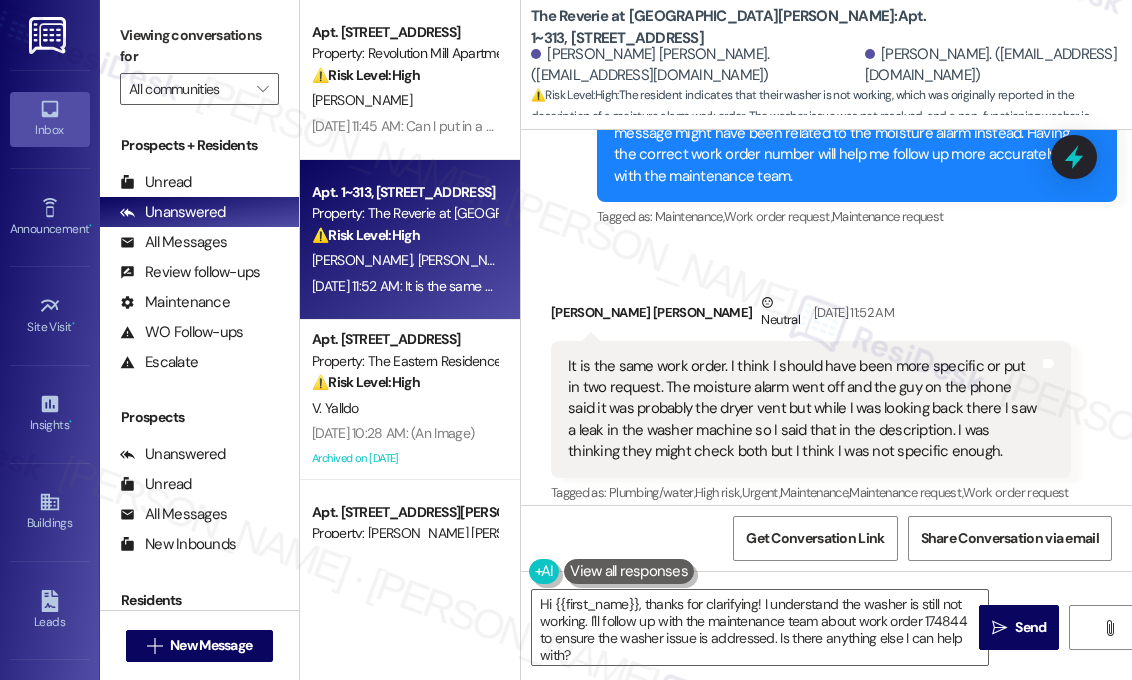 scroll, scrollTop: 1596, scrollLeft: 0, axis: vertical 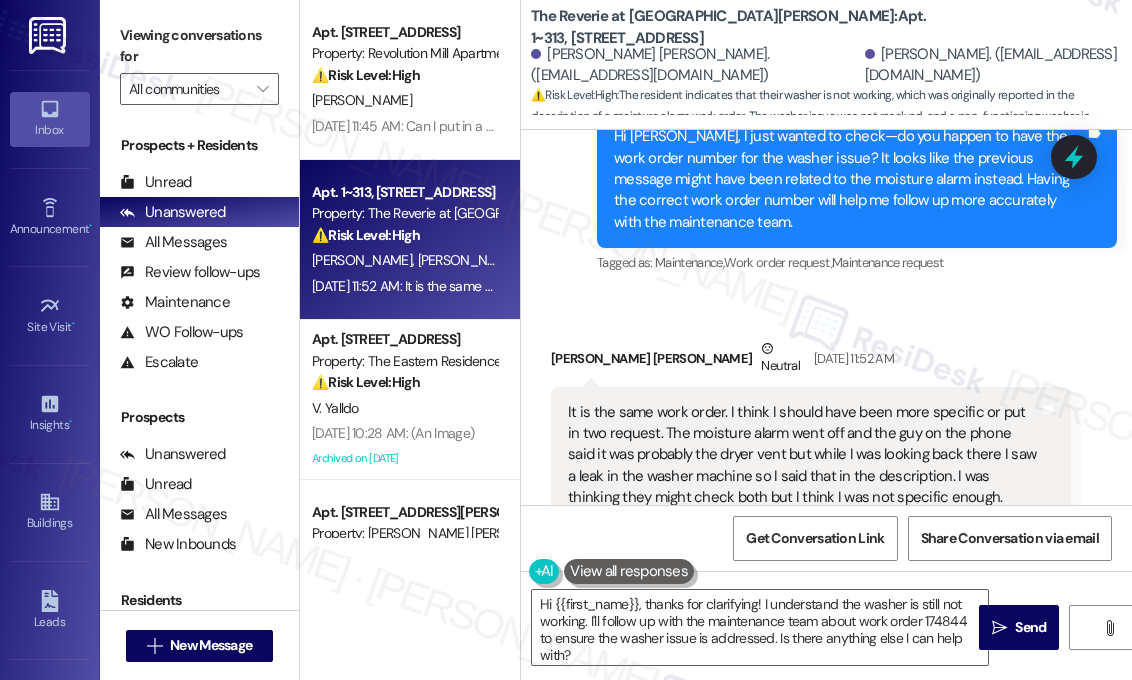 click on "[PERSON_NAME] [PERSON_NAME]   Neutral [DATE] 11:52 AM" at bounding box center (811, 362) 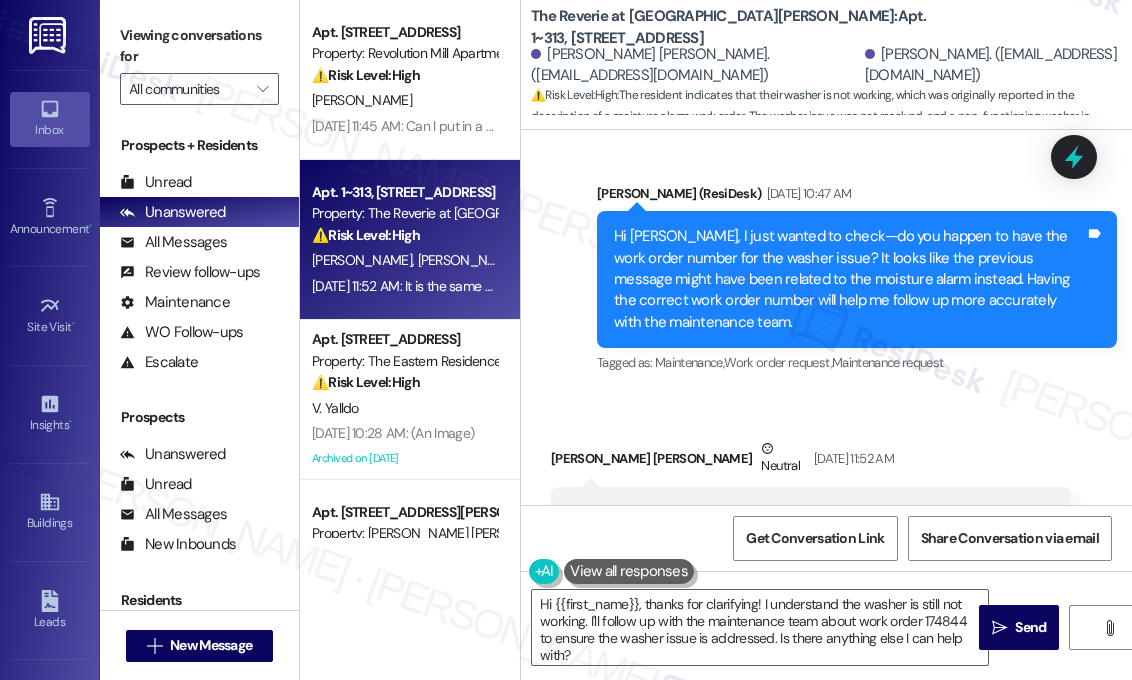 scroll, scrollTop: 1096, scrollLeft: 0, axis: vertical 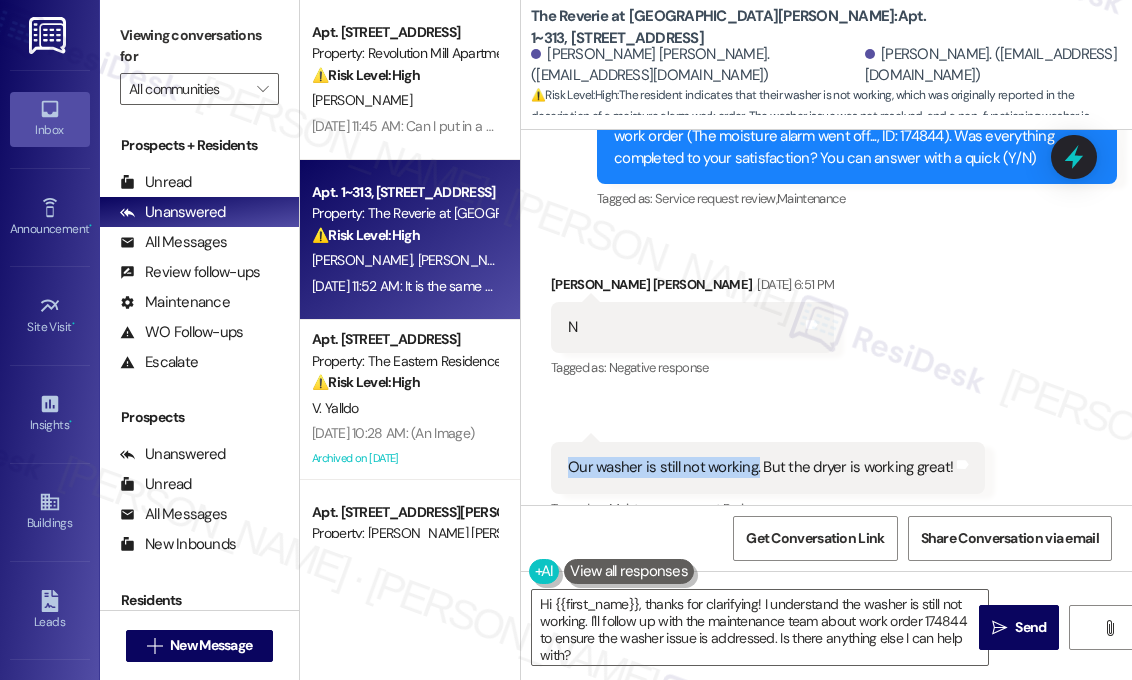 drag, startPoint x: 753, startPoint y: 449, endPoint x: 569, endPoint y: 446, distance: 184.02446 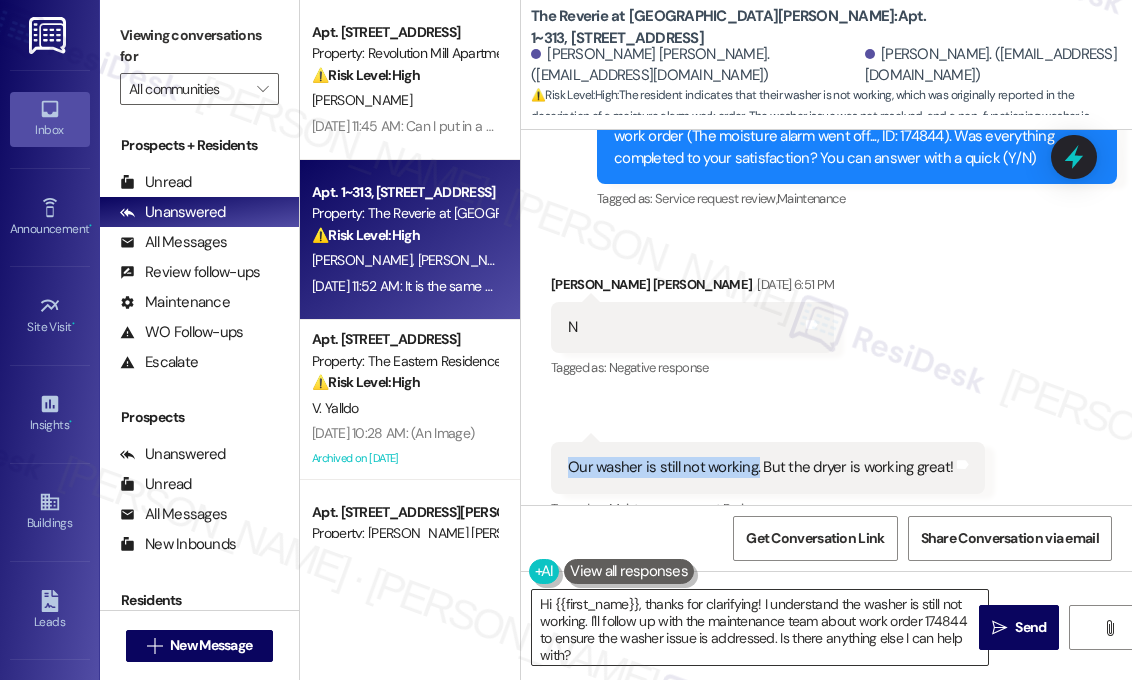 click on "Hi {{first_name}}, thanks for clarifying! I understand the washer is still not working. I'll follow up with the maintenance team about work order 174844 to ensure the washer issue is addressed. Is there anything else I can help with?" at bounding box center (760, 627) 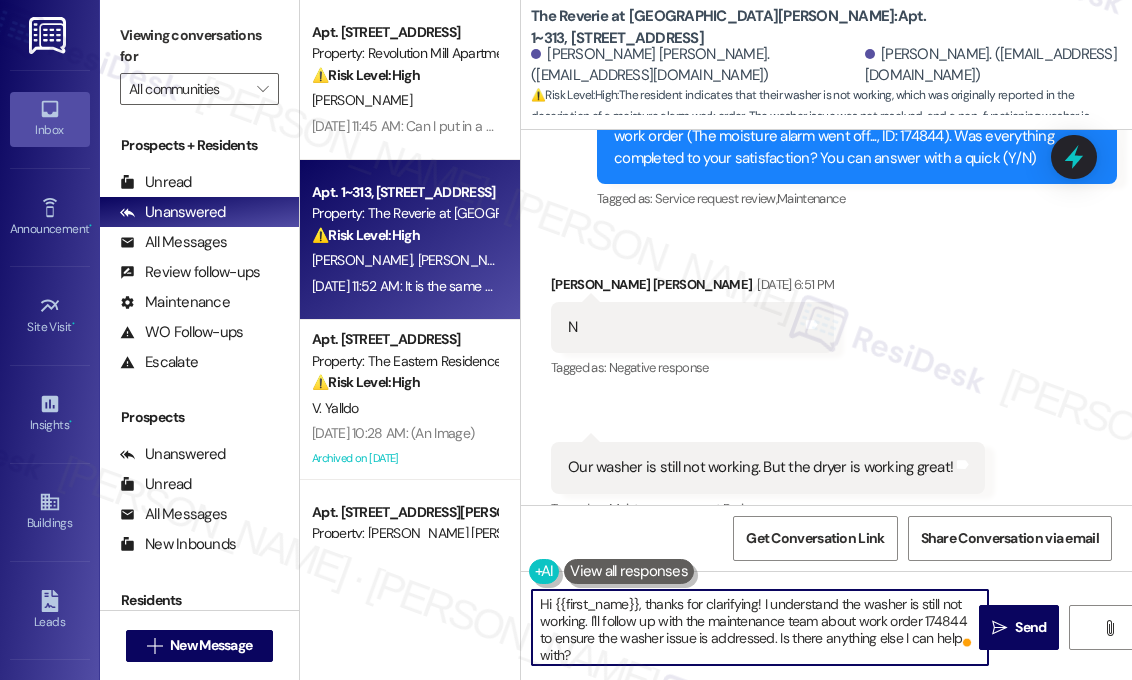drag, startPoint x: 760, startPoint y: 603, endPoint x: 981, endPoint y: 665, distance: 229.53214 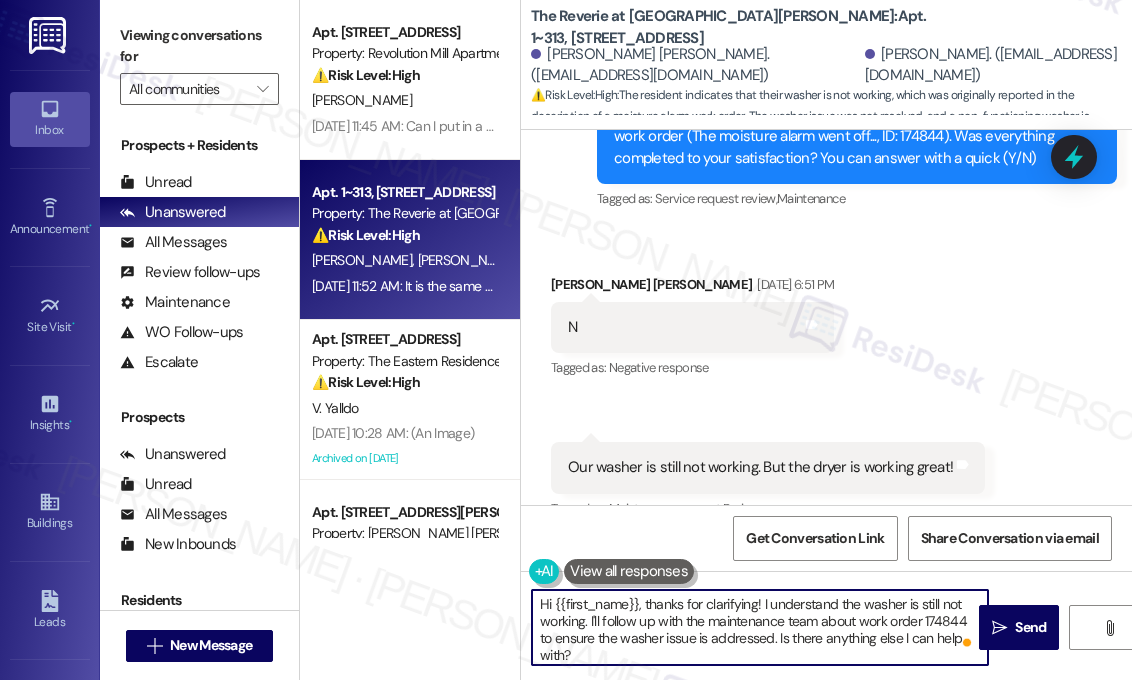 click on "Hi {{first_name}}, thanks for clarifying! I understand the washer is still not working. I'll follow up with the maintenance team about work order 174844 to ensure the washer issue is addressed. Is there anything else I can help with?" at bounding box center (760, 627) 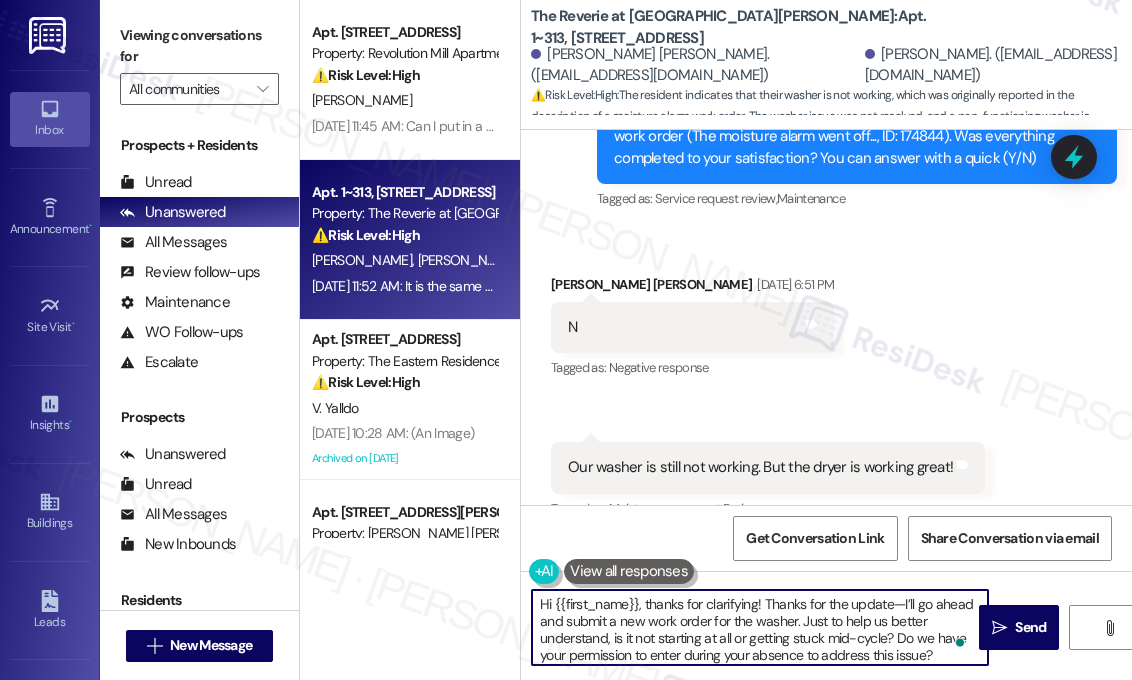 scroll, scrollTop: 33, scrollLeft: 0, axis: vertical 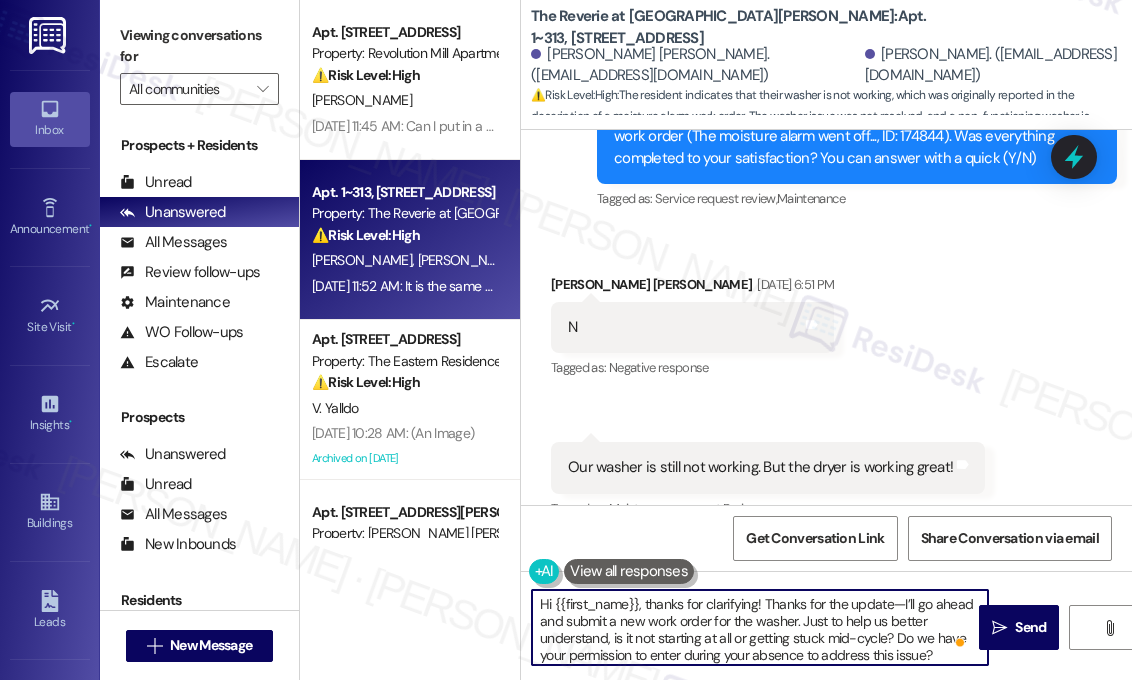 drag, startPoint x: 901, startPoint y: 607, endPoint x: 930, endPoint y: 645, distance: 47.801674 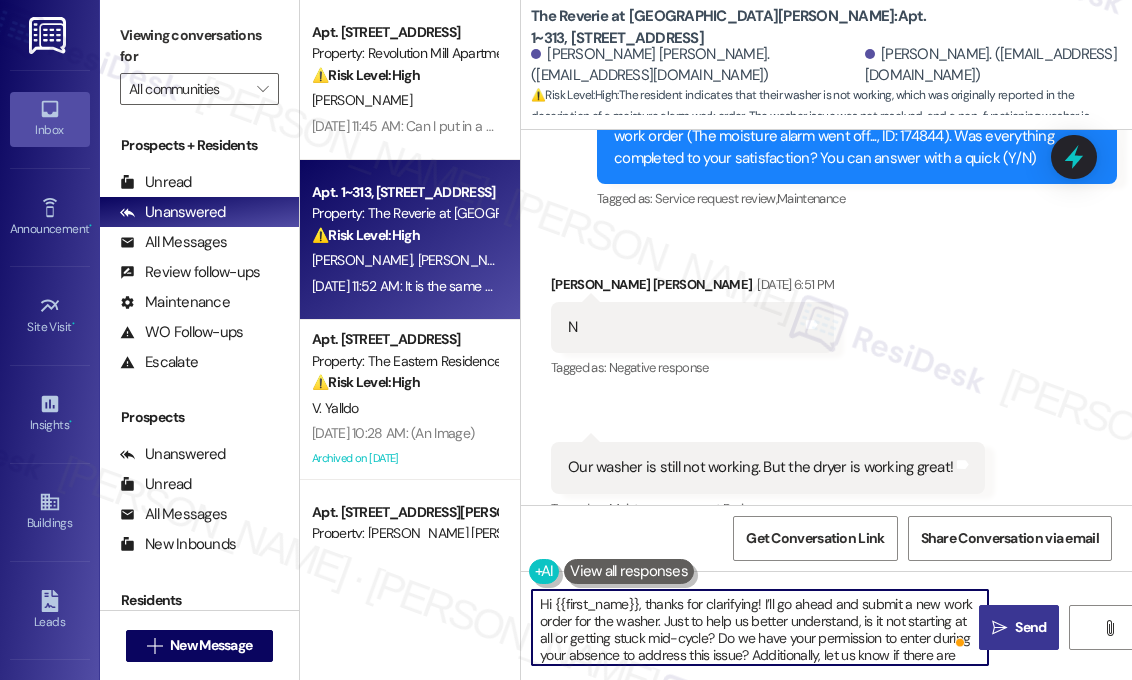 type on "Hi {{first_name}}, thanks for clarifying! I’ll go ahead and submit a new work order for the washer. Just to help us better understand, is it not starting at all or getting stuck mid-cycle? Do we have your permission to enter during your absence to address this issue? Additionally, let us know if there are any pets our maintenance team should be aware of." 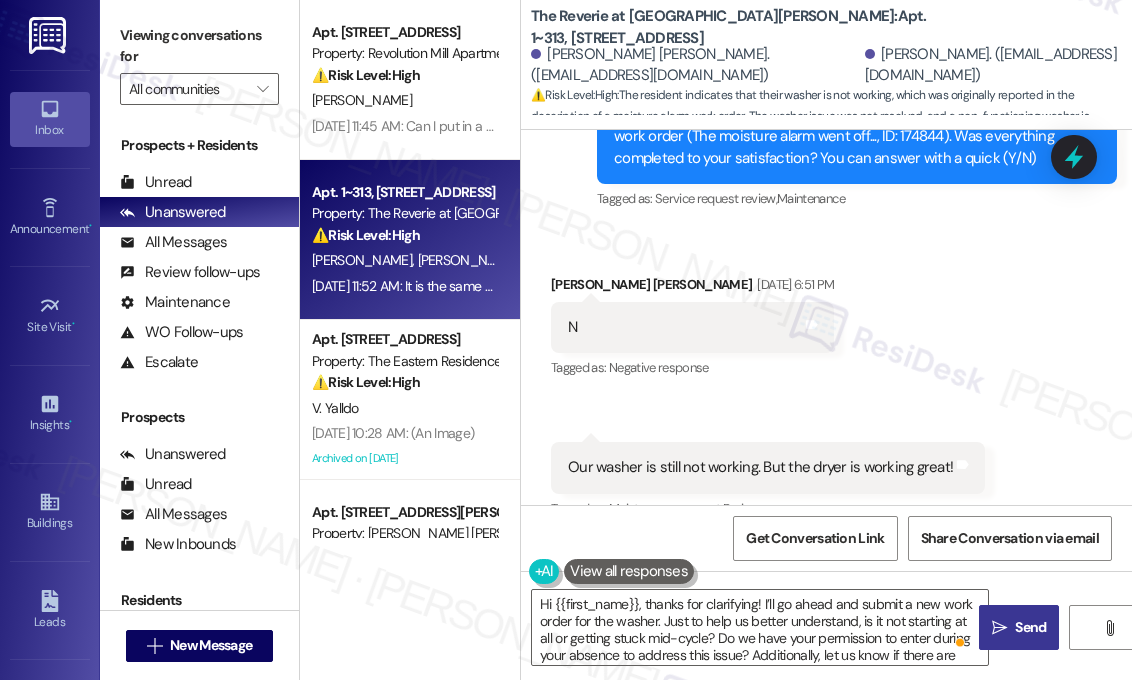 click on "Send" at bounding box center (1030, 627) 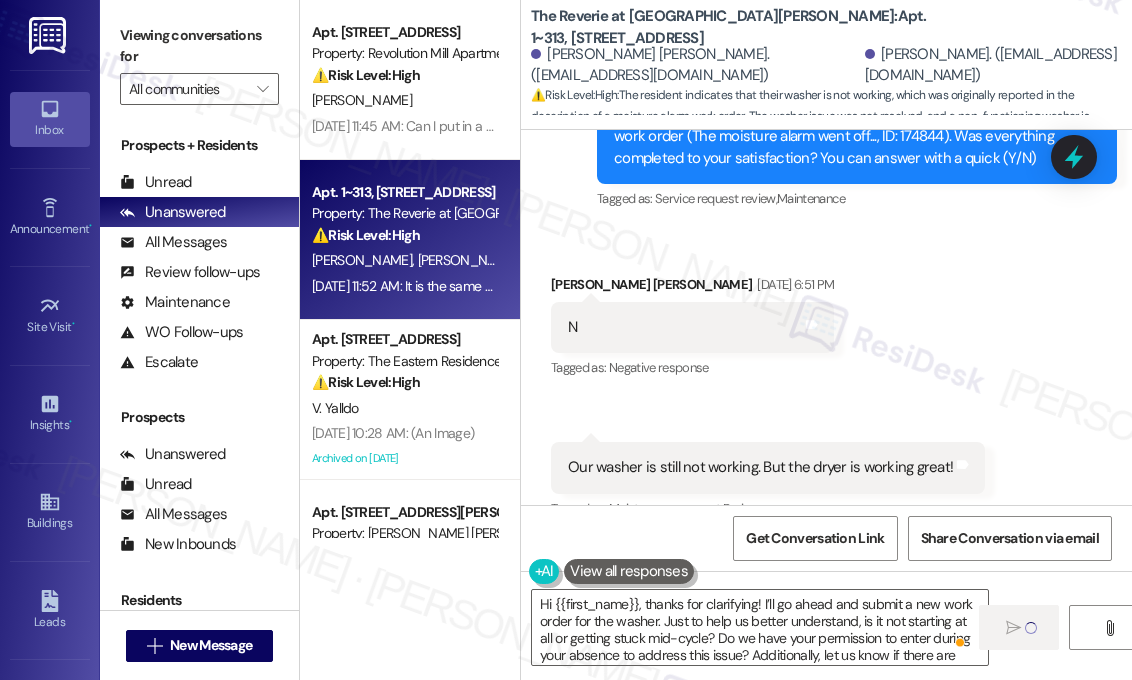 type 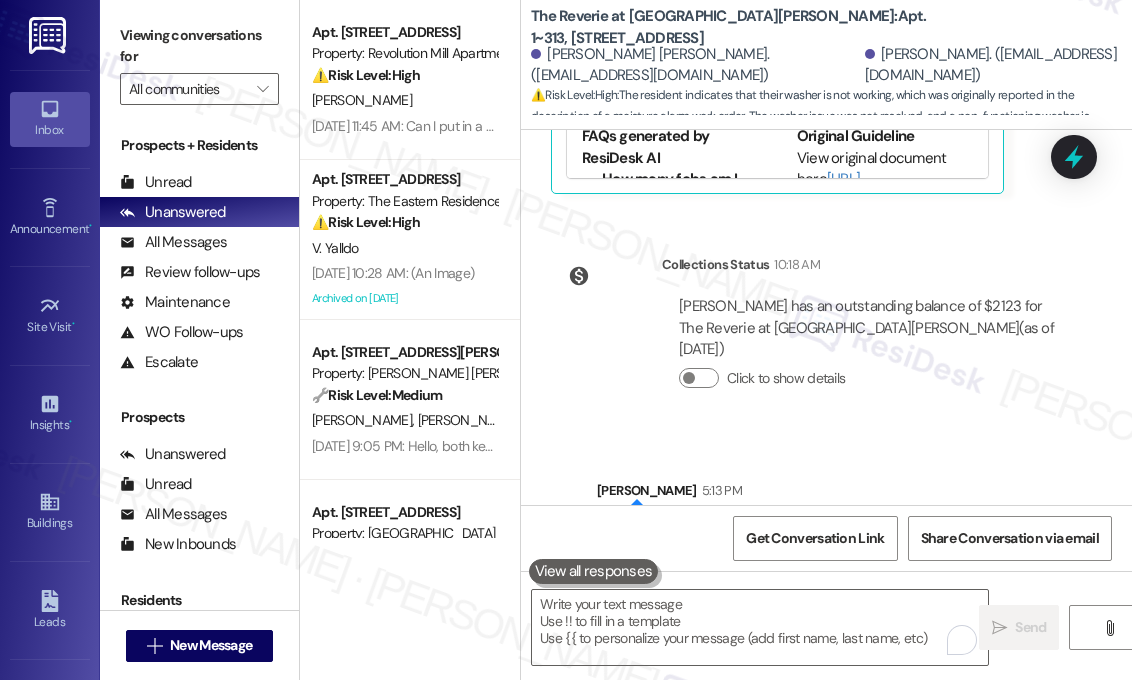 scroll, scrollTop: 2421, scrollLeft: 0, axis: vertical 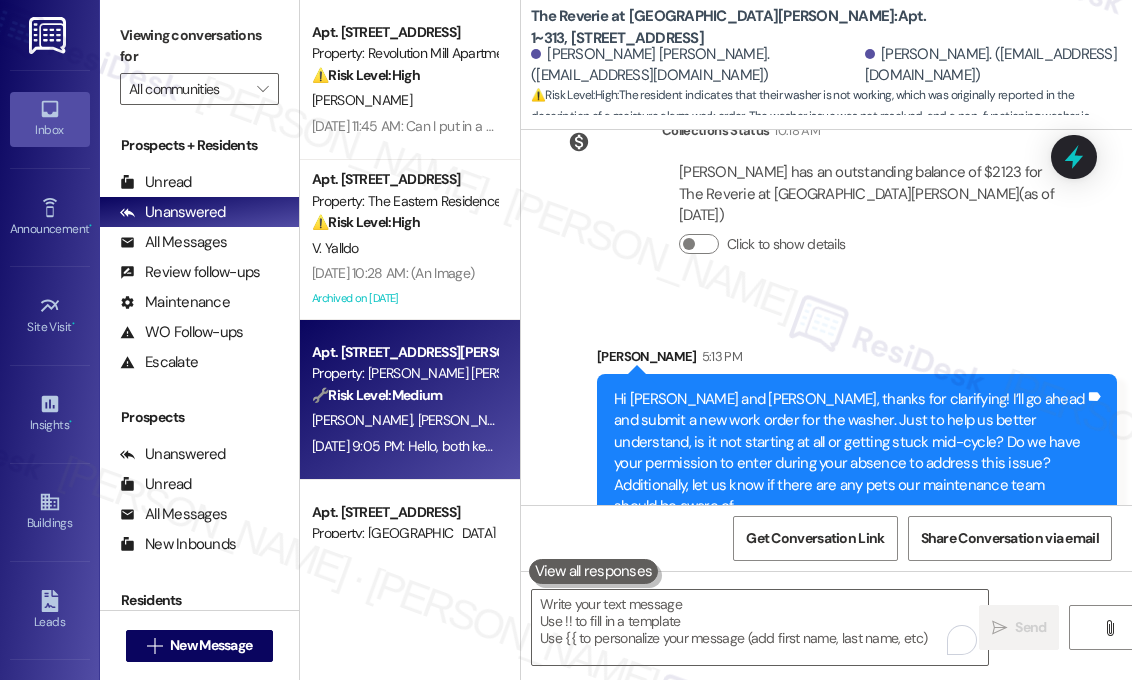 click on "🔧  Risk Level:  Medium The resident is confirming that keys have been left on the counter, presumably after a maintenance visit. This suggests the work order is complete, but confirmation is needed. This is a routine follow-up and does not indicate an urgent issue." at bounding box center [404, 395] 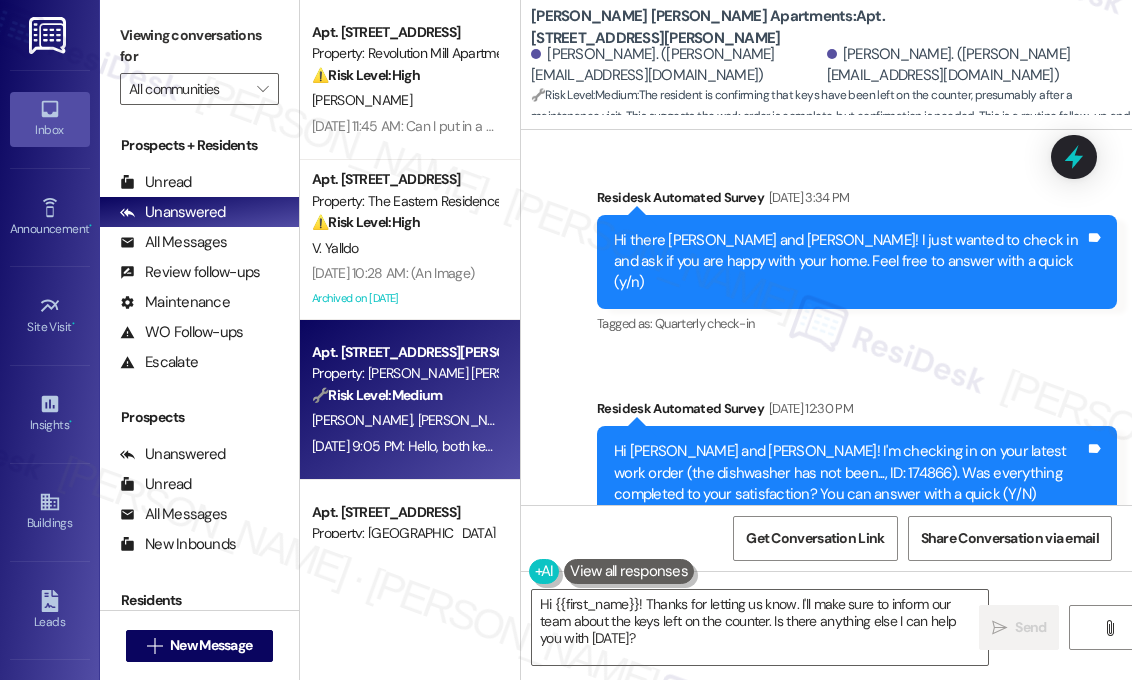 scroll, scrollTop: 3508, scrollLeft: 0, axis: vertical 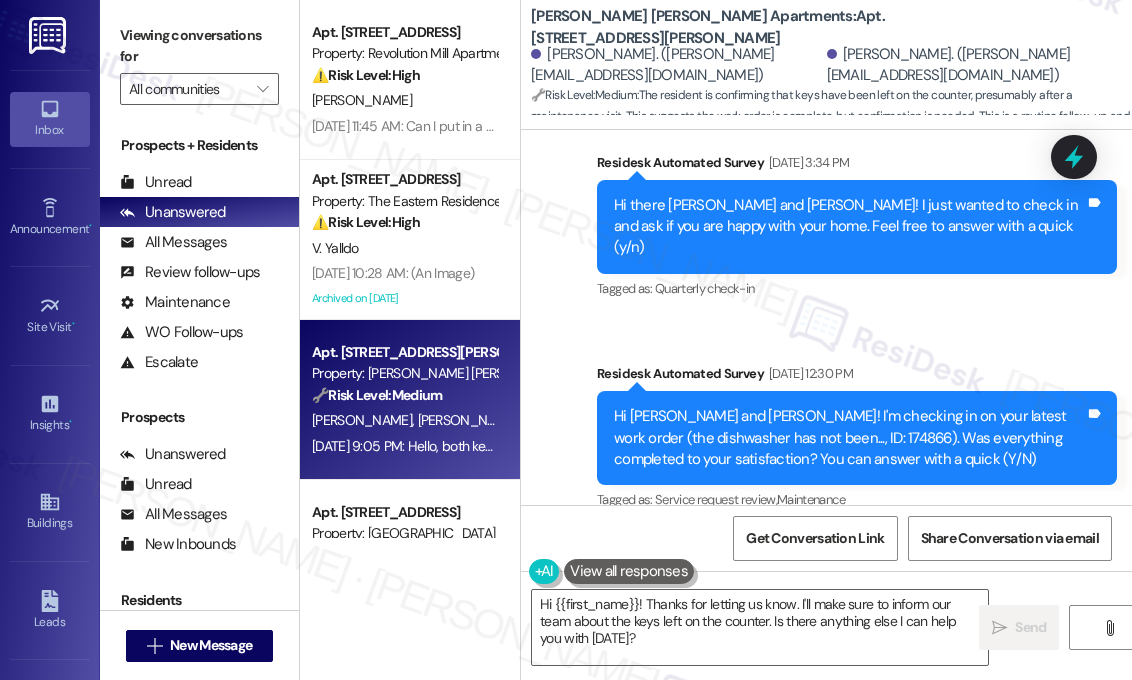 click on "Received via SMS [PERSON_NAME] [DATE] 9:05 PM Hello, both keys and the mail key has been left on the counter  Tags and notes Tagged as:   Apartment entry Click to highlight conversations about Apartment entry" at bounding box center [770, 629] 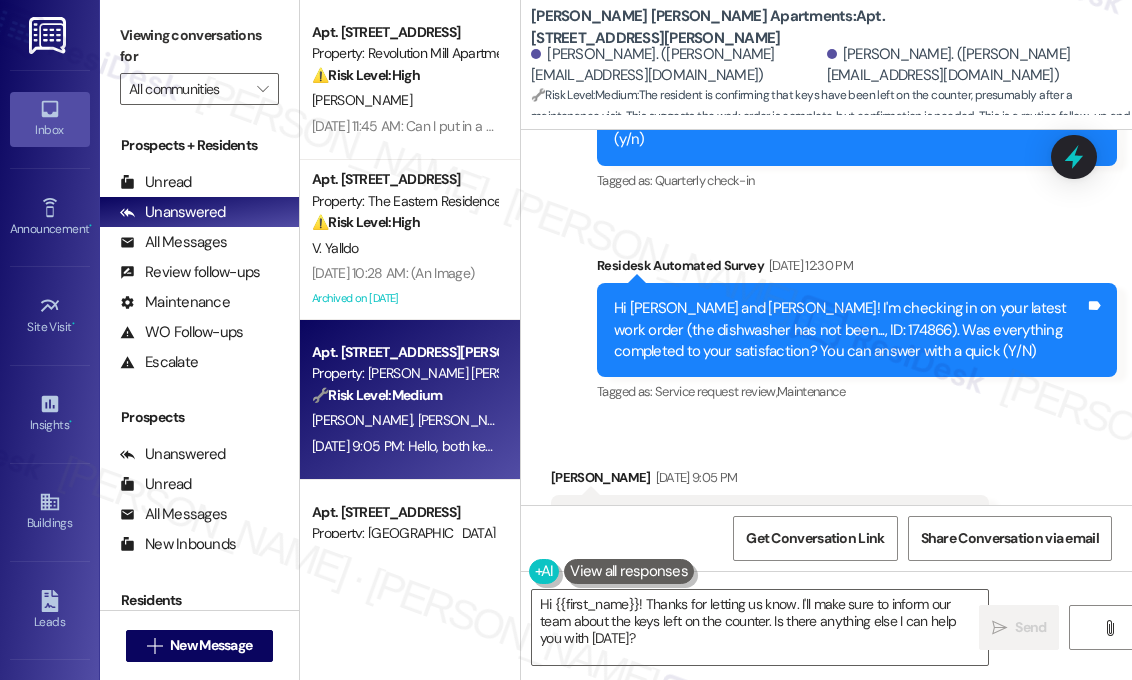 scroll, scrollTop: 3415, scrollLeft: 0, axis: vertical 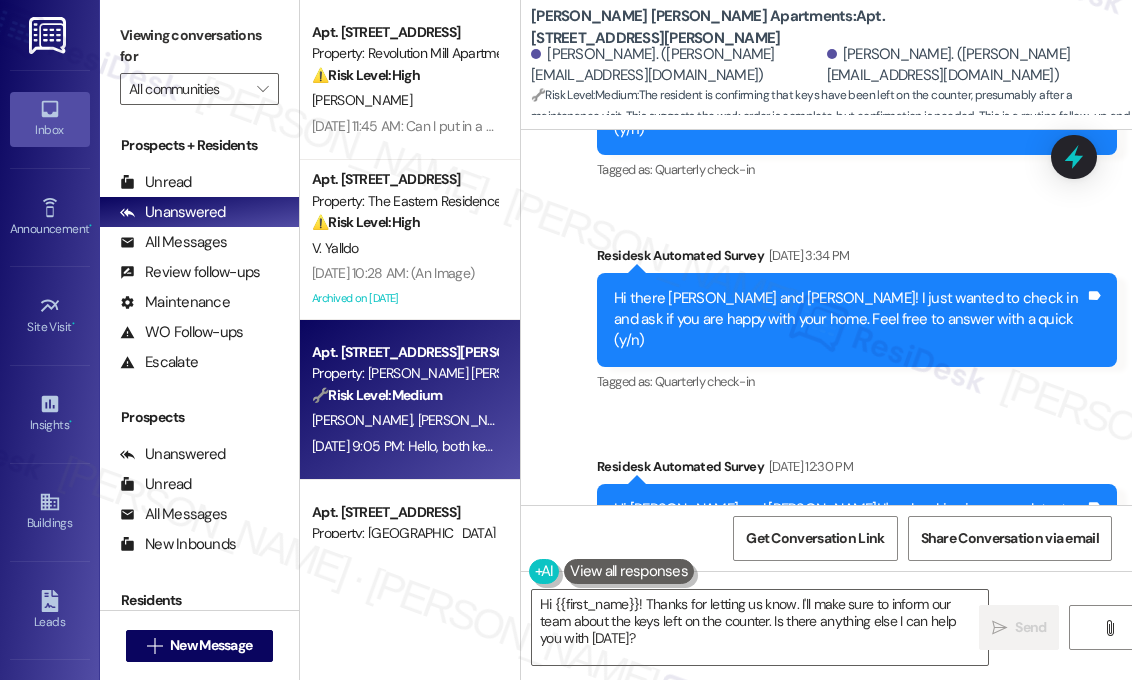 click on "Hi [PERSON_NAME] and [PERSON_NAME]! I'm checking in on your latest work order (the dishwasher has not been..., ID: 174866). Was everything completed to your satisfaction? You can answer with a quick (Y/N)" at bounding box center (849, 531) 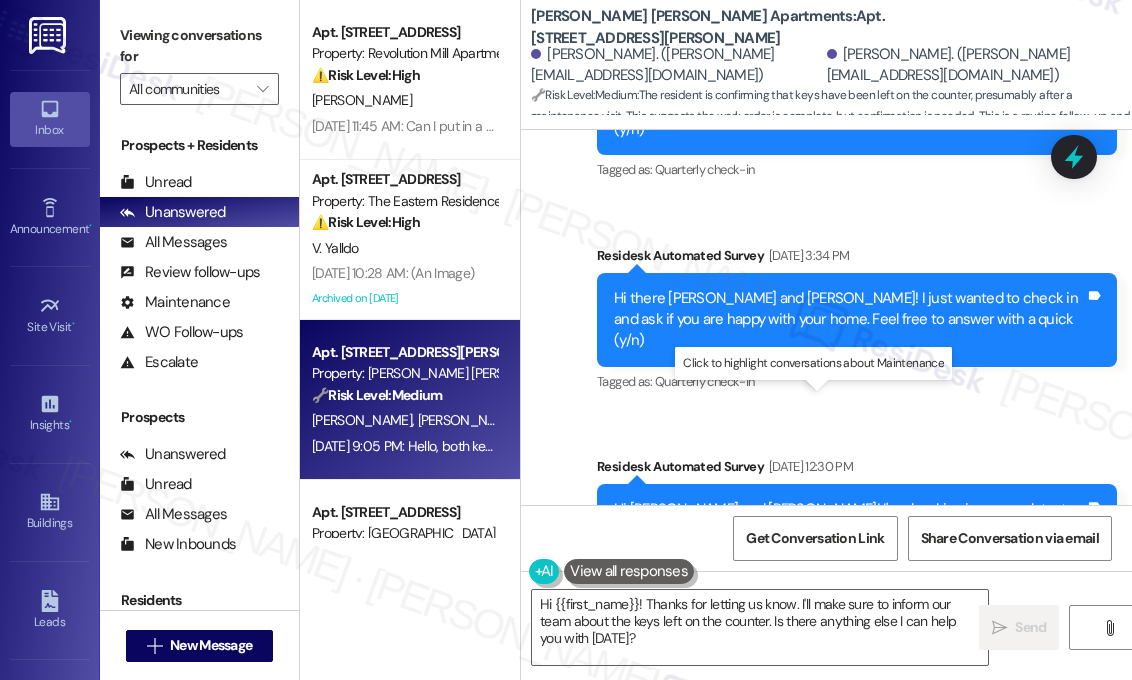 copy on "174866" 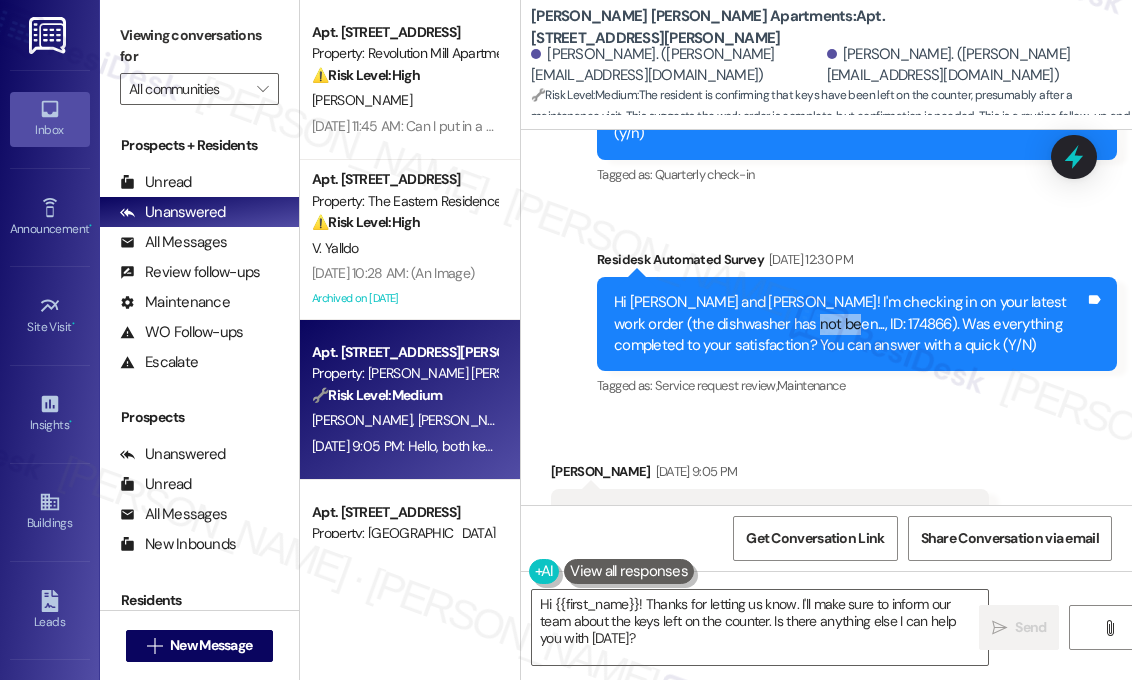 scroll, scrollTop: 3715, scrollLeft: 0, axis: vertical 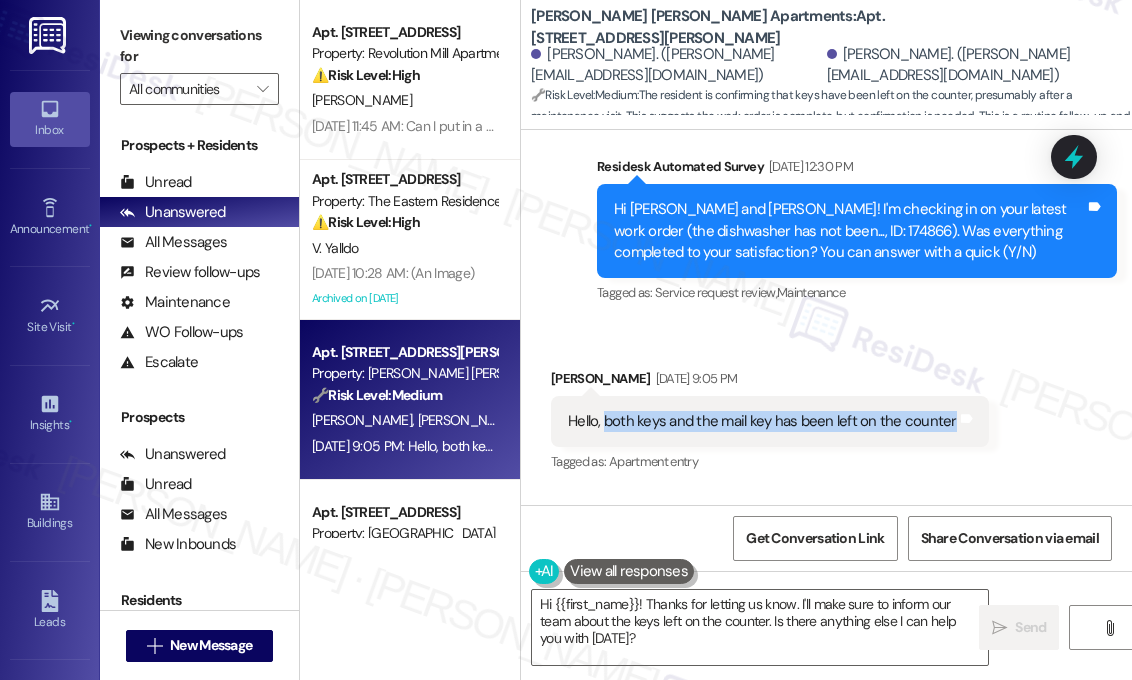 drag, startPoint x: 604, startPoint y: 227, endPoint x: 948, endPoint y: 227, distance: 344 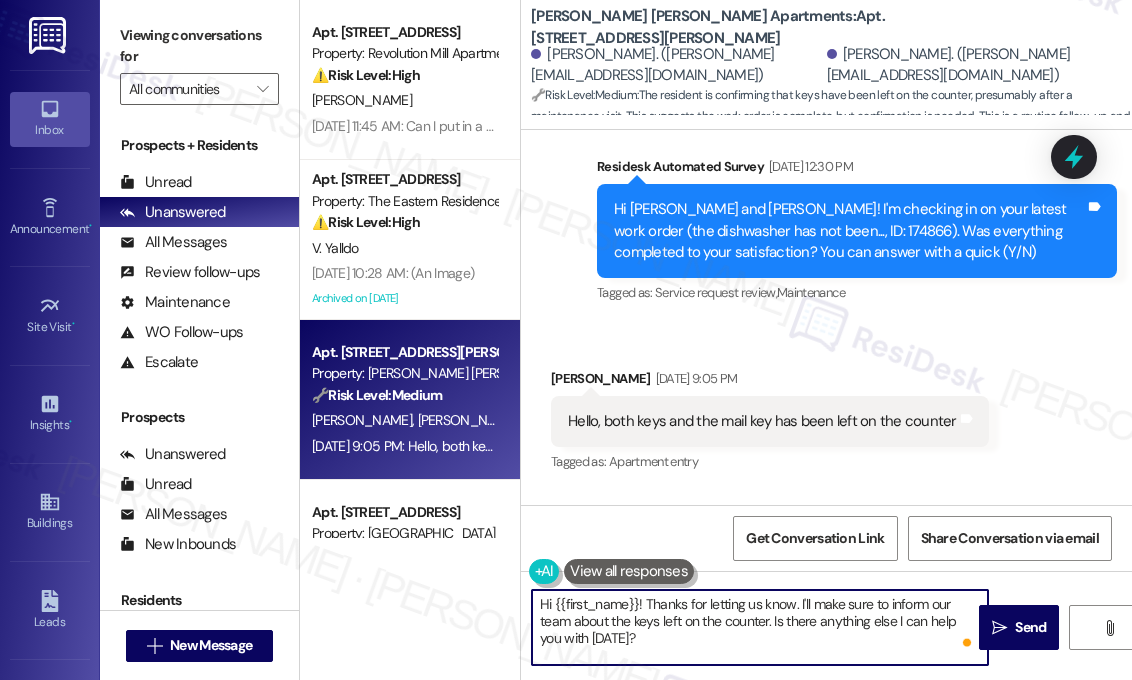drag, startPoint x: 678, startPoint y: 643, endPoint x: 643, endPoint y: 614, distance: 45.453274 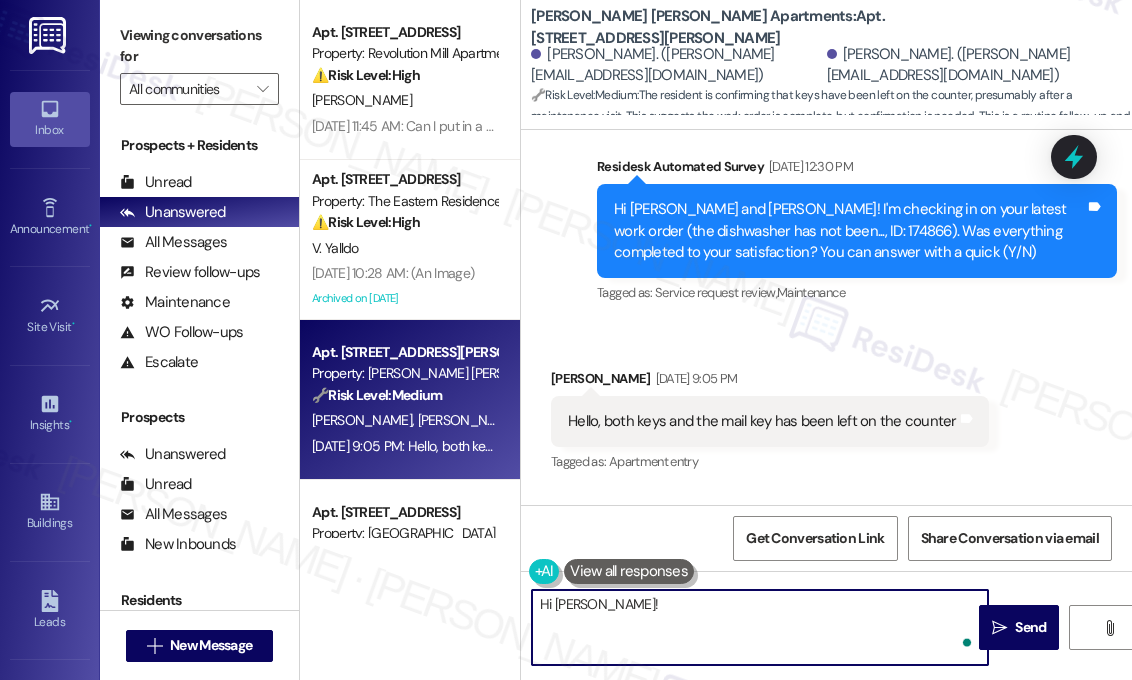 paste on "The work order mentioned above is related to your dishwasher. Also, I saw your note about both keys and the mail key being left on the counter—can you confirm if this was intentional and provide any additional details we should be aware of? Let me know so I can make sure everything is properly noted." 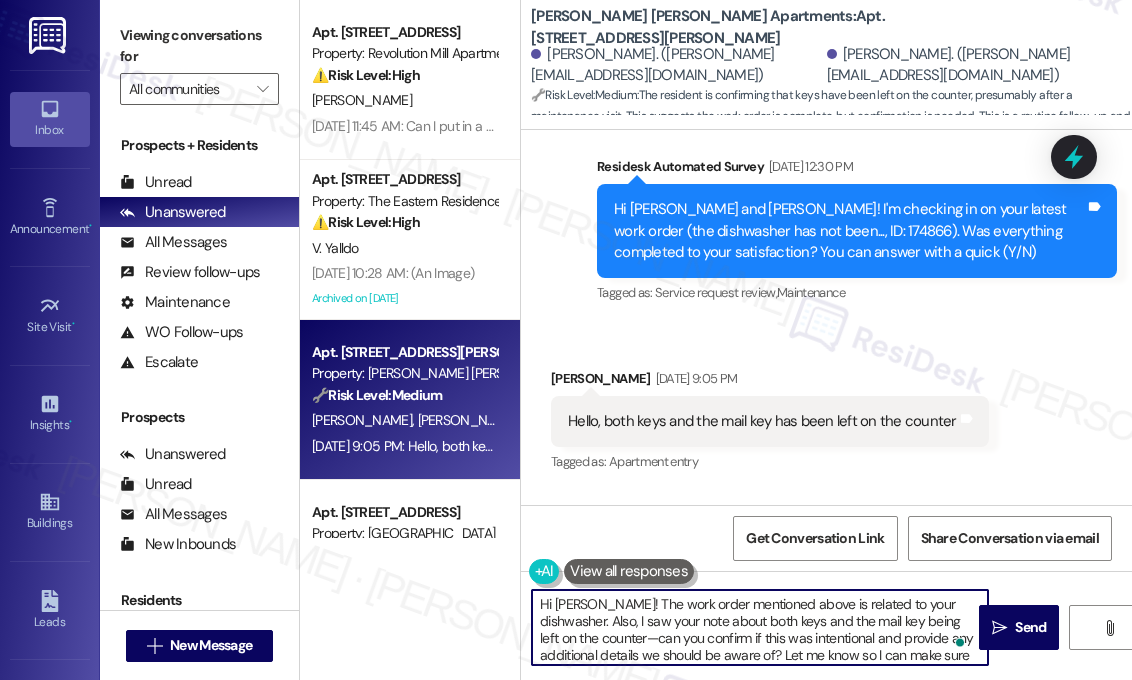 scroll, scrollTop: 16, scrollLeft: 0, axis: vertical 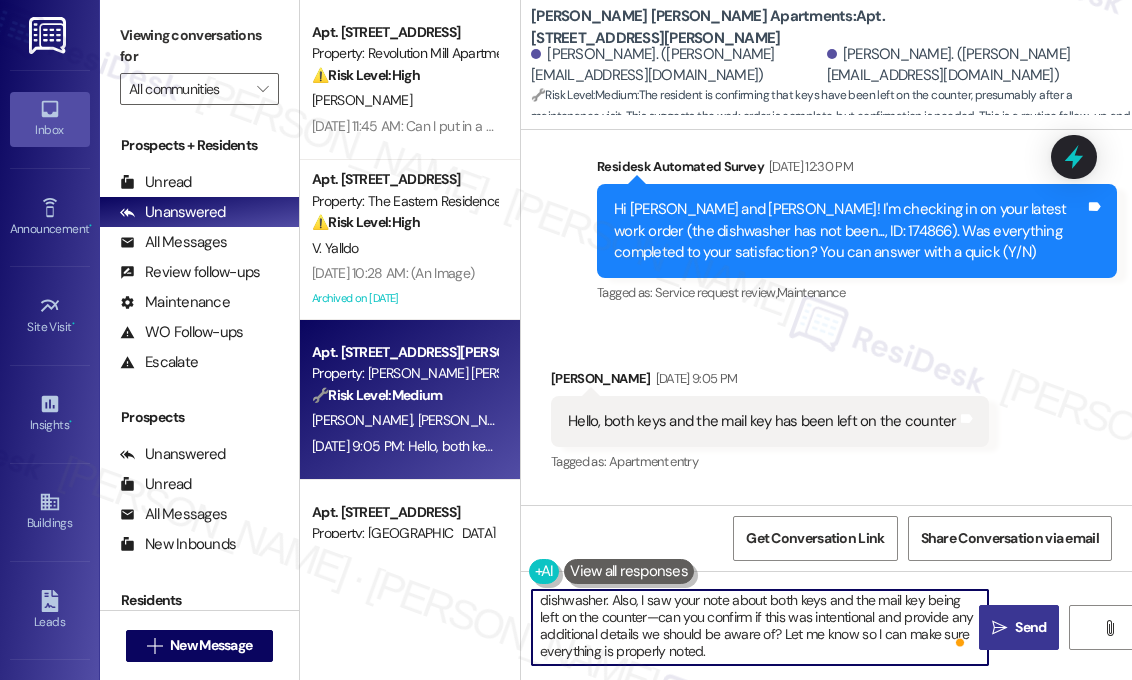 type on "Hi [PERSON_NAME]! The work order mentioned above is related to your dishwasher. Also, I saw your note about both keys and the mail key being left on the counter—can you confirm if this was intentional and provide any additional details we should be aware of? Let me know so I can make sure everything is properly noted." 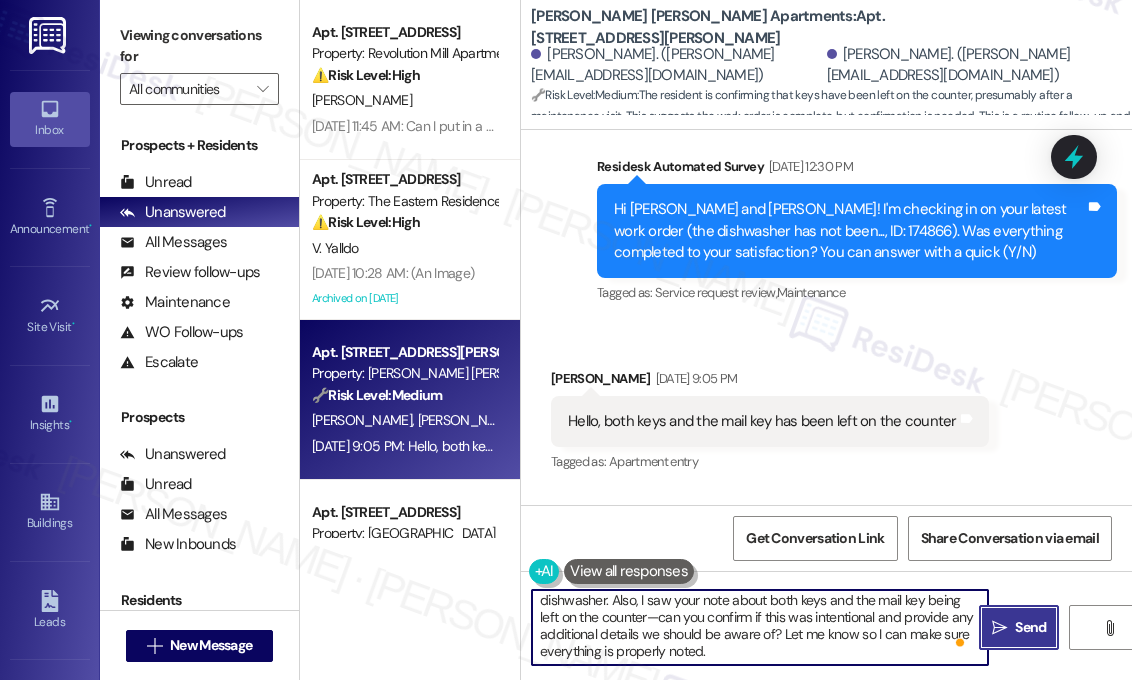 click on "Send" at bounding box center (1030, 627) 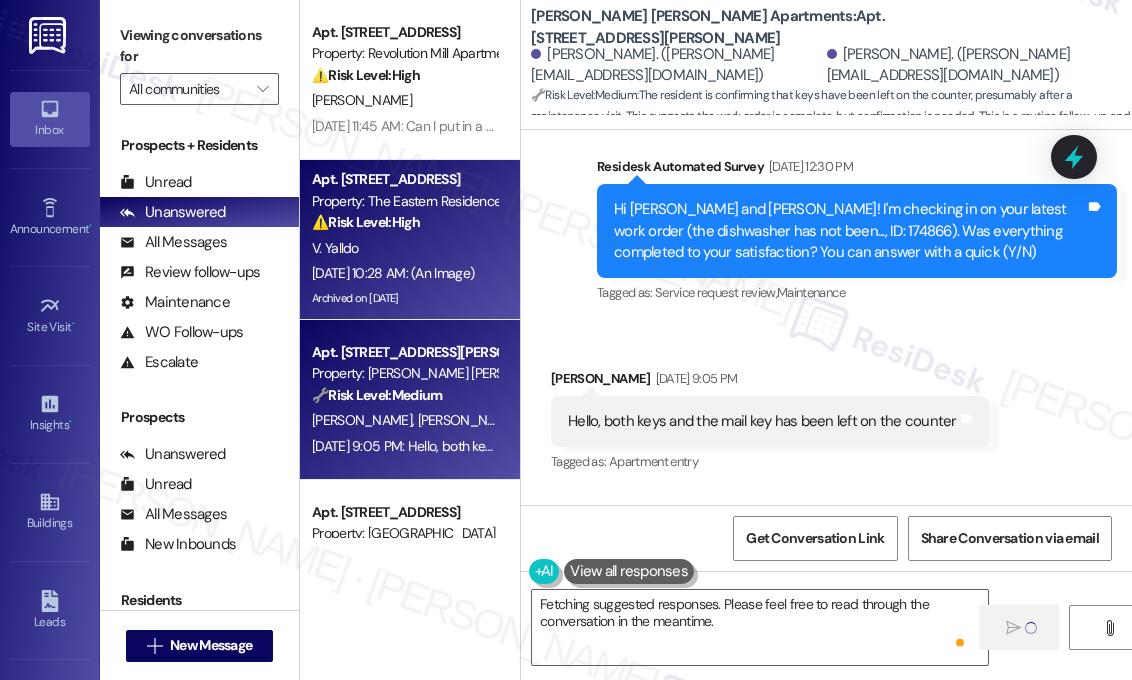 scroll, scrollTop: 0, scrollLeft: 0, axis: both 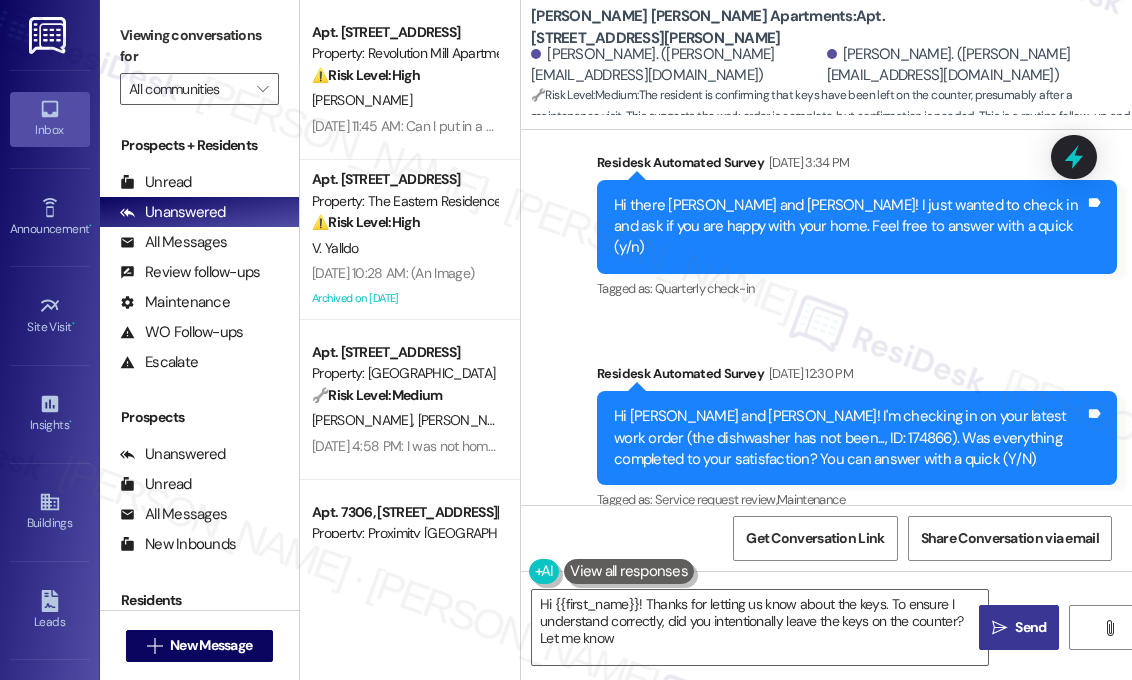 type on "Hi {{first_name}}! Thanks for letting us know about the keys. To ensure I understand correctly, did you intentionally leave the keys on the counter? Let me know!" 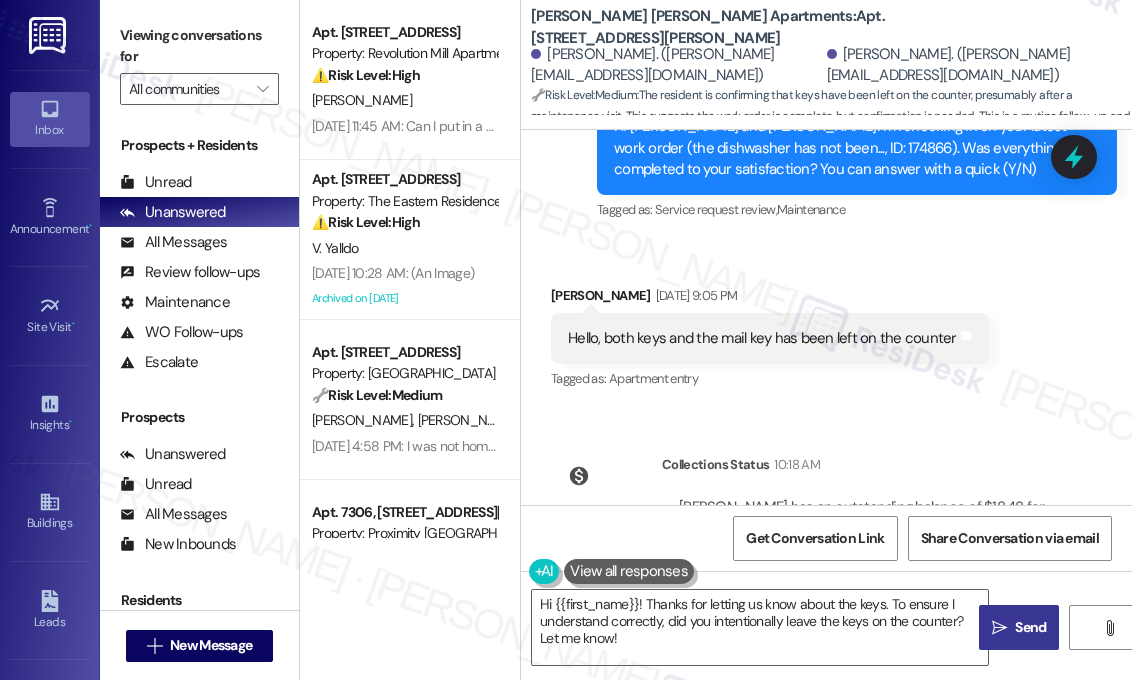 scroll, scrollTop: 3940, scrollLeft: 0, axis: vertical 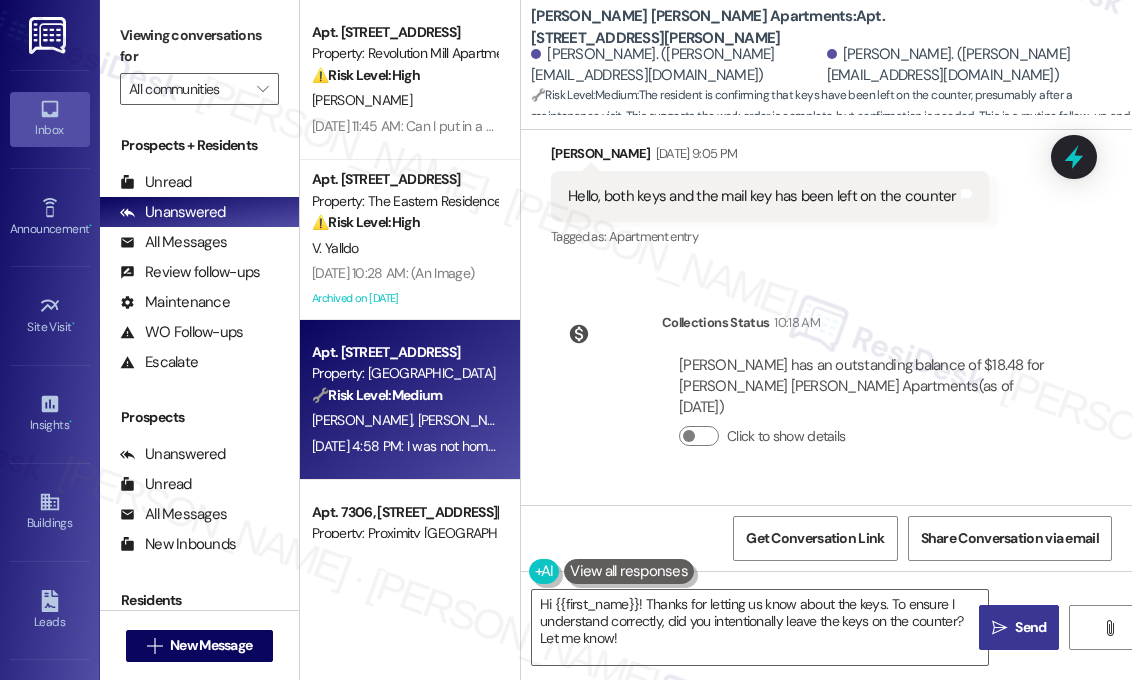 click on "🔧  Risk Level:  Medium The resident was not home during the thermostat installation and had no input on the programming. This is a non-urgent maintenance follow-up issue related to resident satisfaction and proper device configuration." at bounding box center (404, 395) 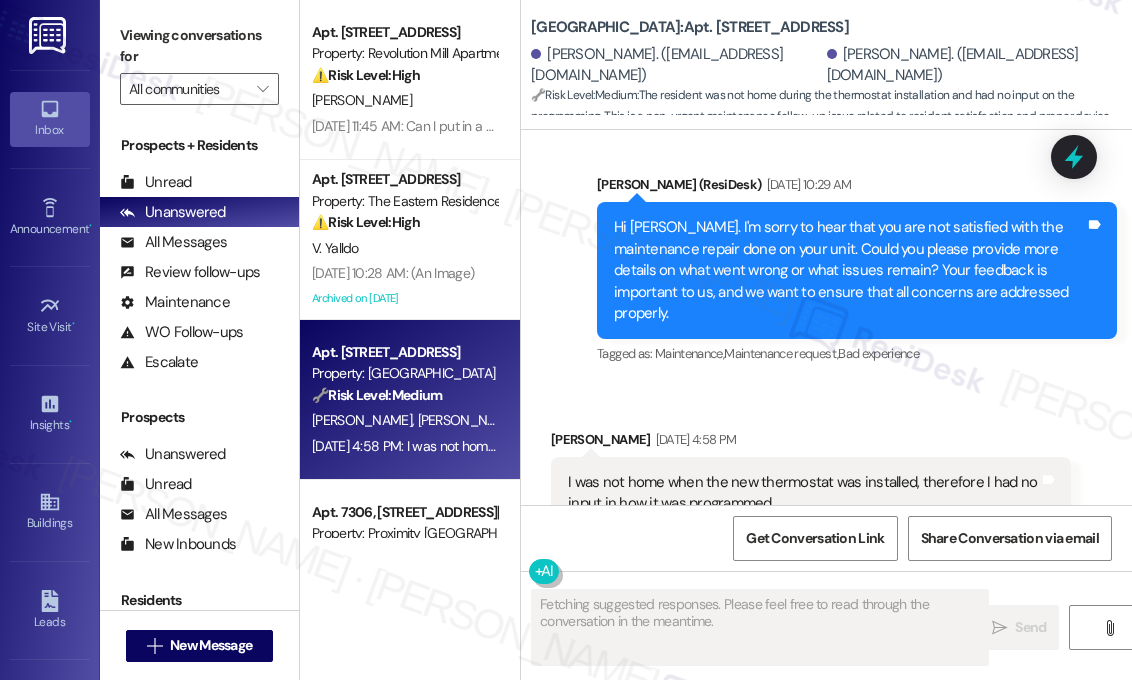 scroll, scrollTop: 6694, scrollLeft: 0, axis: vertical 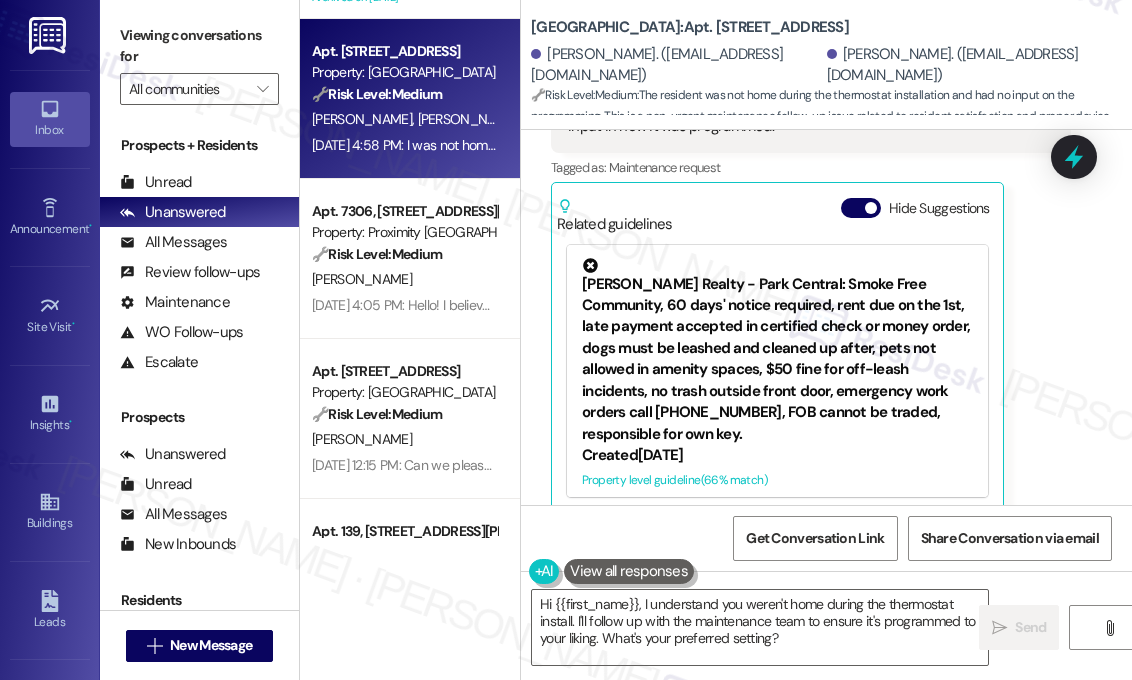 click on "[PERSON_NAME] [DATE] 4:58 PM I was  not home when the new thermostat was installed, therefore I had no input in how it was programmed. Tags and notes Tagged as:   Maintenance request Click to highlight conversations about Maintenance request  Related guidelines Hide Suggestions [PERSON_NAME] Realty - Park Central: Smoke Free Community, 60 days' notice required, rent due on the 1st, late payment accepted in certified check or money order, dogs must be leashed and cleaned up after, pets not allowed in amenity spaces, $50 fine for off-leash incidents, no trash outside front door, emergency work orders call [PHONE_NUMBER], FOB cannot be traded, responsible for own key. Created  [DATE] Property level guideline  ( 66 % match) FAQs generated by ResiDesk AI What are the conditions of Park Central being a Smoke Free Community? [GEOGRAPHIC_DATA] is a Smoke Free Community. How much notice is required prior to lease expiration? A 60 days' notice is required in writing prior to your lease expiration date. Created   (" at bounding box center [811, 283] 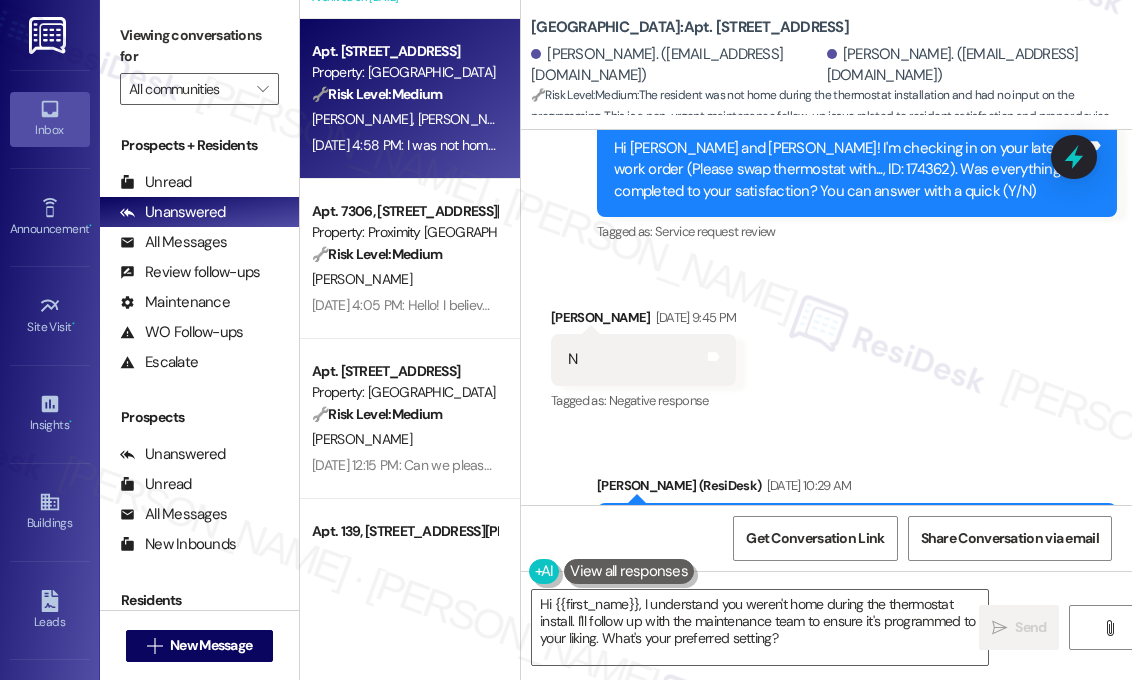 scroll, scrollTop: 5994, scrollLeft: 0, axis: vertical 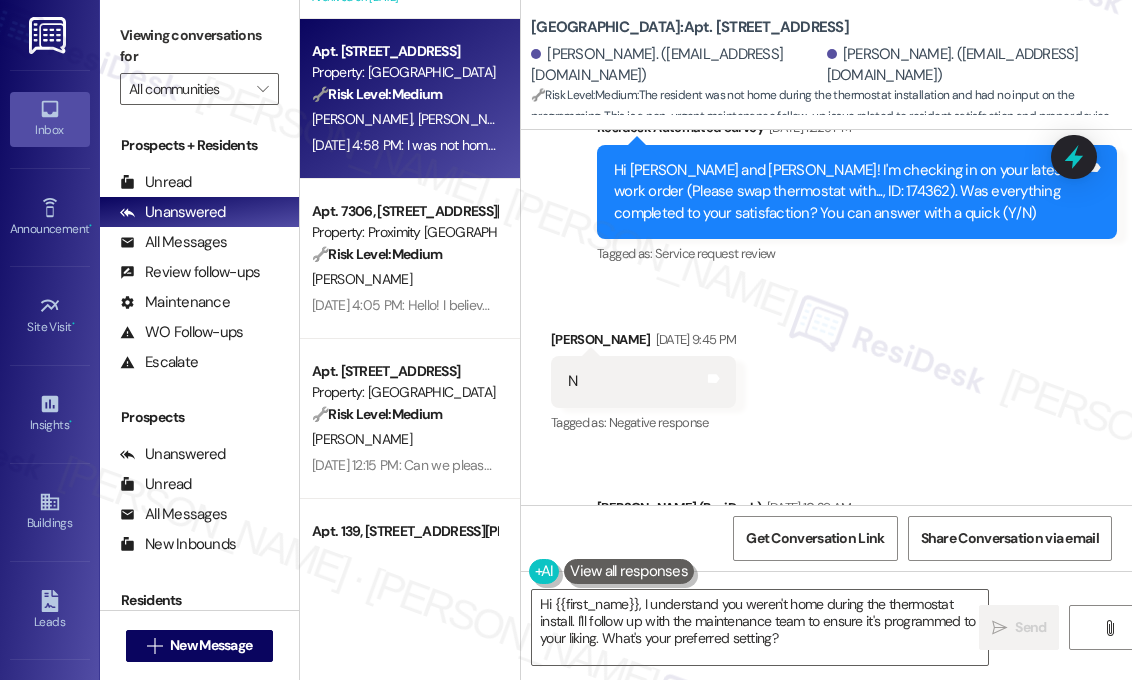 click on "Hi [PERSON_NAME] and [PERSON_NAME]! I'm checking in on your latest work order (Please swap thermostat with..., ID: 174362). Was everything completed to your satisfaction? You can answer with a quick (Y/N)" at bounding box center [849, 192] 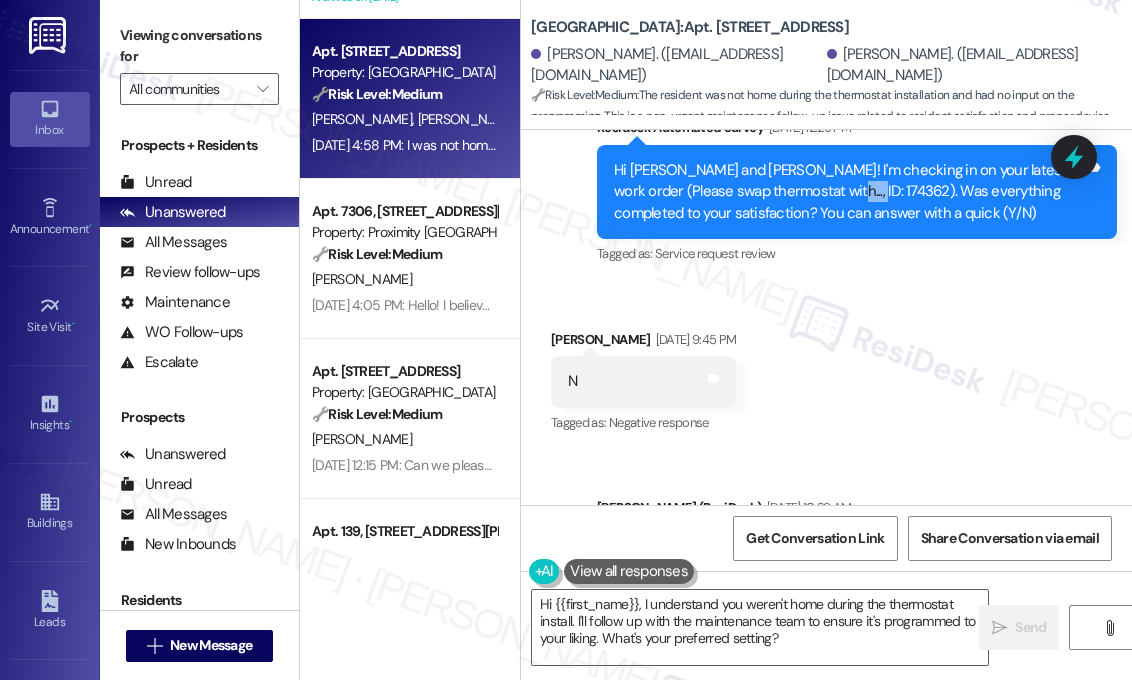 click on "Hi [PERSON_NAME] and [PERSON_NAME]! I'm checking in on your latest work order (Please swap thermostat with..., ID: 174362). Was everything completed to your satisfaction? You can answer with a quick (Y/N)" at bounding box center (849, 192) 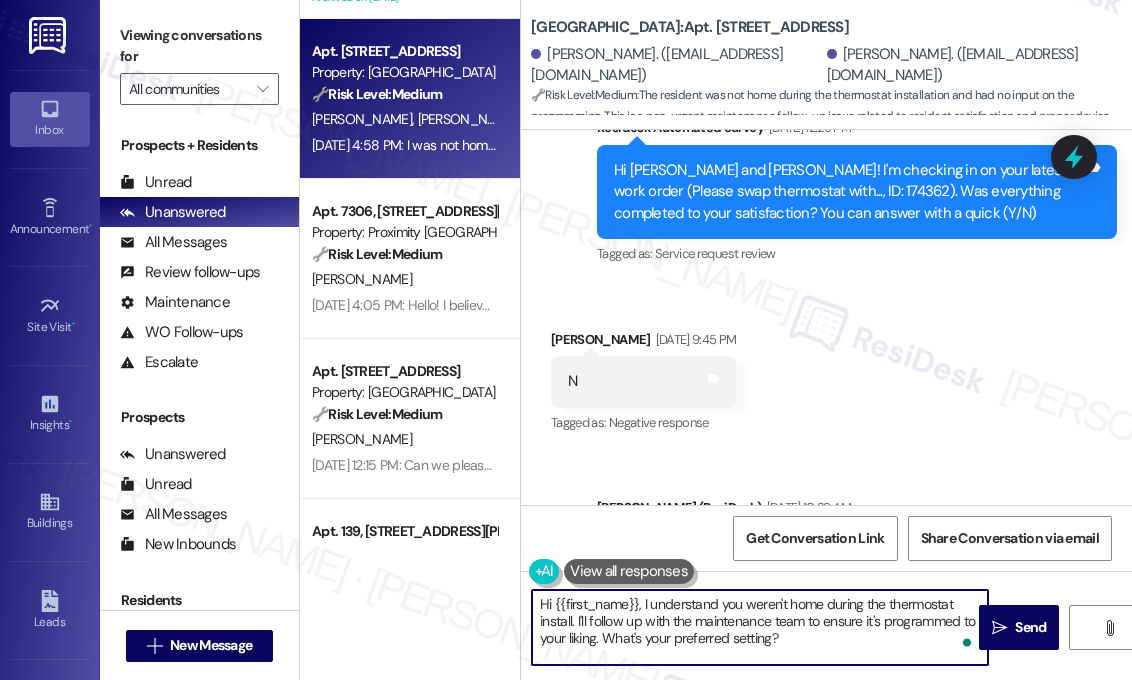 drag, startPoint x: 828, startPoint y: 632, endPoint x: 640, endPoint y: 607, distance: 189.65495 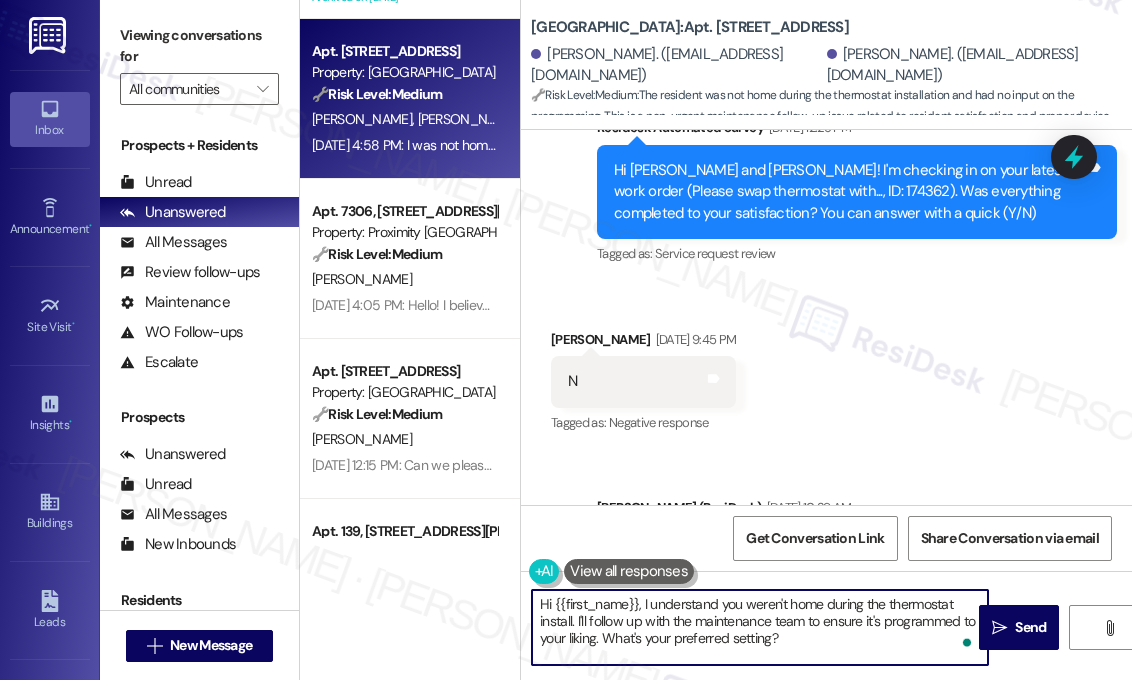 click on "Hi {{first_name}}, I understand you weren't home during the thermostat install. I'll follow up with the maintenance team to ensure it's programmed to your liking. What's your preferred setting?" at bounding box center [760, 627] 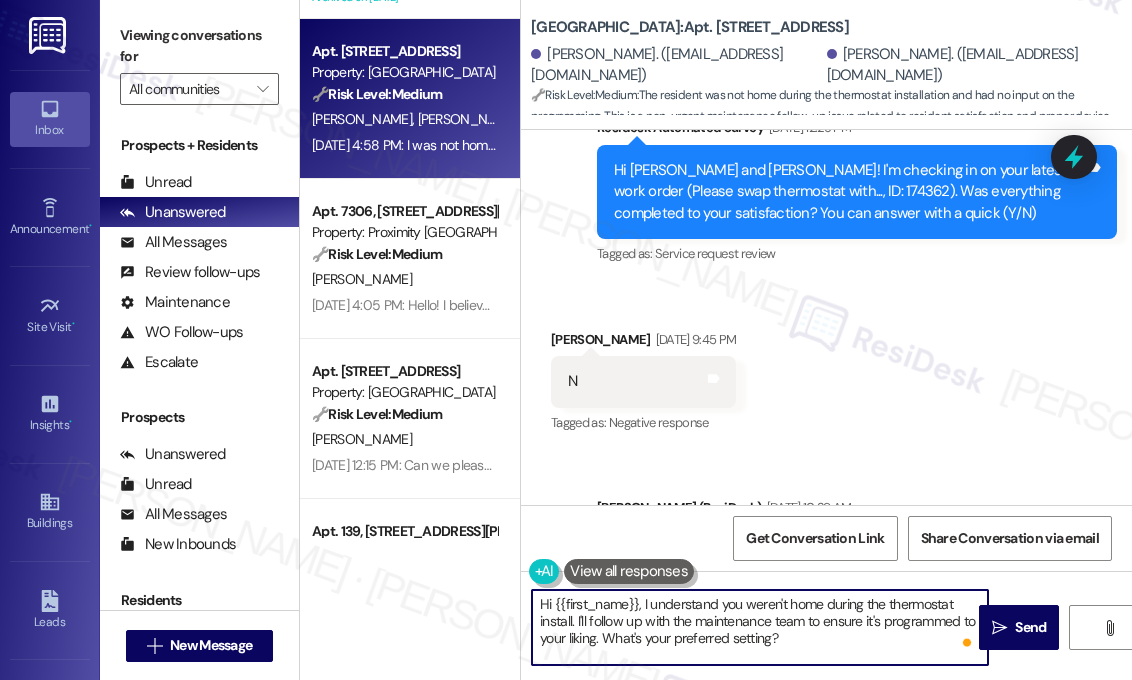 click on "Hi {{first_name}}, I understand you weren't home during the thermostat install. I'll follow up with the maintenance team to ensure it's programmed to your liking. What's your preferred setting?" at bounding box center (760, 627) 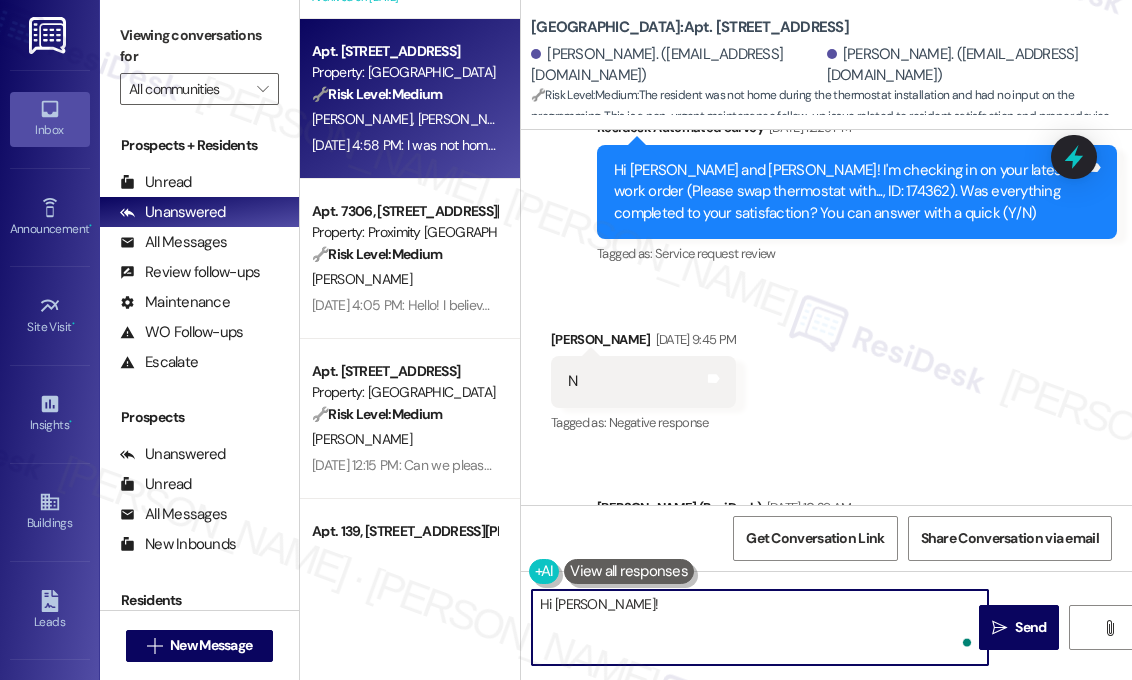 paste on "The work order notes show that the thermostat was replaced on 07/21. Are you currently experiencing issues with the new thermostat? Let me know so I can follow up if needed." 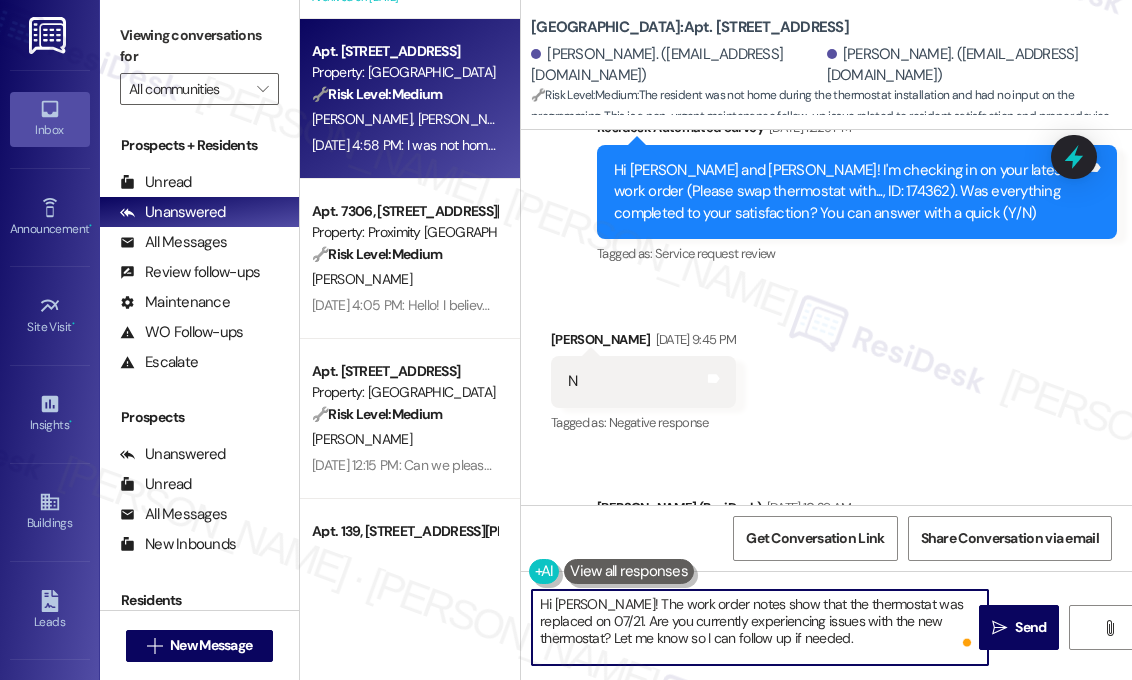 click on "Hi [PERSON_NAME]! The work order notes show that the thermostat was replaced on 07/21. Are you currently experiencing issues with the new thermostat? Let me know so I can follow up if needed." at bounding box center [760, 627] 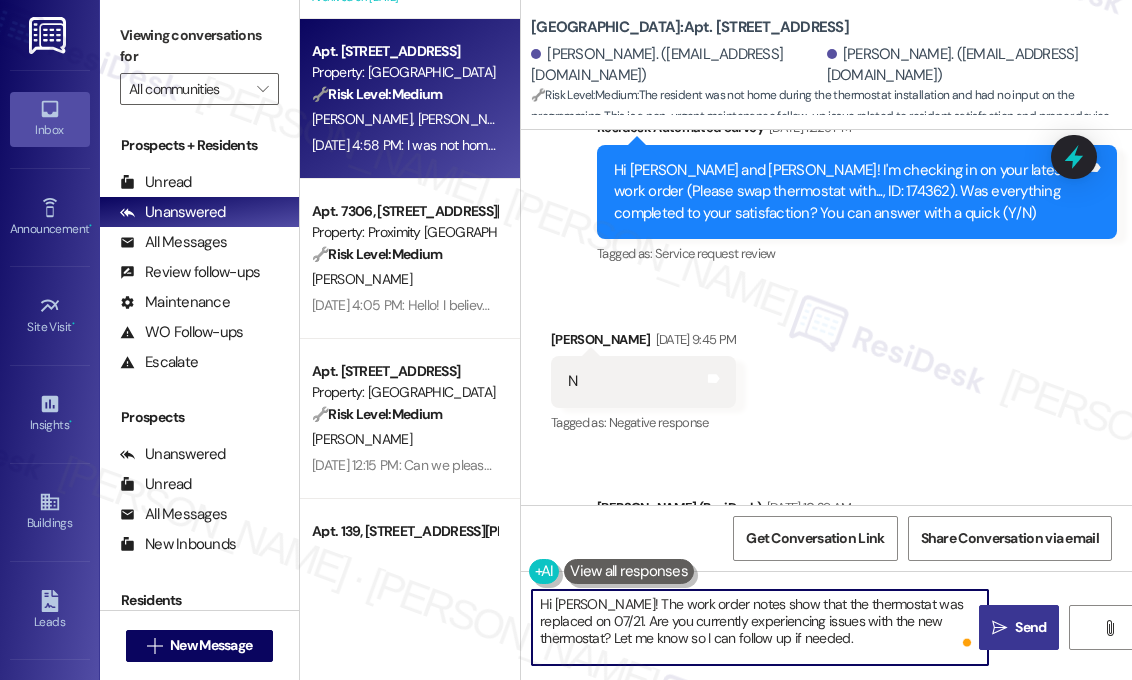 type on "Hi [PERSON_NAME]! The work order notes show that the thermostat was replaced on 07/21. Are you currently experiencing issues with the new thermostat? Let me know so I can follow up if needed." 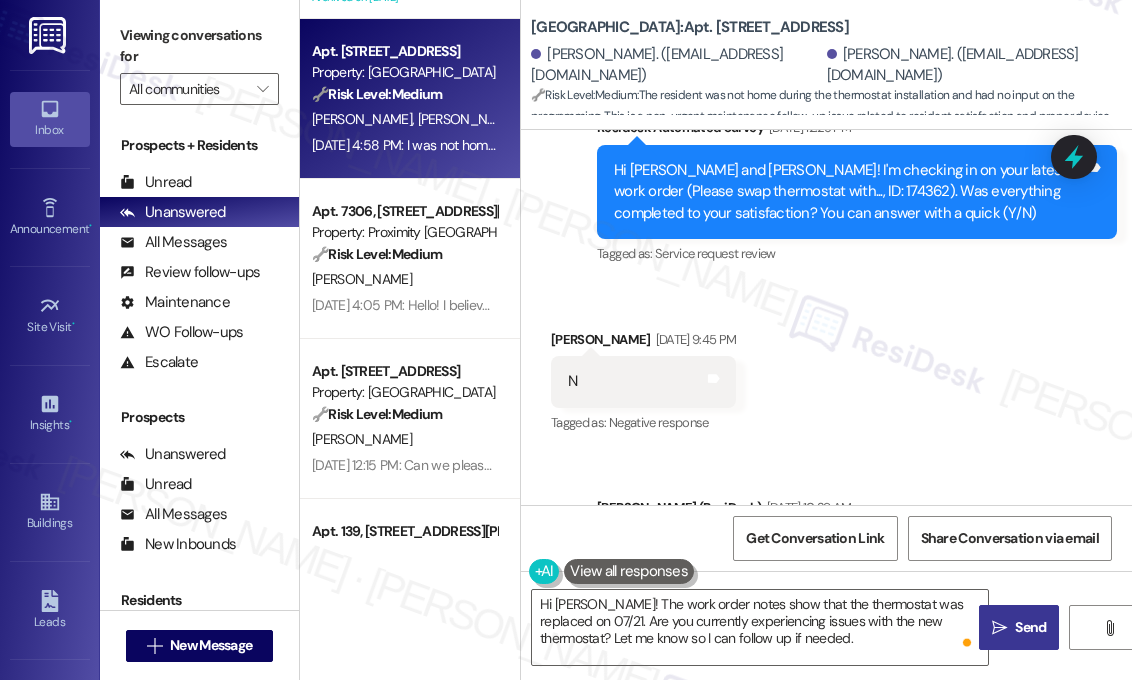 click on "" at bounding box center (999, 628) 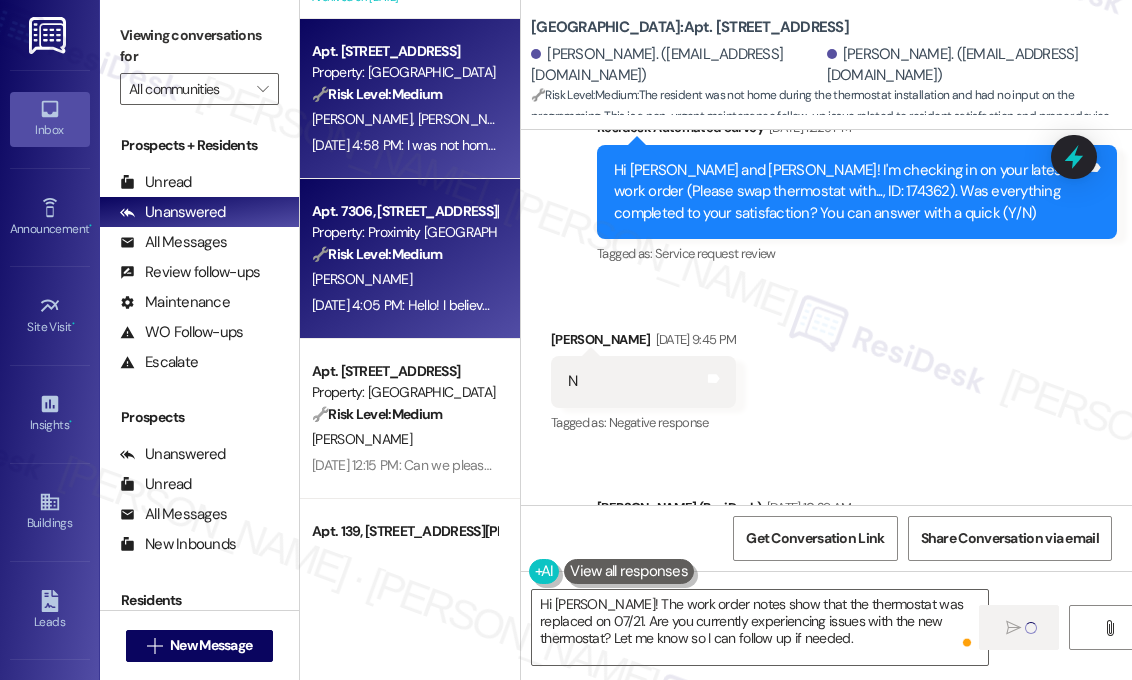 click on "🔧  Risk Level:  Medium The resident is reporting a malfunctioning dryer that is not drying clothes properly. While inconvenient, this is a non-urgent maintenance request and does not pose an immediate threat to safety or property. The resident has granted permission for entry, and there are no pets, simplifying the maintenance process." at bounding box center (404, 254) 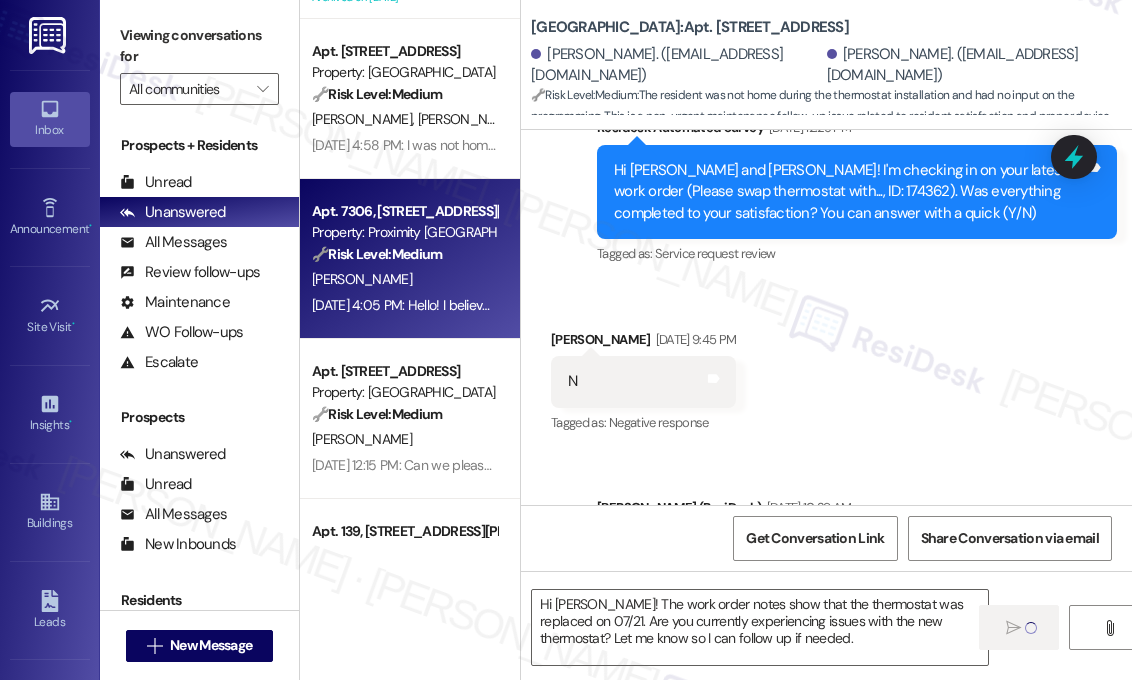 type on "Fetching suggested responses. Please feel free to read through the conversation in the meantime." 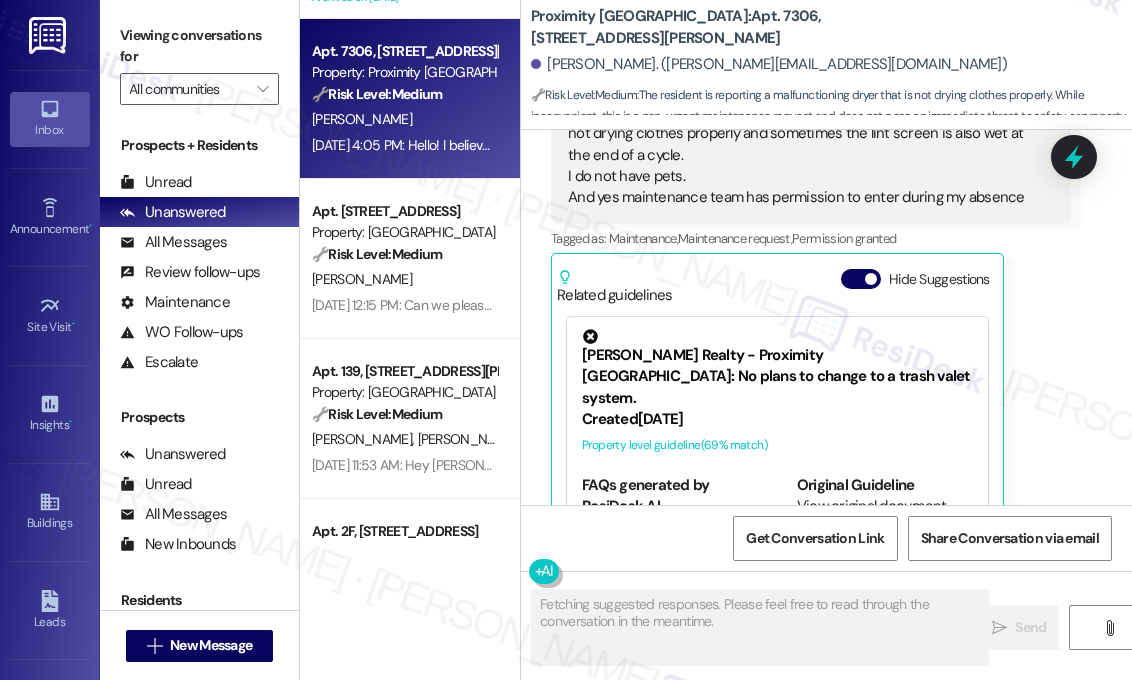 scroll, scrollTop: 2792, scrollLeft: 0, axis: vertical 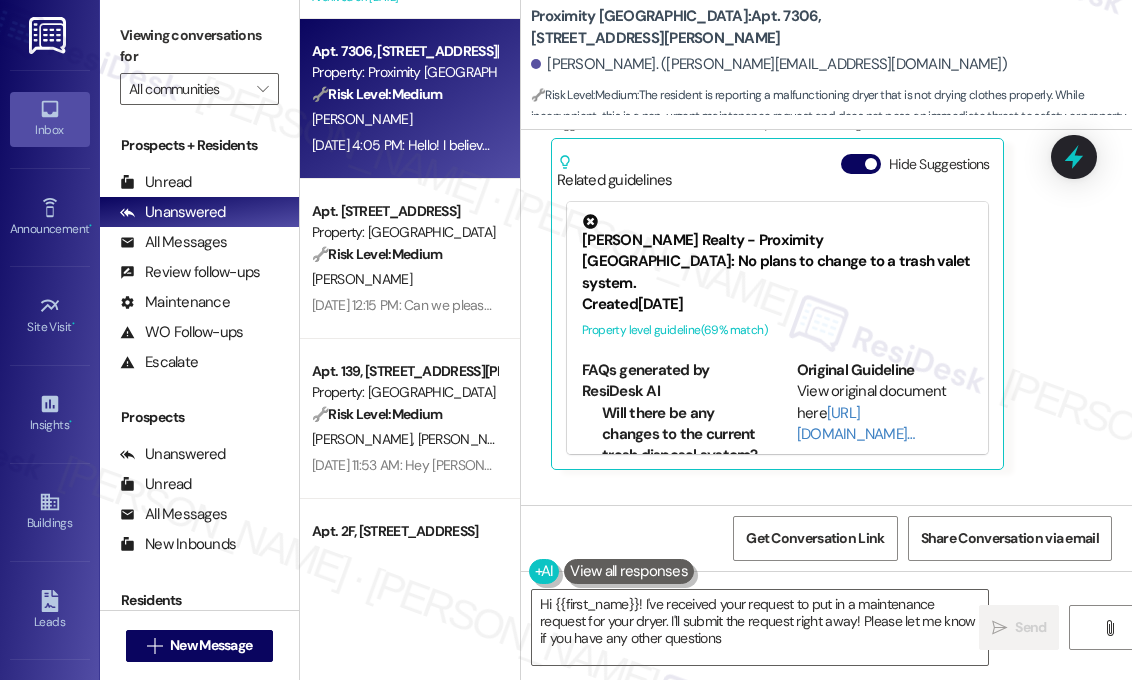type on "Hi {{first_name}}! I've received your request to put in a maintenance request for your dryer. I'll submit the request right away! Please let me know if you have any other questions." 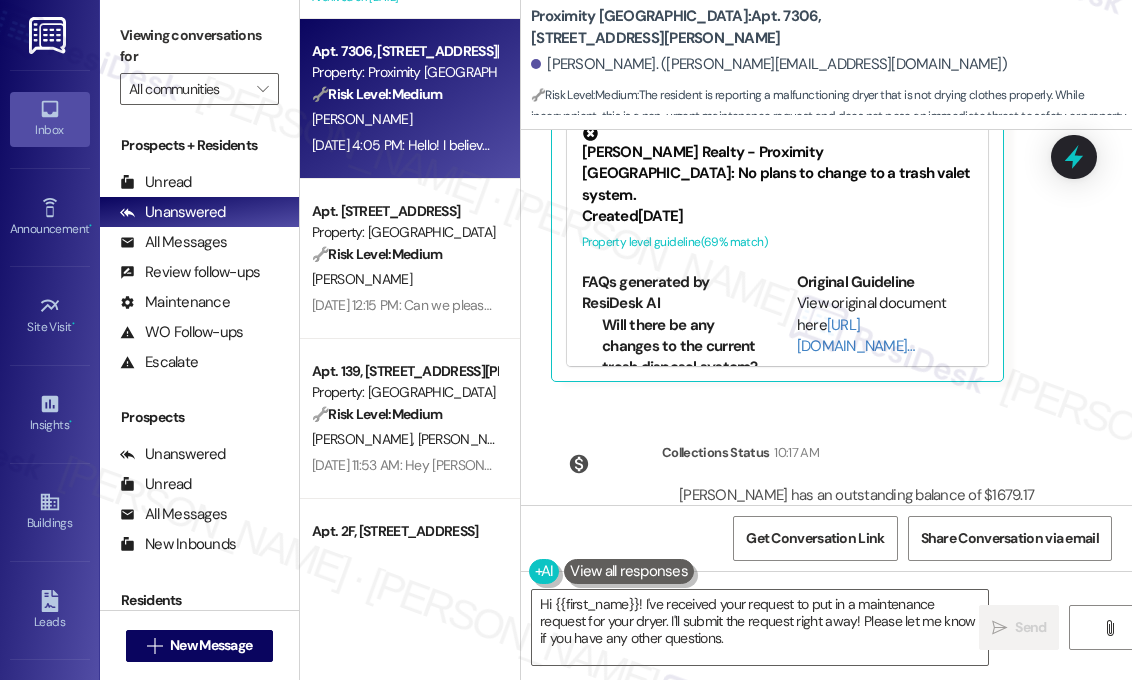 scroll, scrollTop: 2598, scrollLeft: 0, axis: vertical 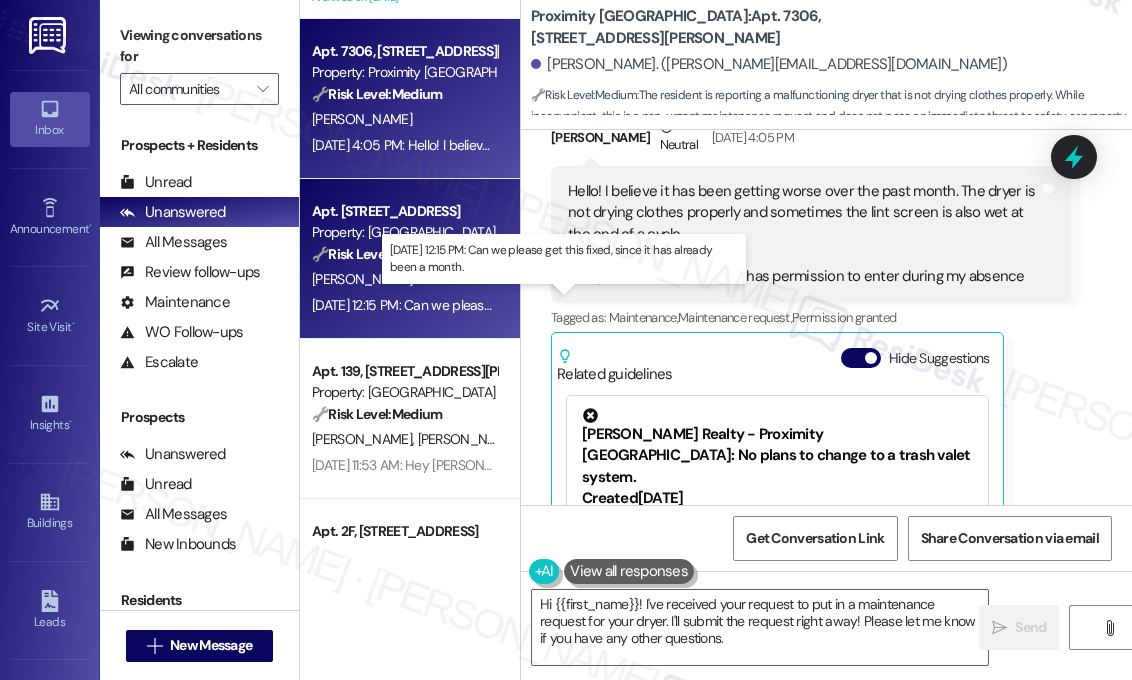 click on "[DATE] 12:15 PM: Can we please get this fixed, since it has already been a month. [DATE] 12:15 PM: Can we please get this fixed, since it has already been a month." at bounding box center (542, 305) 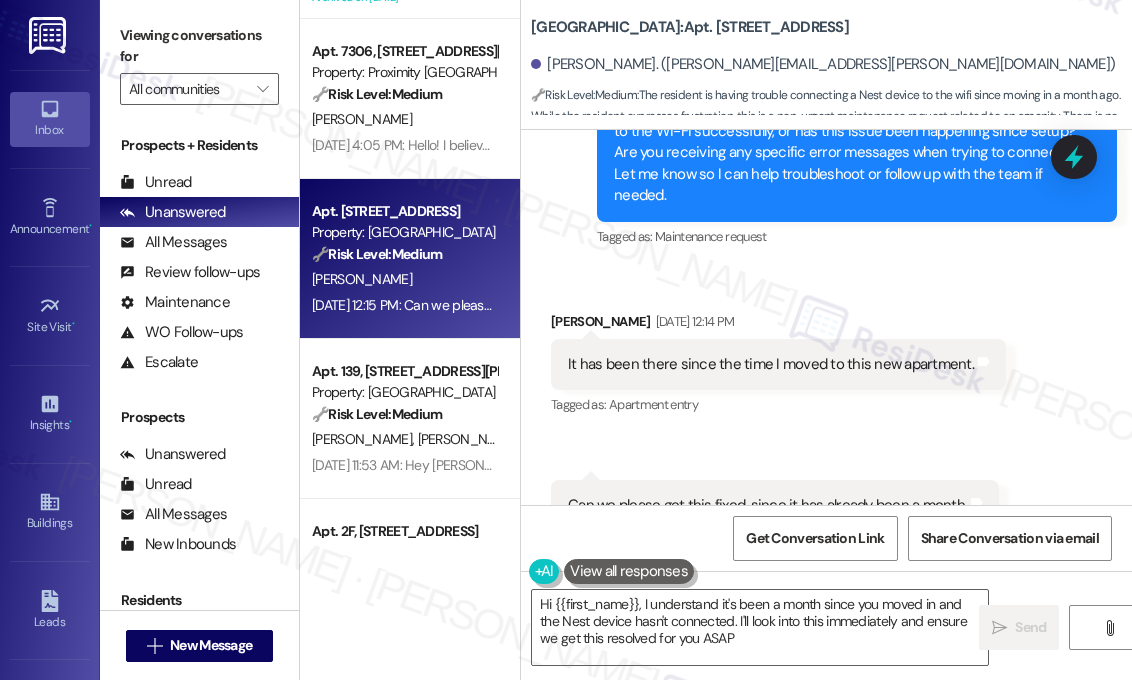 type on "Hi {{first_name}}, I understand it's been a month since you moved in and the Nest device hasn't connected. I'll look into this immediately and ensure we get this resolved for you ASAP!" 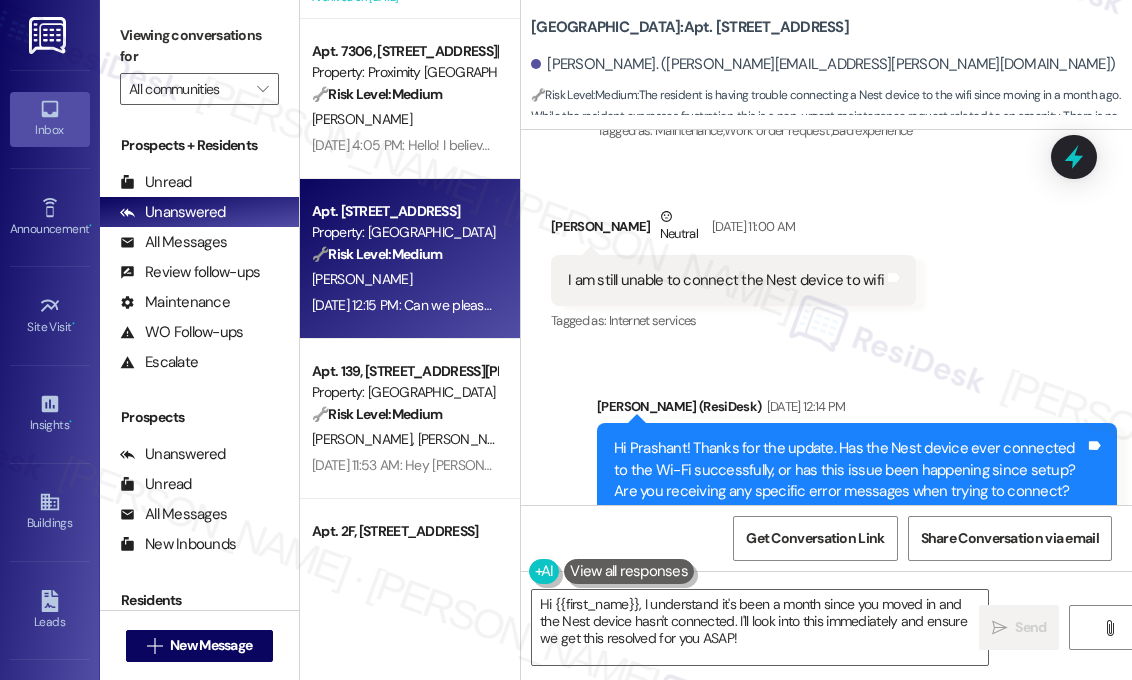 scroll, scrollTop: 1318, scrollLeft: 0, axis: vertical 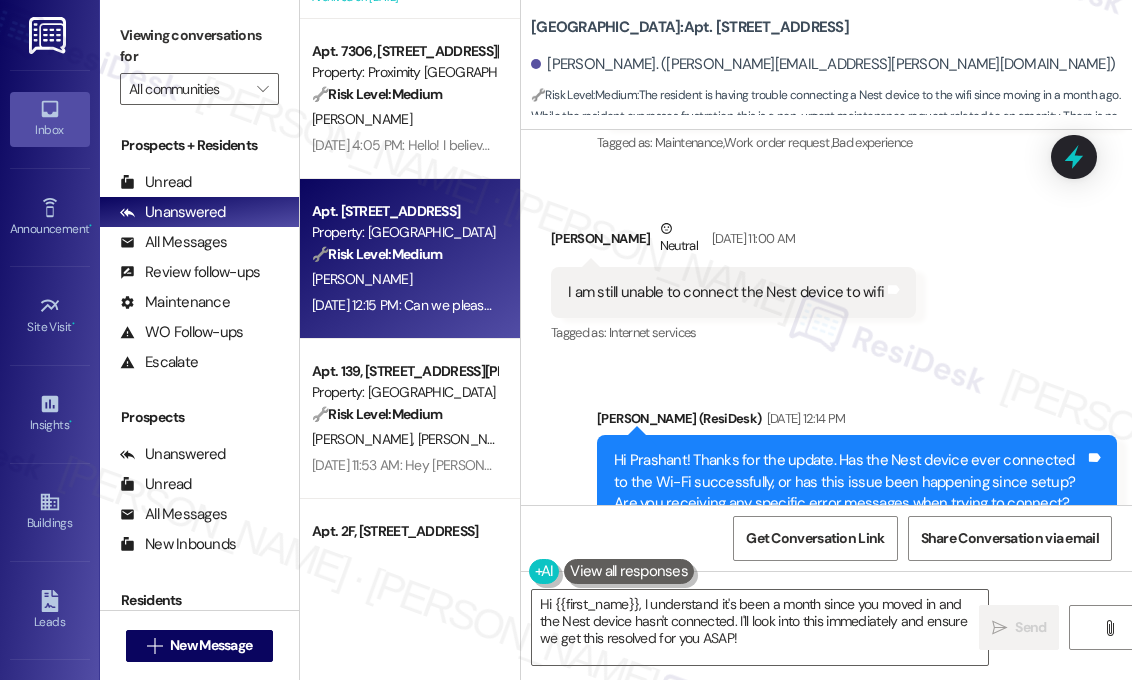 click on "I am still unable to connect the Nest device to wifi" at bounding box center (726, 292) 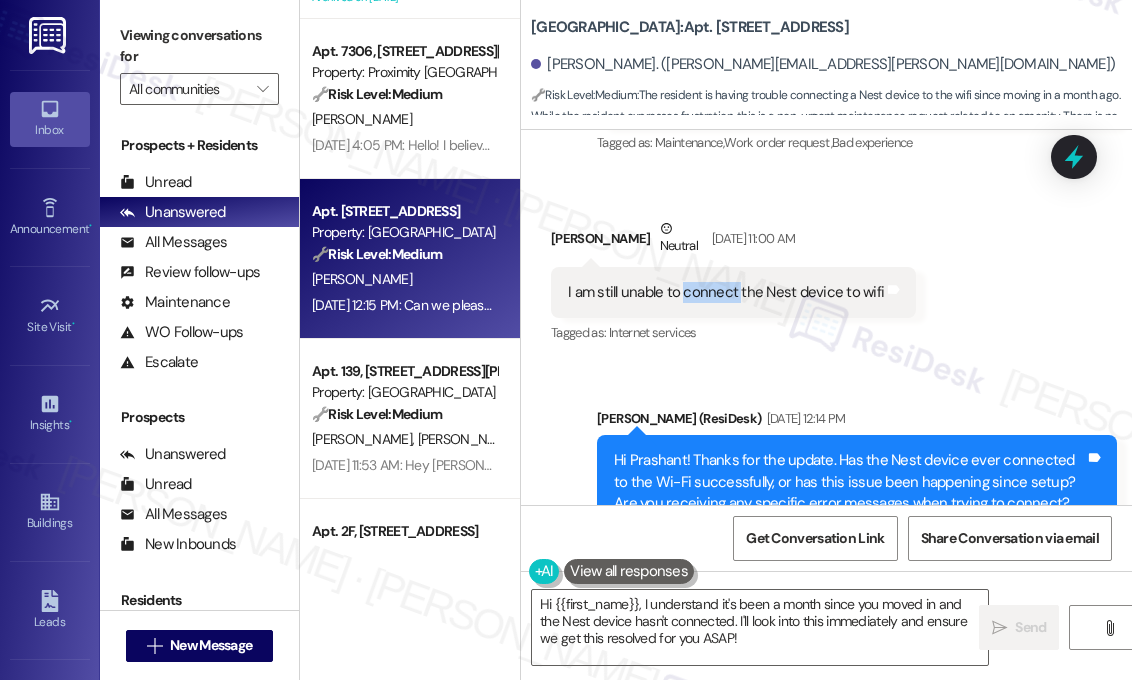 click on "I am still unable to connect the Nest device to wifi" at bounding box center (726, 292) 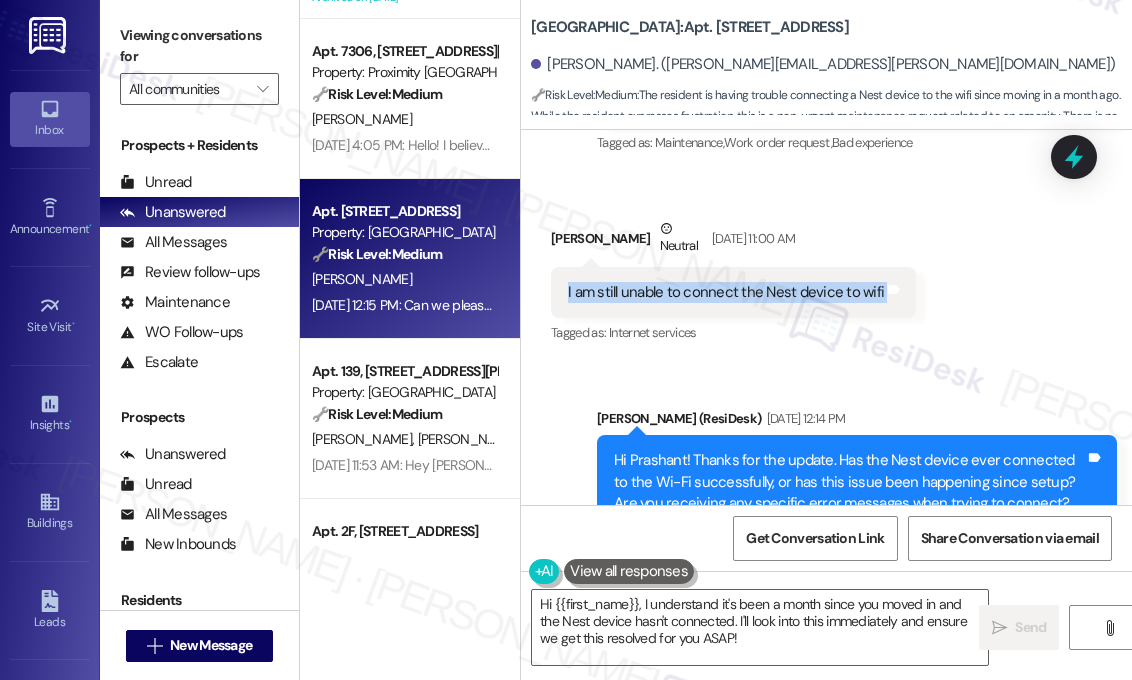 click on "I am still unable to connect the Nest device to wifi" at bounding box center (726, 292) 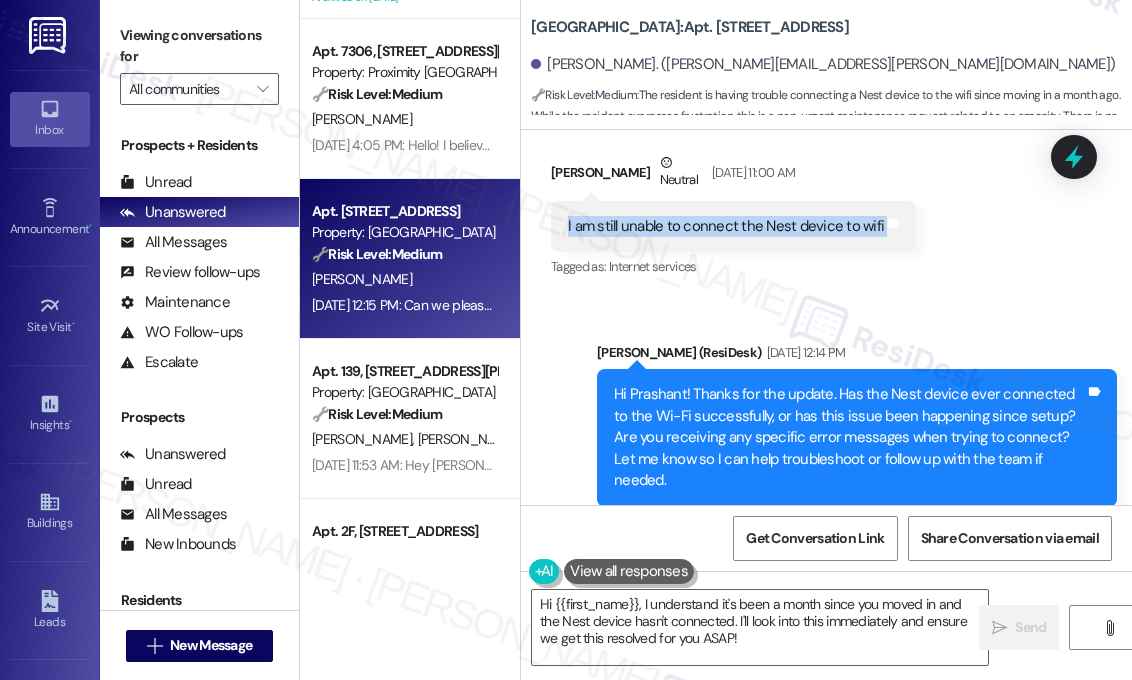 scroll, scrollTop: 1818, scrollLeft: 0, axis: vertical 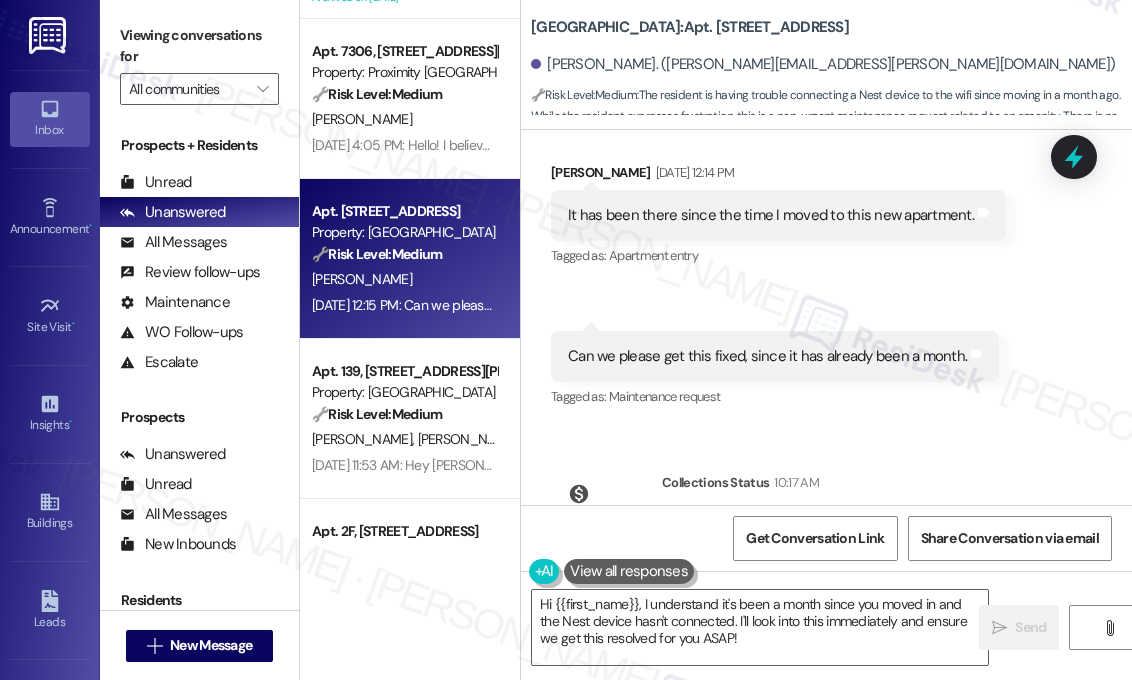click on "It has been there since the time I moved to this new apartment." at bounding box center [771, 215] 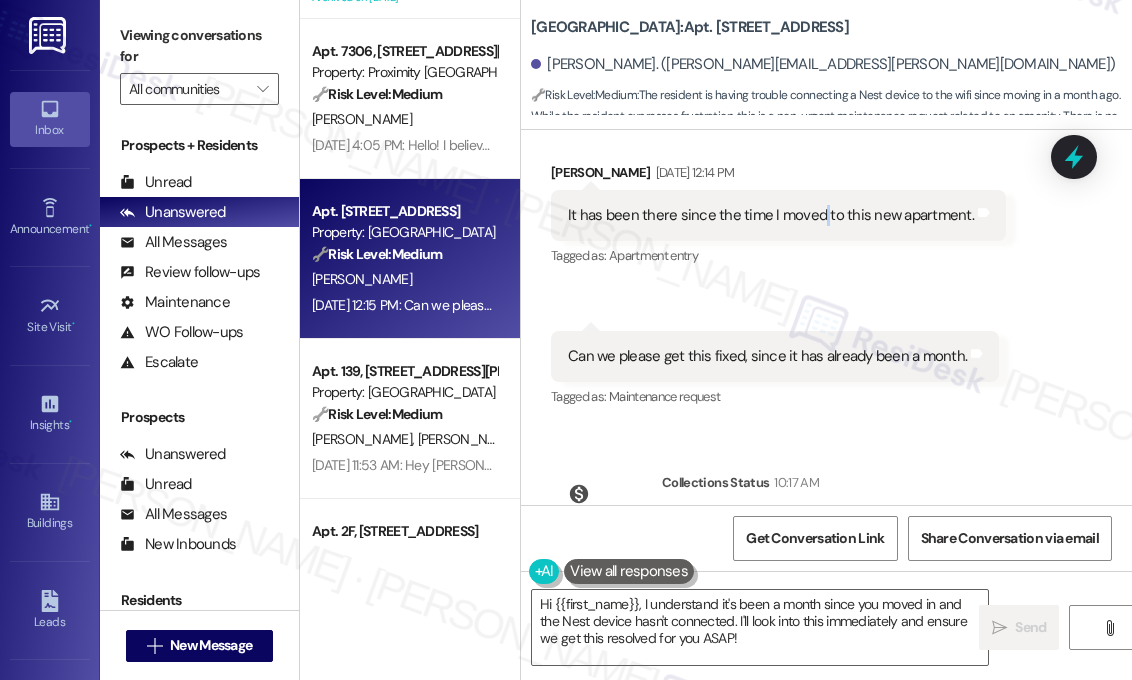 click on "It has been there since the time I moved to this new apartment." at bounding box center [771, 215] 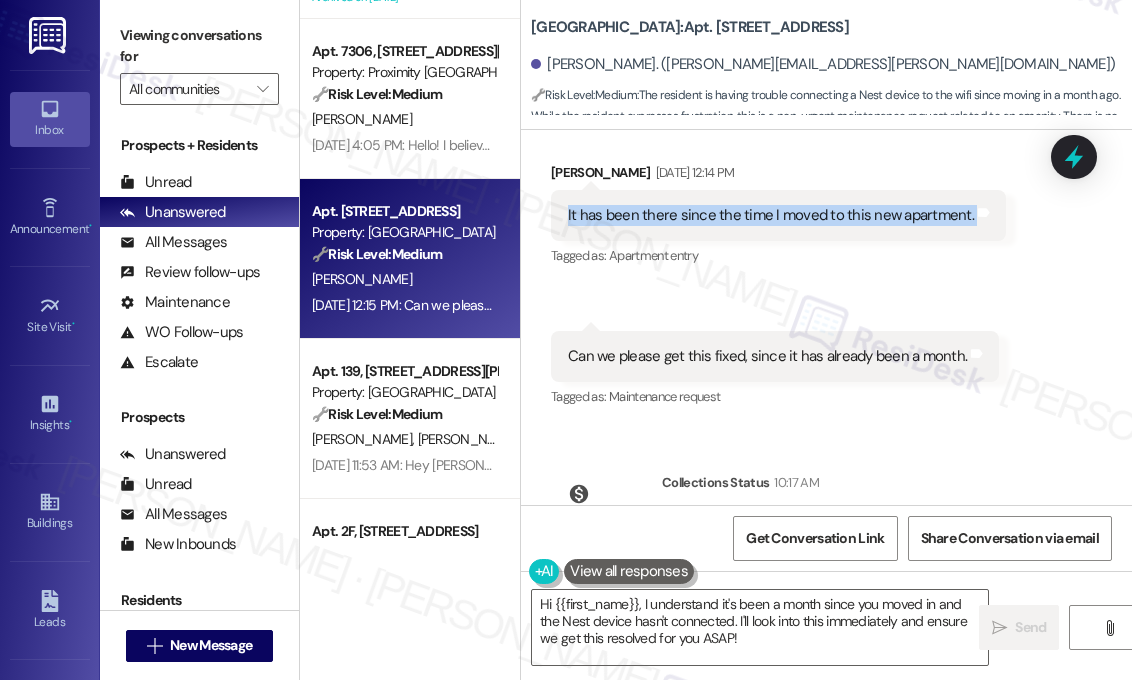 click on "It has been there since the time I moved to this new apartment." at bounding box center [771, 215] 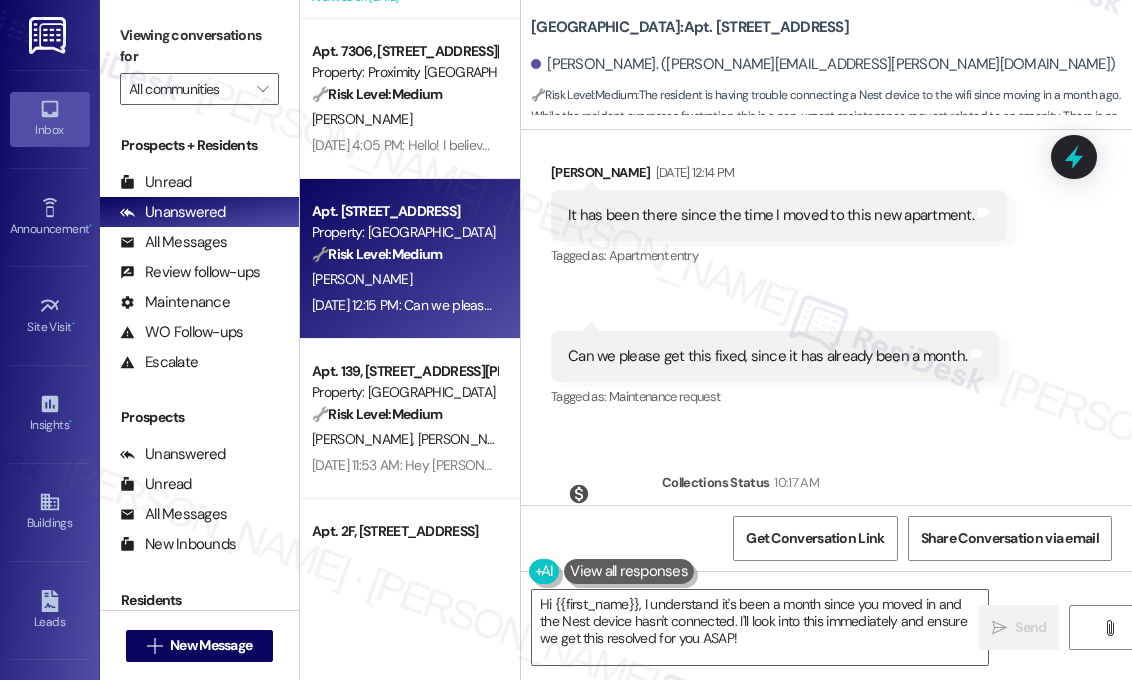 click on "Can we please get this fixed, since it has already been a month." at bounding box center [767, 356] 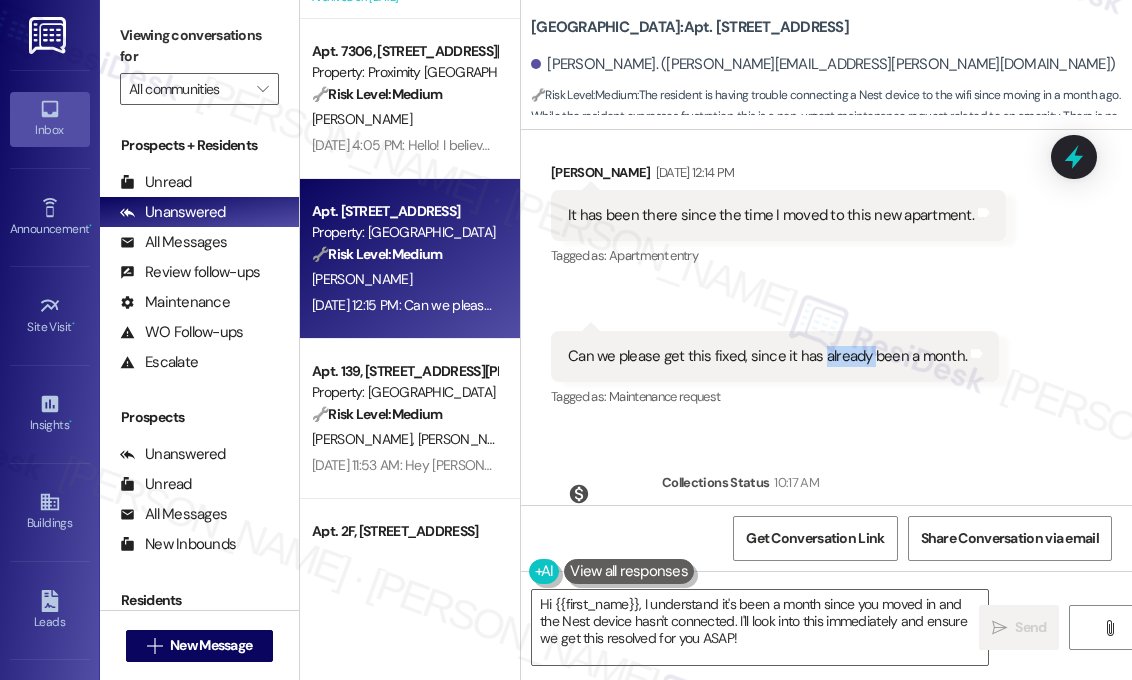 click on "Can we please get this fixed, since it has already been a month." at bounding box center (767, 356) 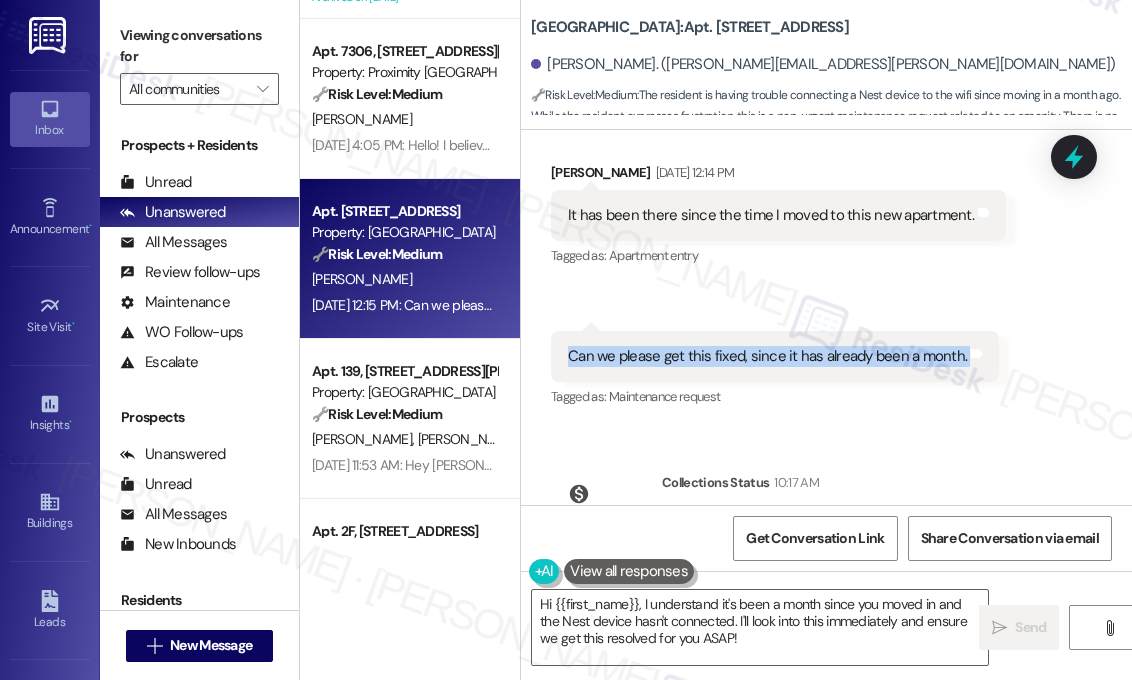 click on "Can we please get this fixed, since it has already been a month." at bounding box center (767, 356) 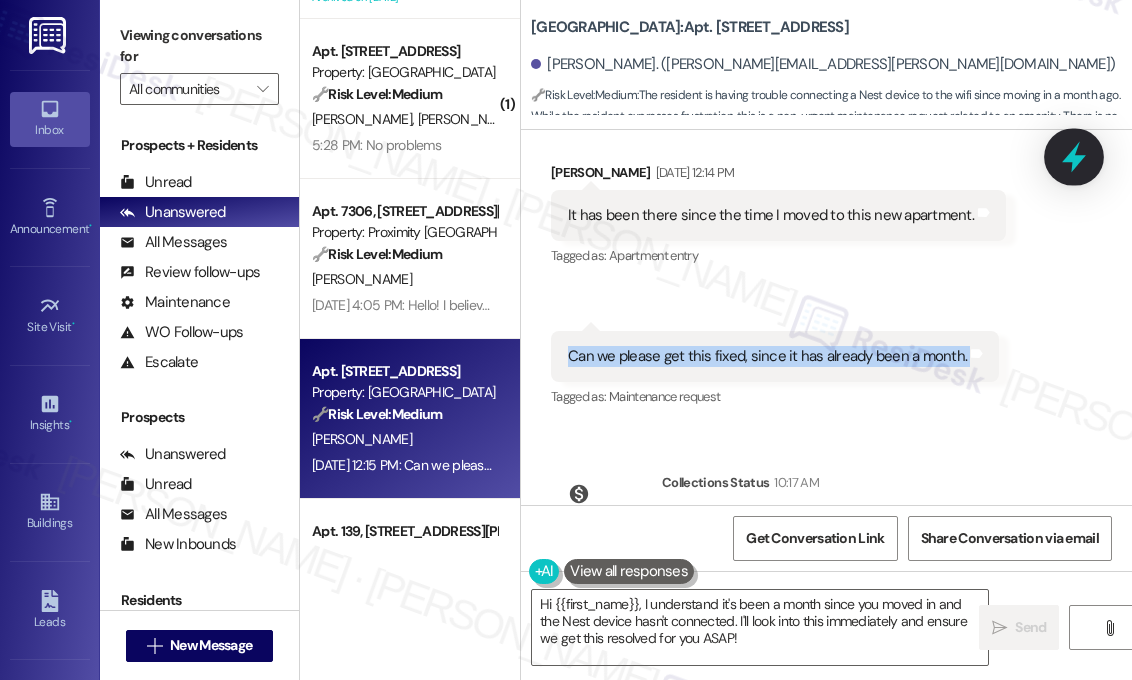click 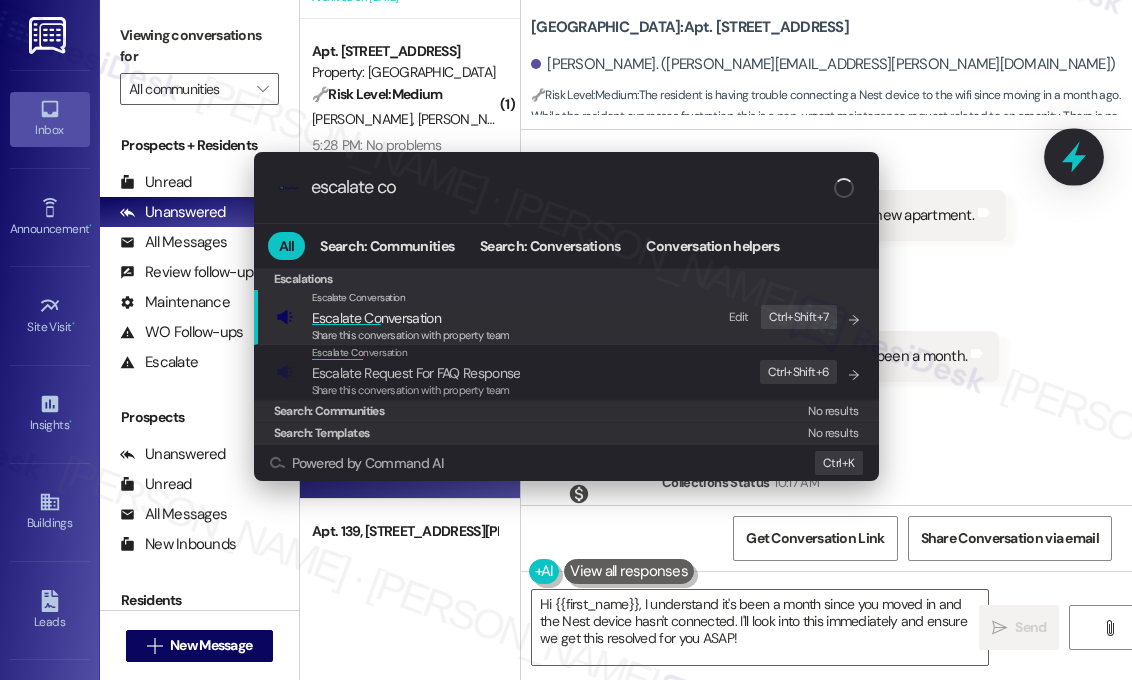 type on "escalate con" 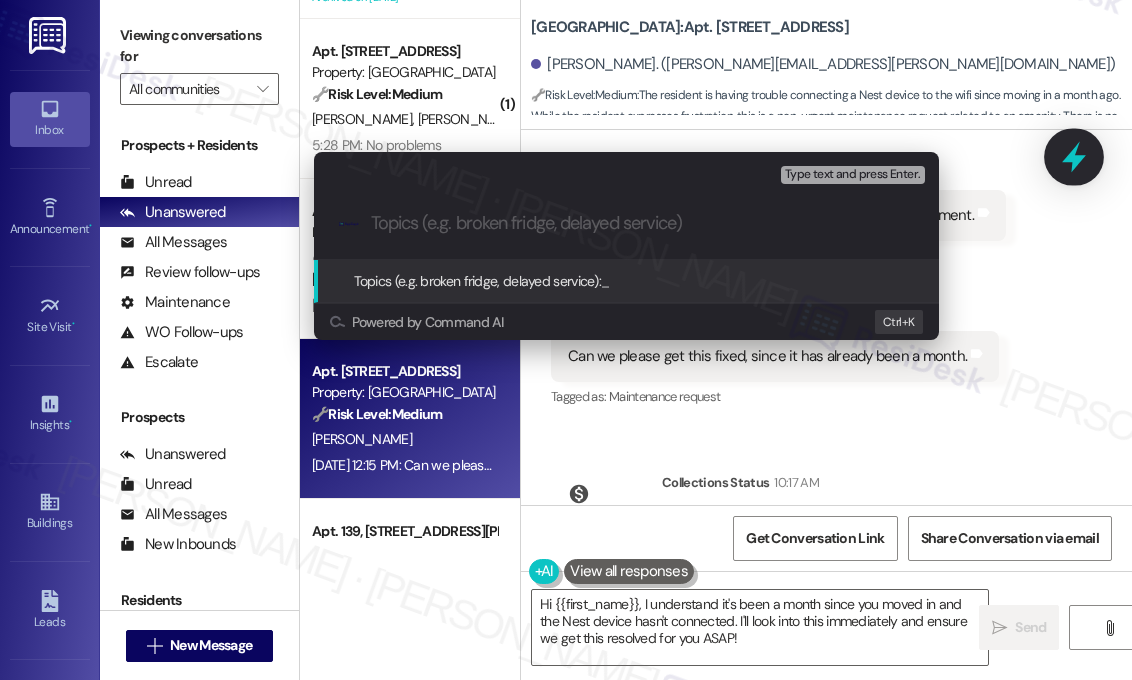 type on "Request to Resolve Ongoing Nest Device WiFi Issue in New Apartment" 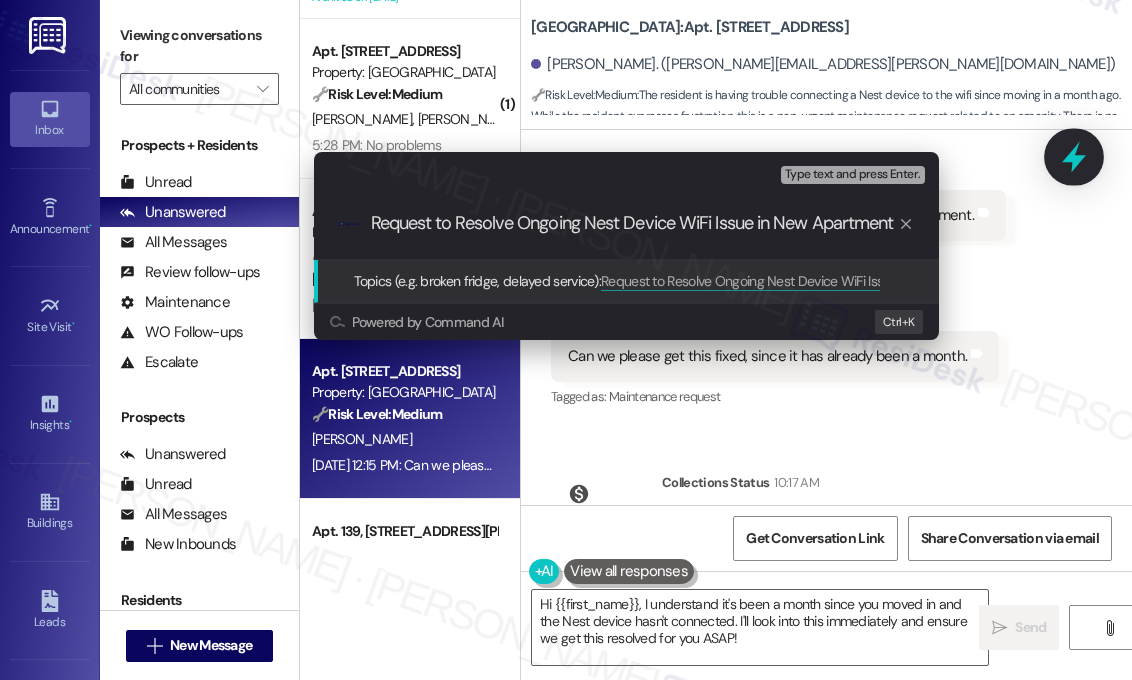 type 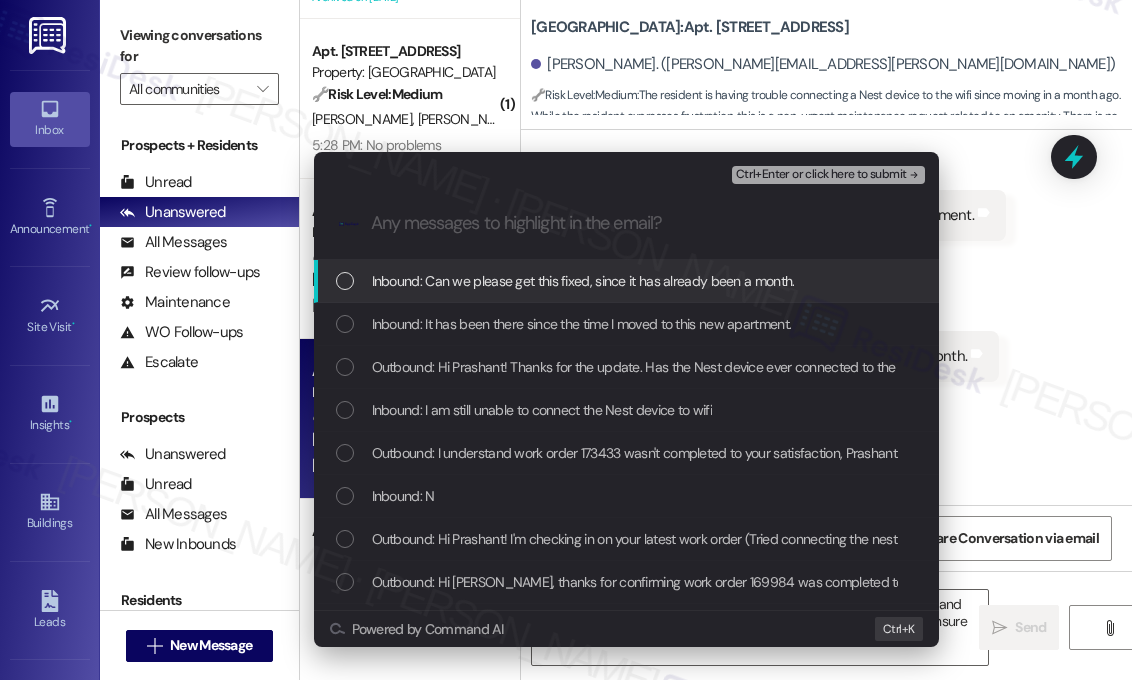 click on "Inbound: Can we please get this fixed, since it has already been a month." at bounding box center [583, 281] 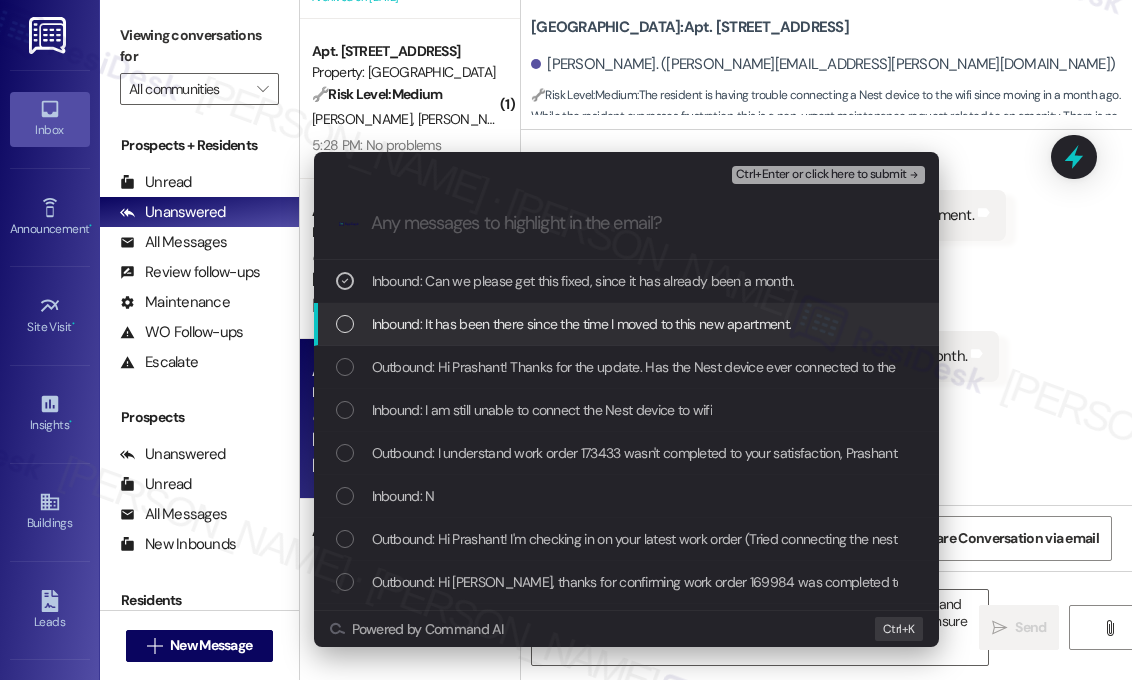 click on "Inbound: It has been there since the time I moved to this new apartment." at bounding box center [582, 324] 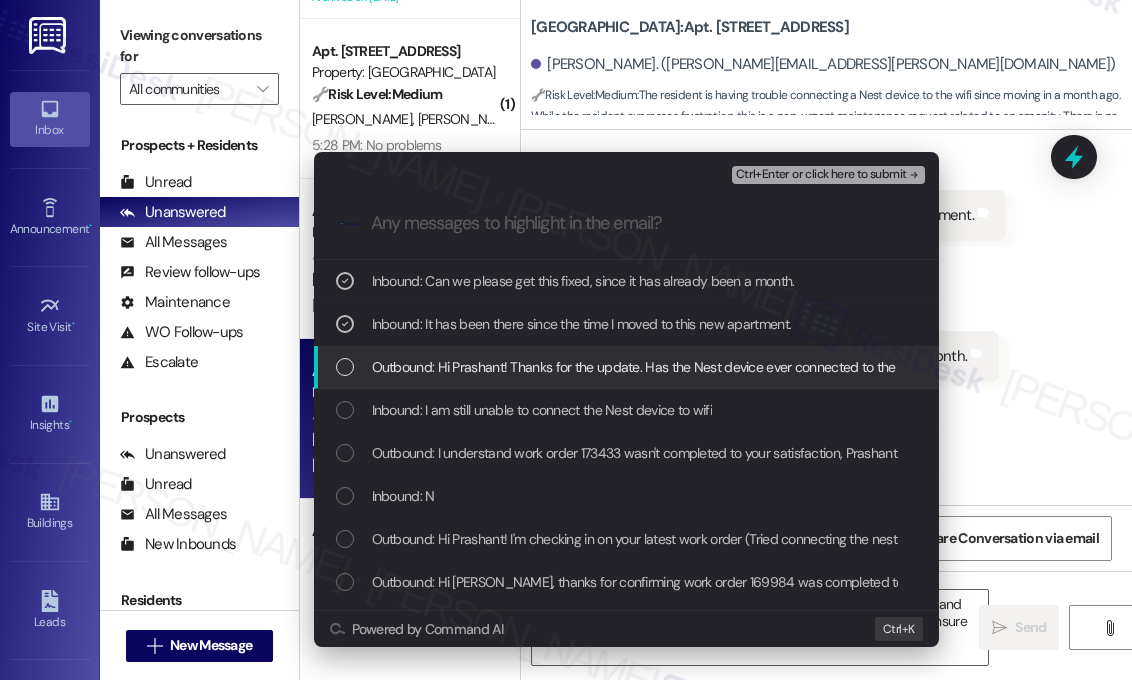 click on "Outbound: Hi Prashant! Thanks for the update. Has the Nest device ever connected to the Wi-Fi successfully, or has this issue been happening since setup? Are you receiving any specific error messages when trying to connect? Let me know so I can help troubleshoot or follow up with the team if needed." at bounding box center [1255, 367] 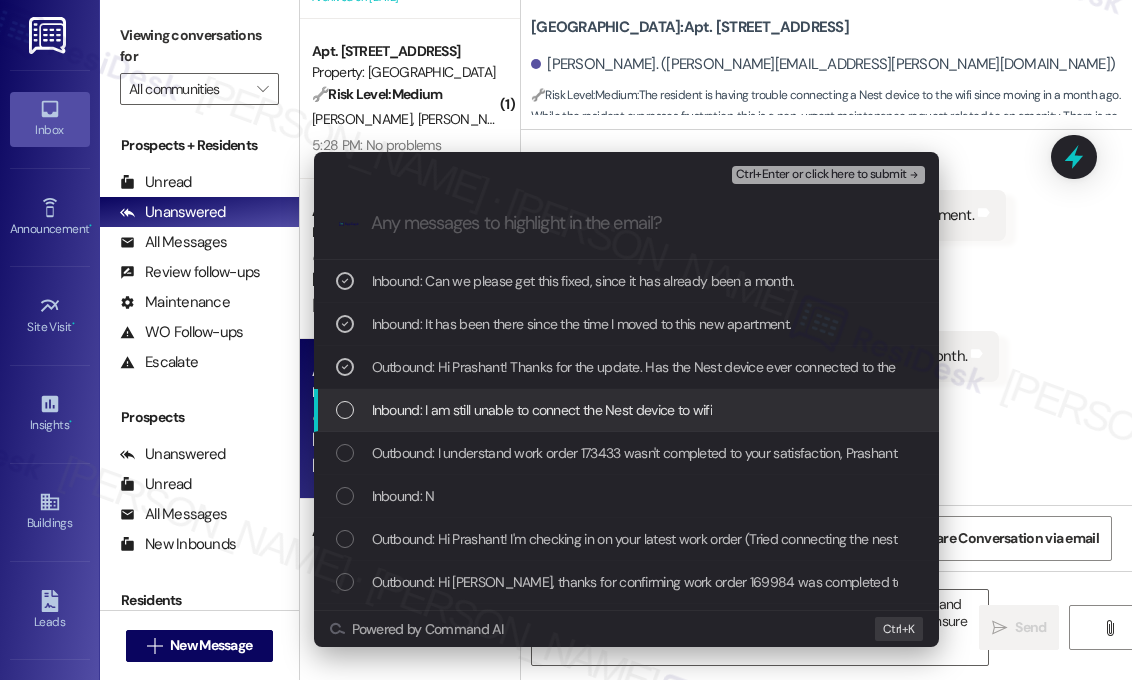 click on "Inbound: I am still unable to connect the Nest device to wifi" at bounding box center [542, 410] 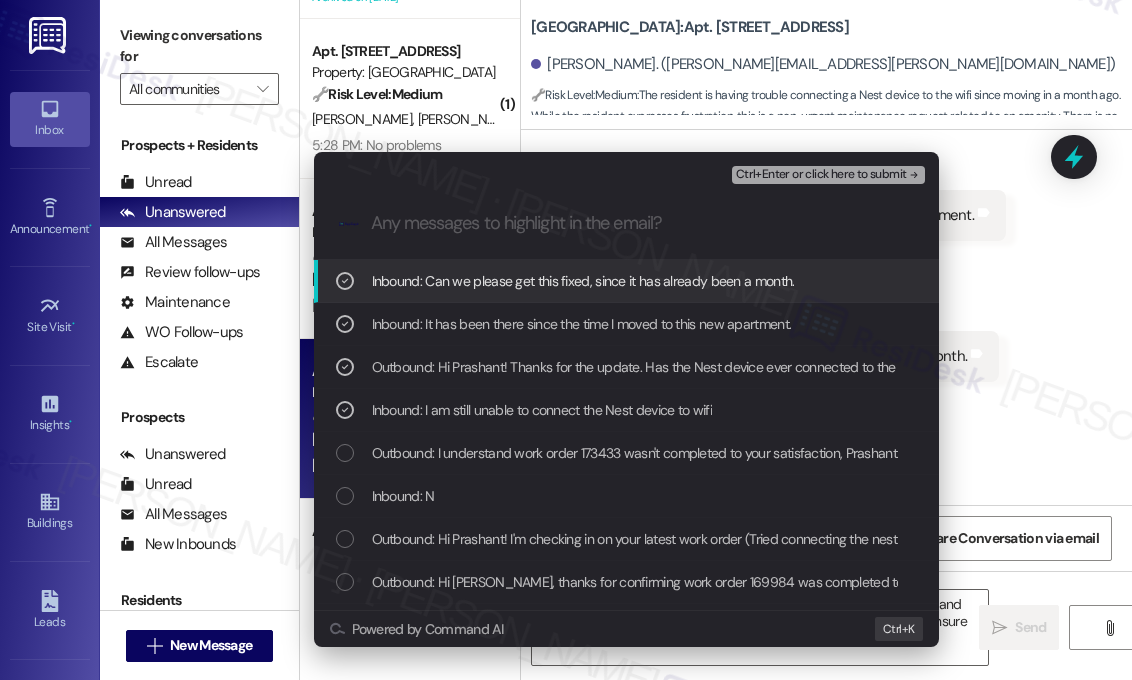 click on "Ctrl+Enter or click here to submit" at bounding box center (821, 175) 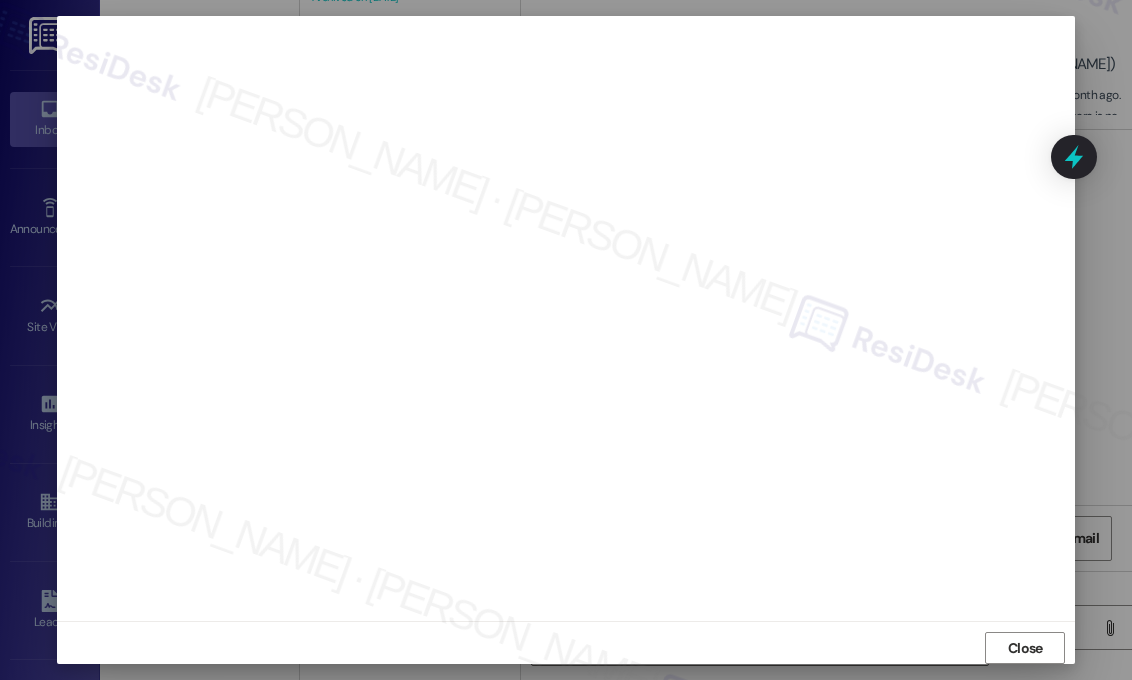scroll, scrollTop: 16, scrollLeft: 0, axis: vertical 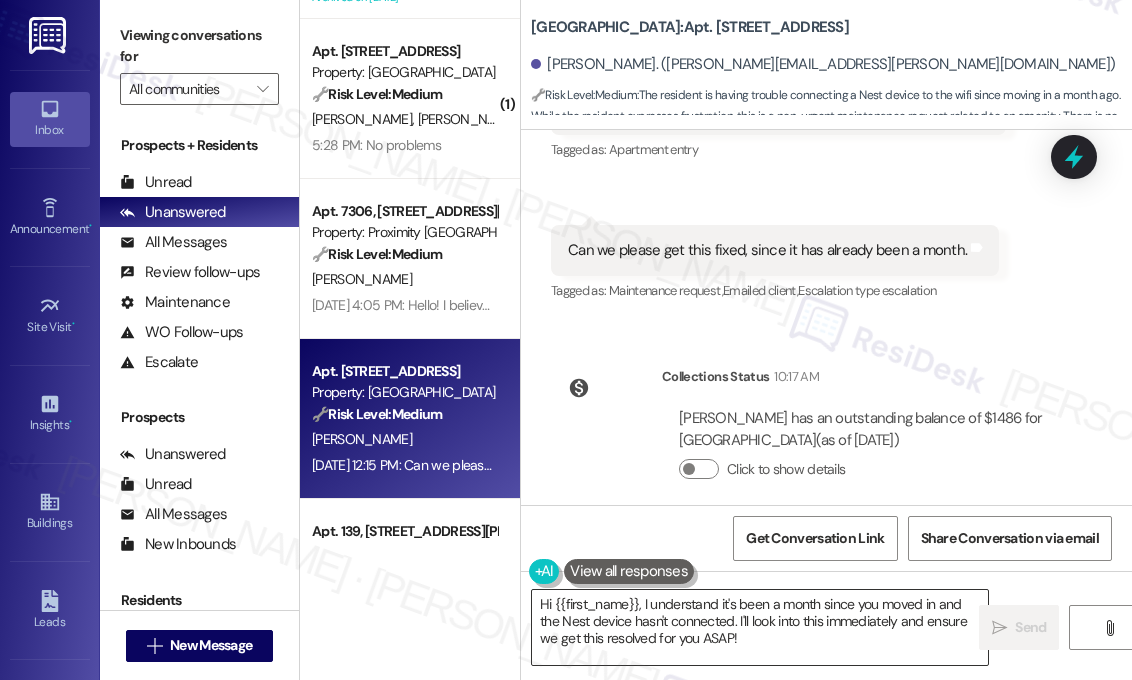 click on "Hi {{first_name}}, I understand it's been a month since you moved in and the Nest device hasn't connected. I'll look into this immediately and ensure we get this resolved for you ASAP!" at bounding box center [760, 627] 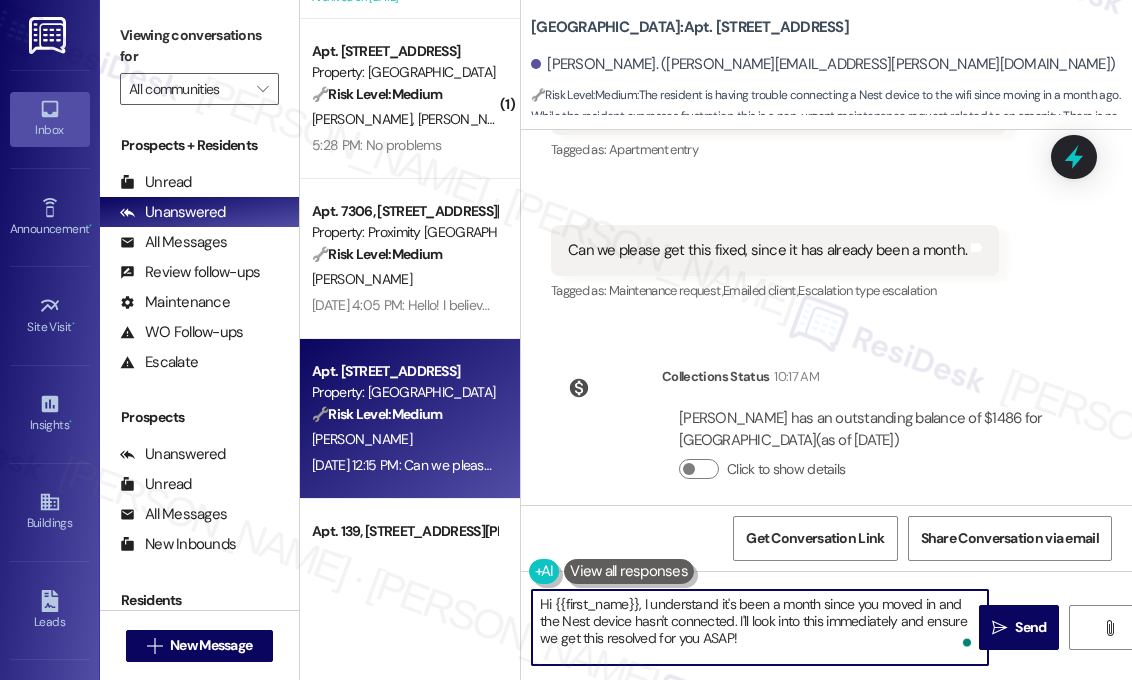 click on "Hi {{first_name}}, I understand it's been a month since you moved in and the Nest device hasn't connected. I'll look into this immediately and ensure we get this resolved for you ASAP!" at bounding box center [760, 627] 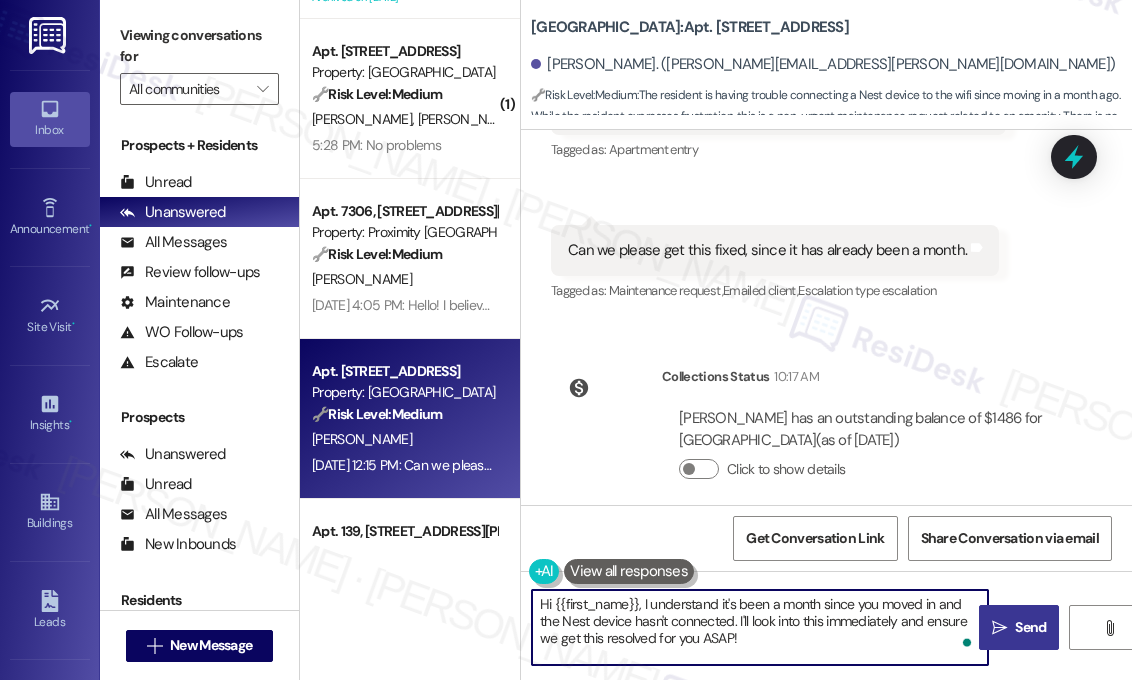 click on "Send" at bounding box center (1030, 627) 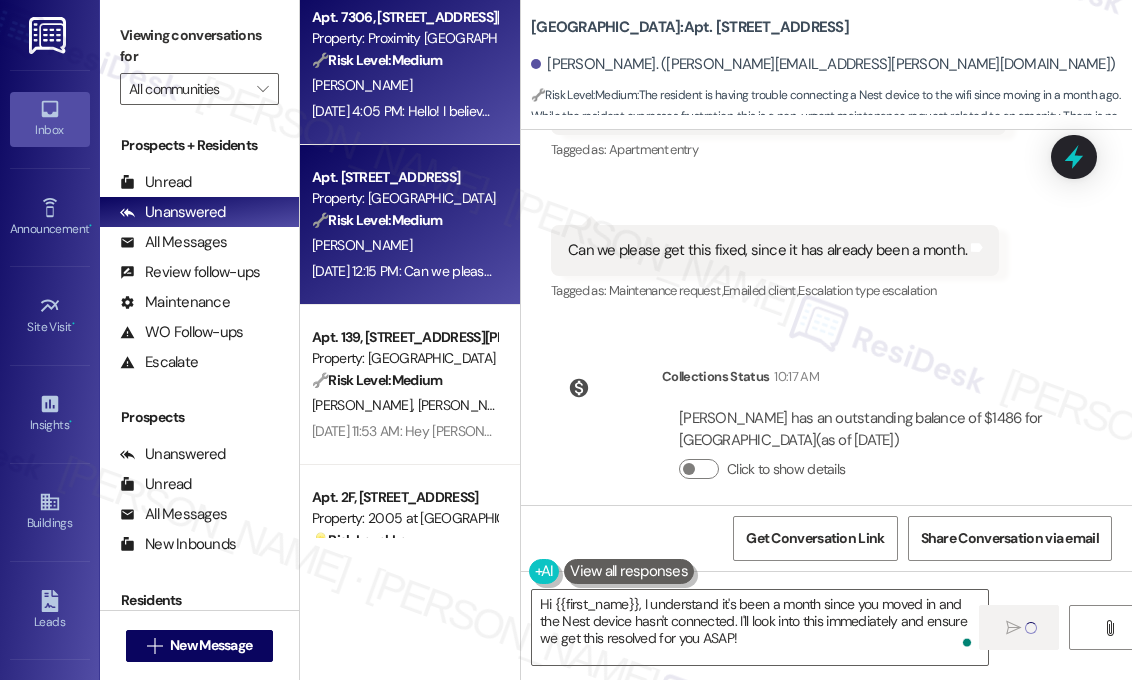 scroll, scrollTop: 501, scrollLeft: 0, axis: vertical 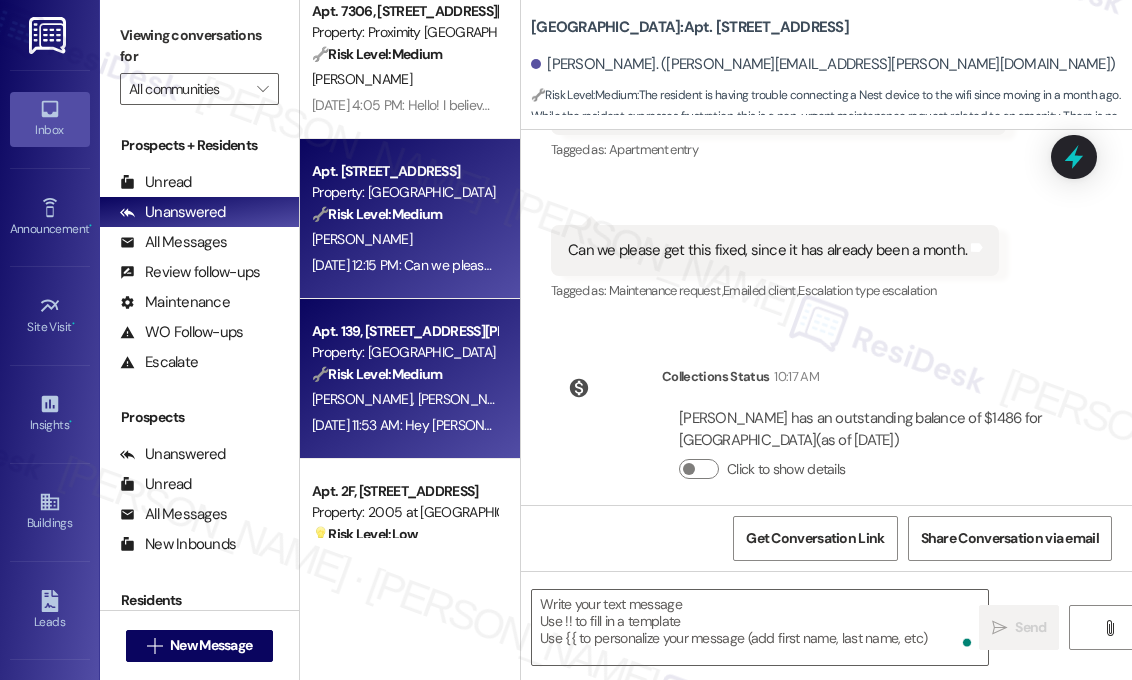 type on "Fetching suggested responses. Please feel free to read through the conversation in the meantime." 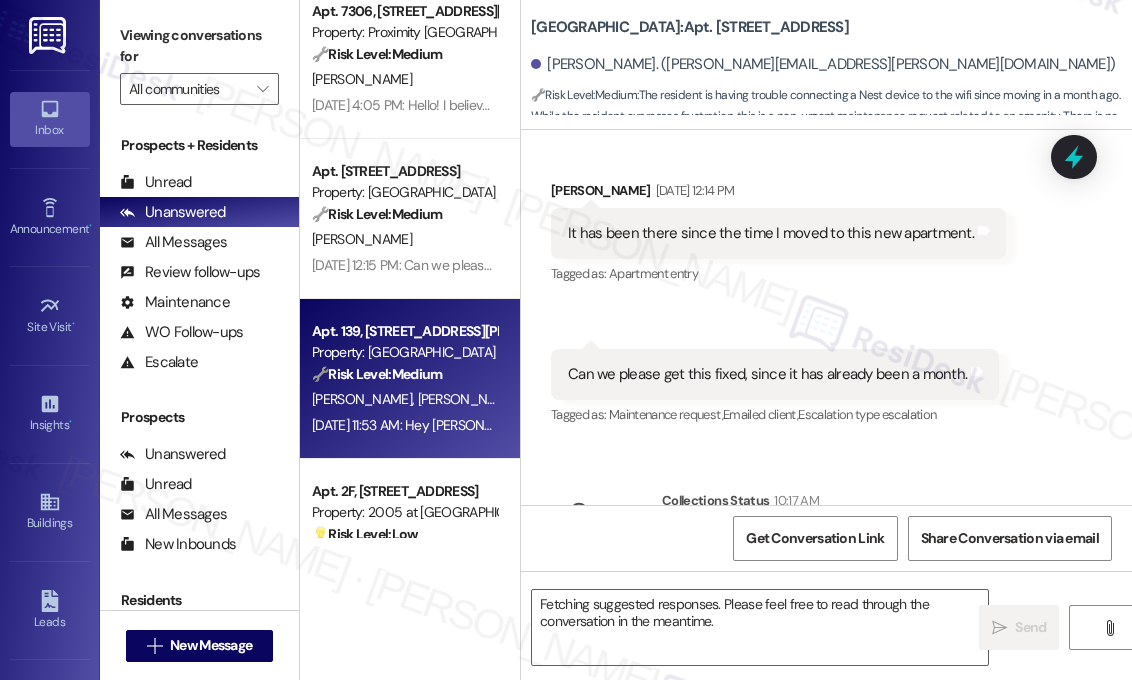 scroll, scrollTop: 1718, scrollLeft: 0, axis: vertical 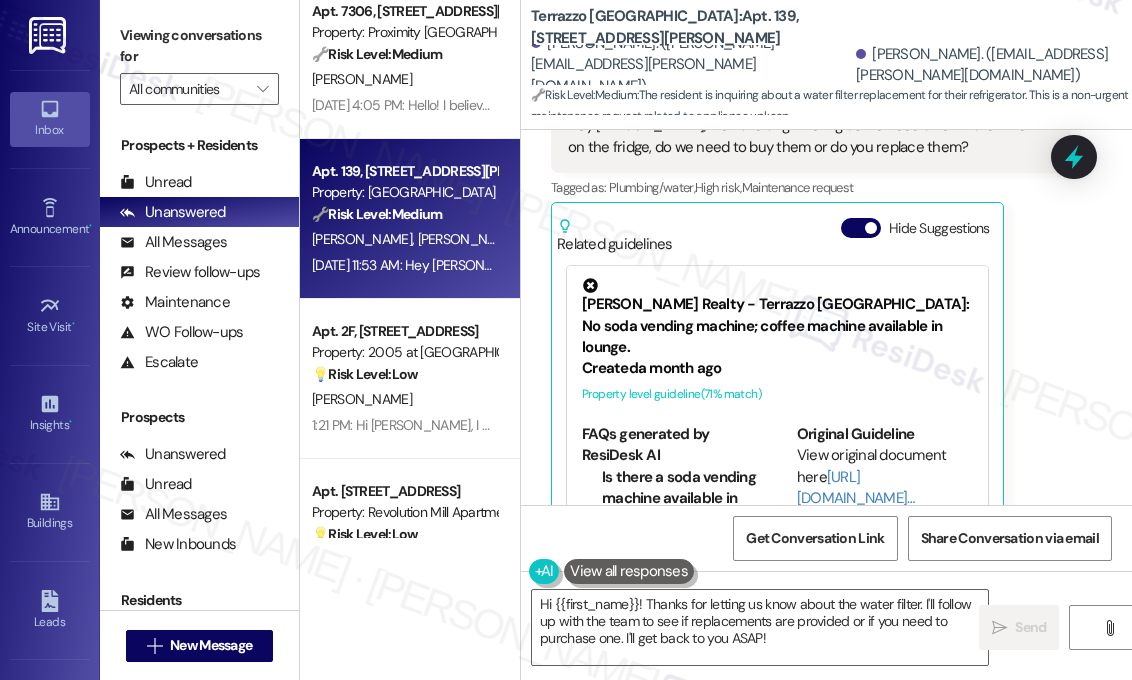 click on "[PERSON_NAME] Question [DATE] 11:53 AM Hey [PERSON_NAME],  we have a light telling us we need a new water filter on the fridge, do we need to buy them or do you replace them? Tags and notes Tagged as:   Plumbing/water ,  Click to highlight conversations about Plumbing/water High risk ,  Click to highlight conversations about High risk Maintenance request Click to highlight conversations about Maintenance request  Related guidelines Hide Suggestions [PERSON_NAME] Realty - Terrazzo [GEOGRAPHIC_DATA]: No soda vending machine; coffee machine available in lounge.
Created  a month ago Property level guideline  ( 71 % match) FAQs generated by ResiDesk AI Is there a soda vending machine available in the building? No, there is no soda vending machine available at this time. What type of vending machine is available? There is only a coffee machine available in the lounge. Where is the coffee machine located? The coffee machine is located in the lounge. Are there plans to install a soda vending machine in the future? Original Guideline" at bounding box center [811, 301] 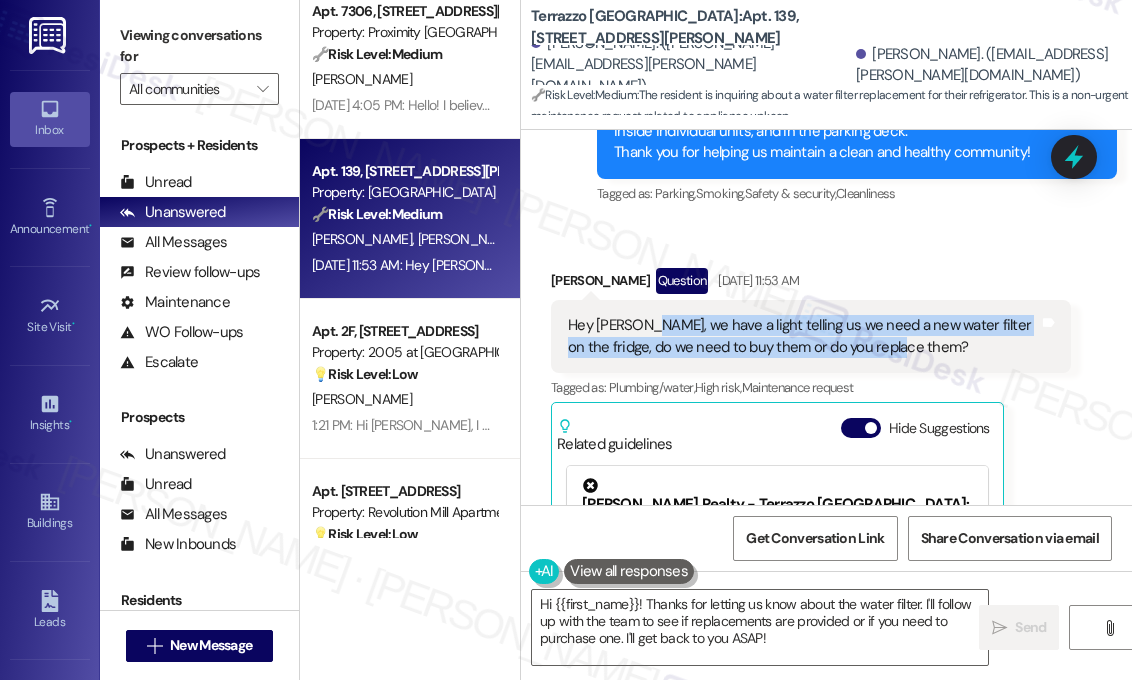 drag, startPoint x: 942, startPoint y: 306, endPoint x: 635, endPoint y: 285, distance: 307.7174 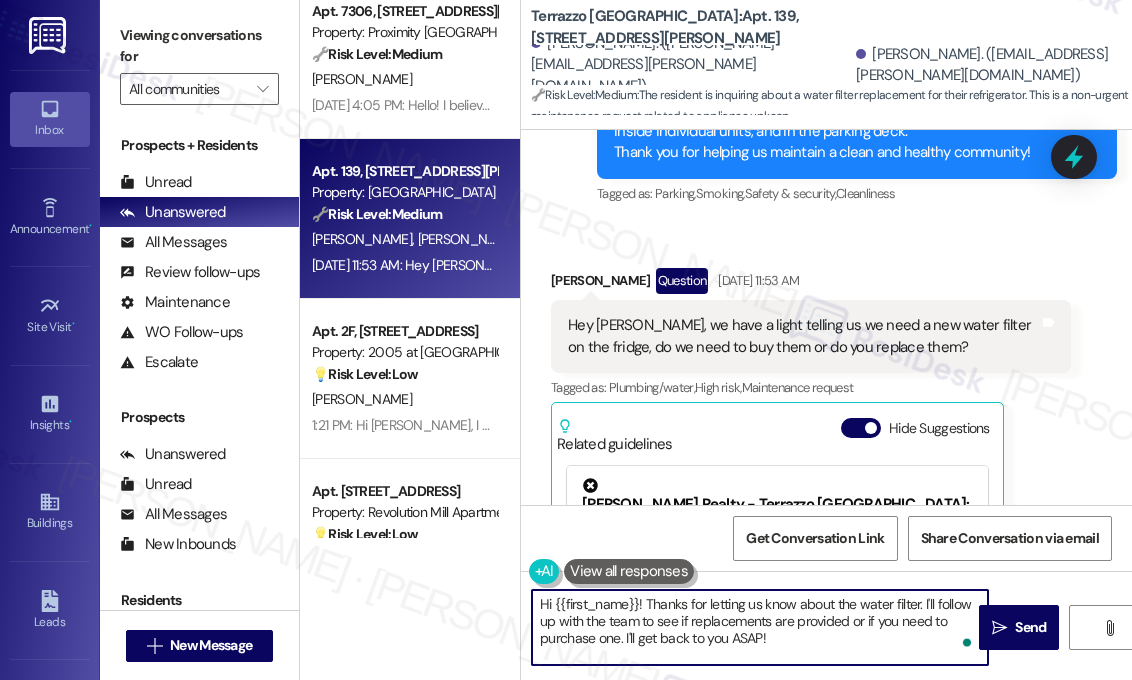 drag, startPoint x: 818, startPoint y: 644, endPoint x: 646, endPoint y: 607, distance: 175.93465 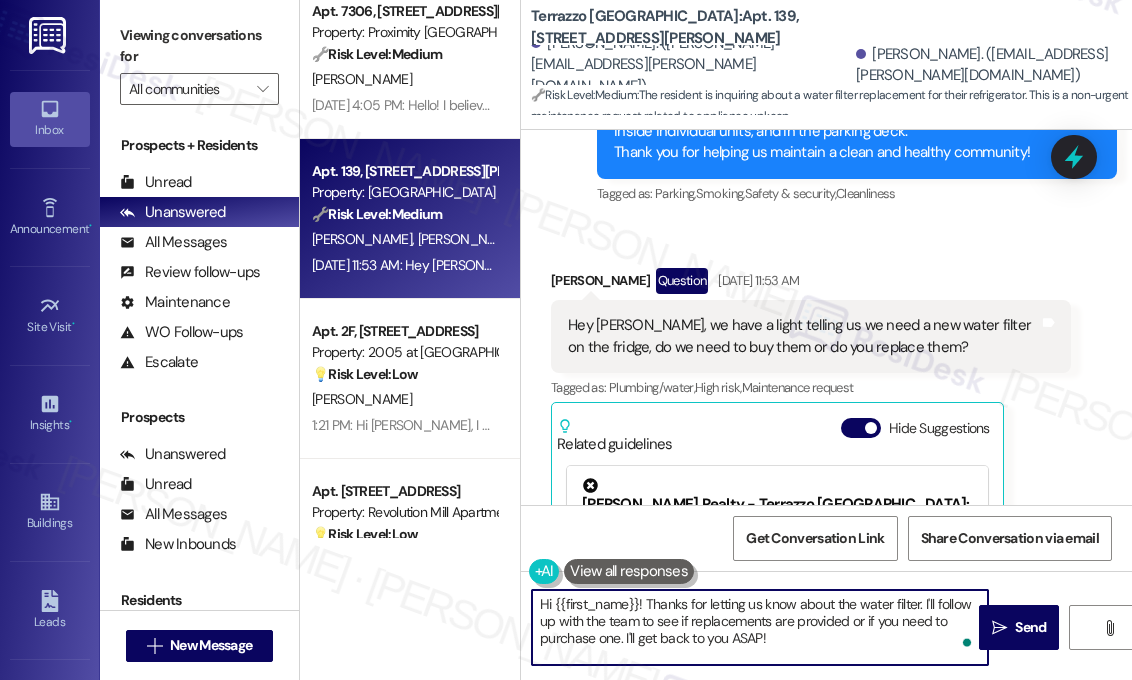 click on "Hi {{first_name}}! Thanks for letting us know about the water filter. I'll follow up with the team to see if replacements are provided or if you need to purchase one. I'll get back to you ASAP!" at bounding box center (760, 627) 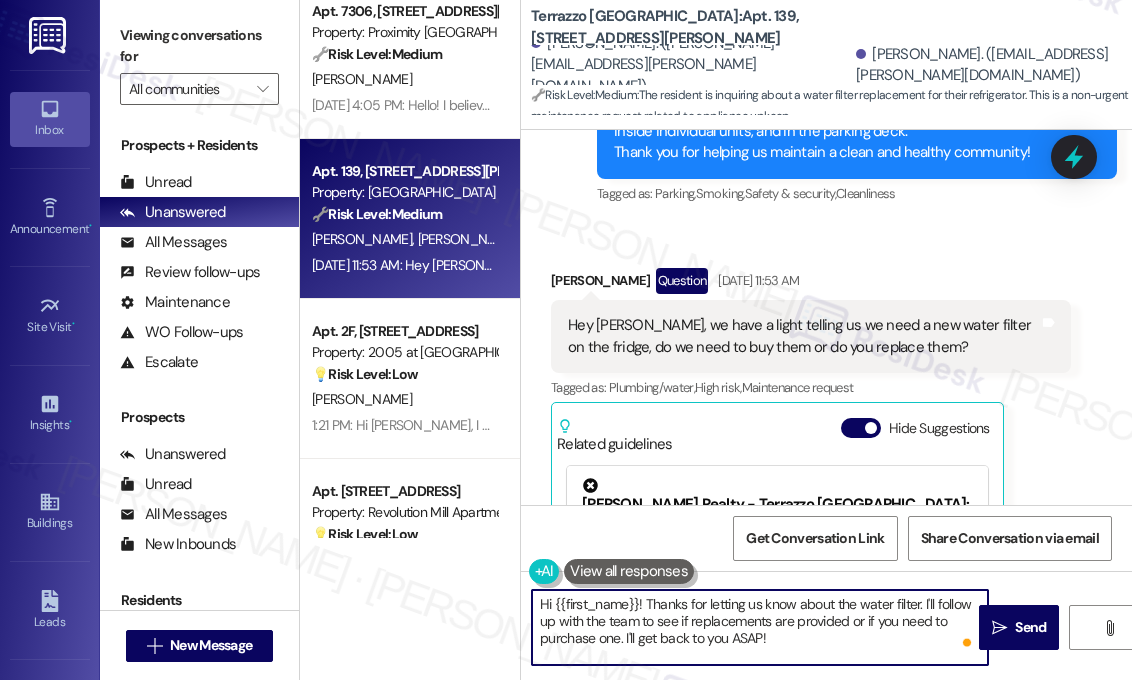 paste on "reaching out! Just to confirm—is the fridge still dispensing water and working normally, aside from the filter light? I can check with the site team about the replacement policy. In the meantime, do we have your permission to enter during your absence to take a look? Also, let us know if there are any pets our maintenance team should be aware of." 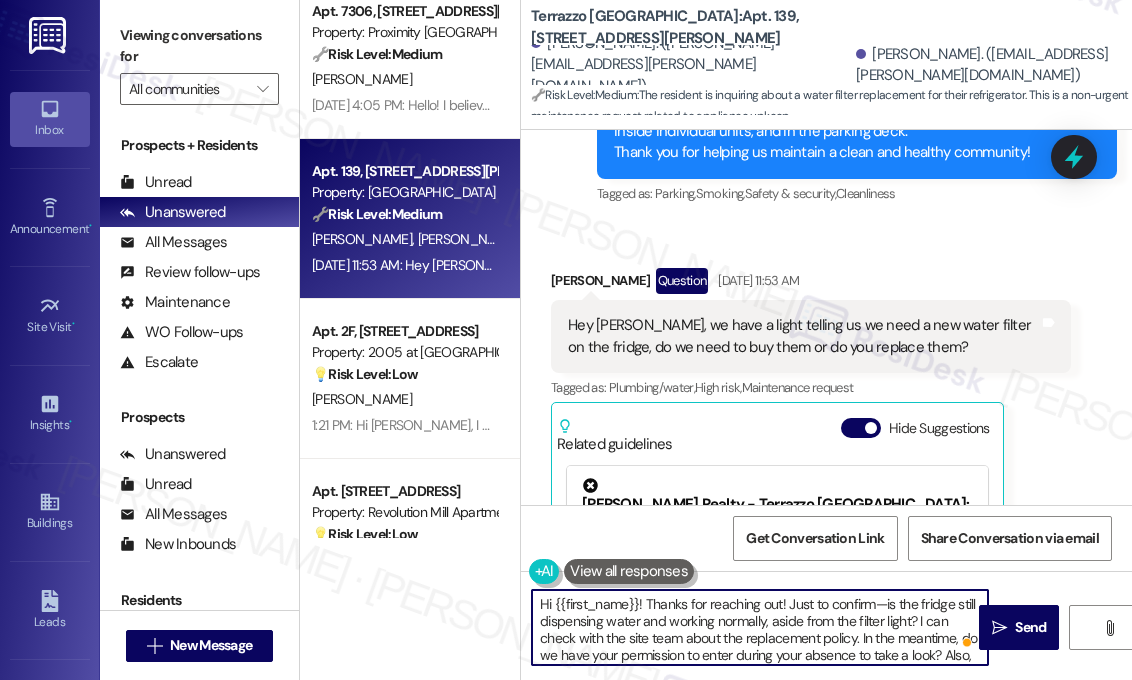 scroll, scrollTop: 33, scrollLeft: 0, axis: vertical 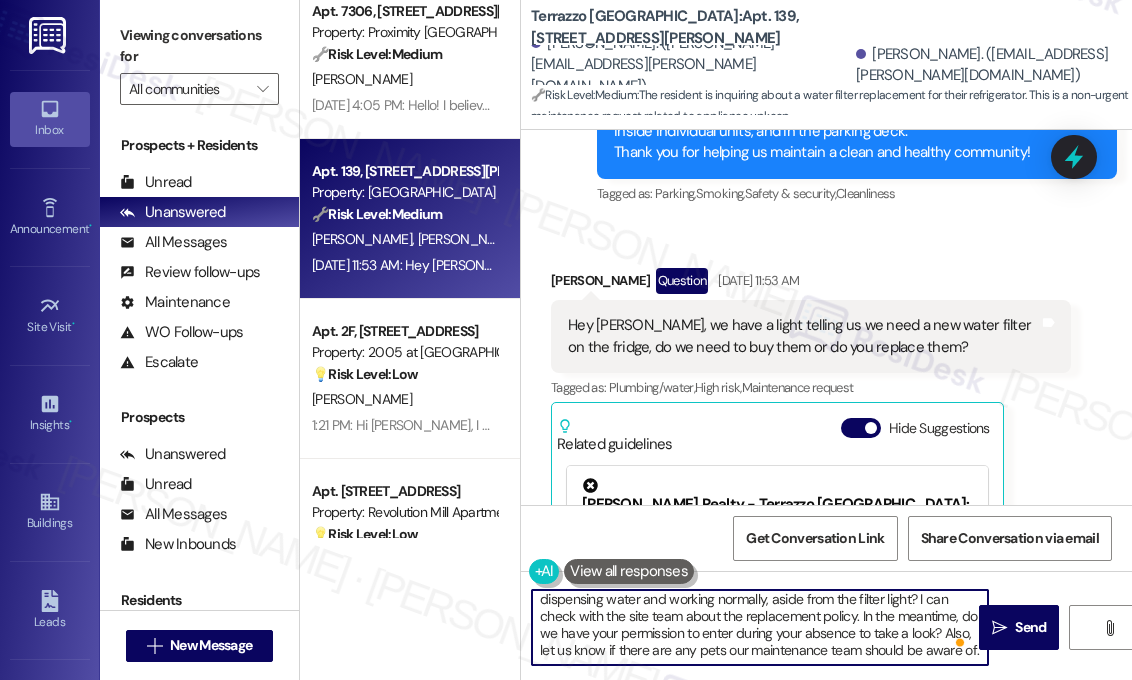 type on "Hi {{first_name}}! Thanks for reaching out! Just to confirm—is the fridge still dispensing water and working normally, aside from the filter light? I can check with the site team about the replacement policy. In the meantime, do we have your permission to enter during your absence to take a look? Also, let us know if there are any pets our maintenance team should be aware of." 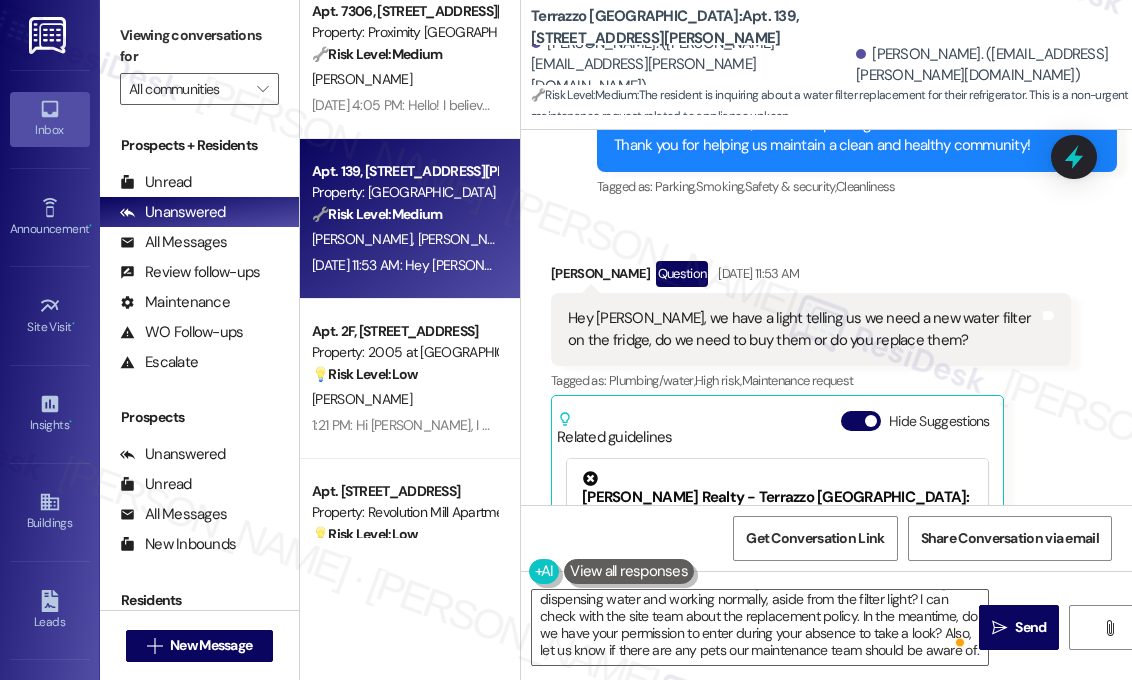 scroll, scrollTop: 4559, scrollLeft: 0, axis: vertical 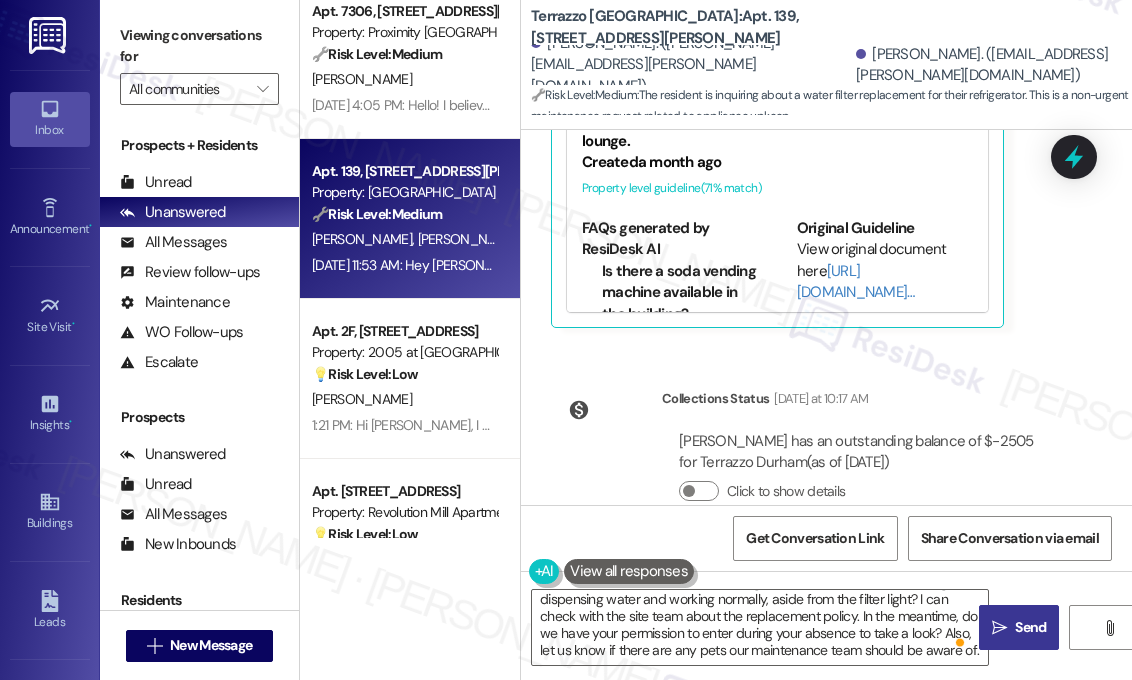 click on "" at bounding box center [999, 628] 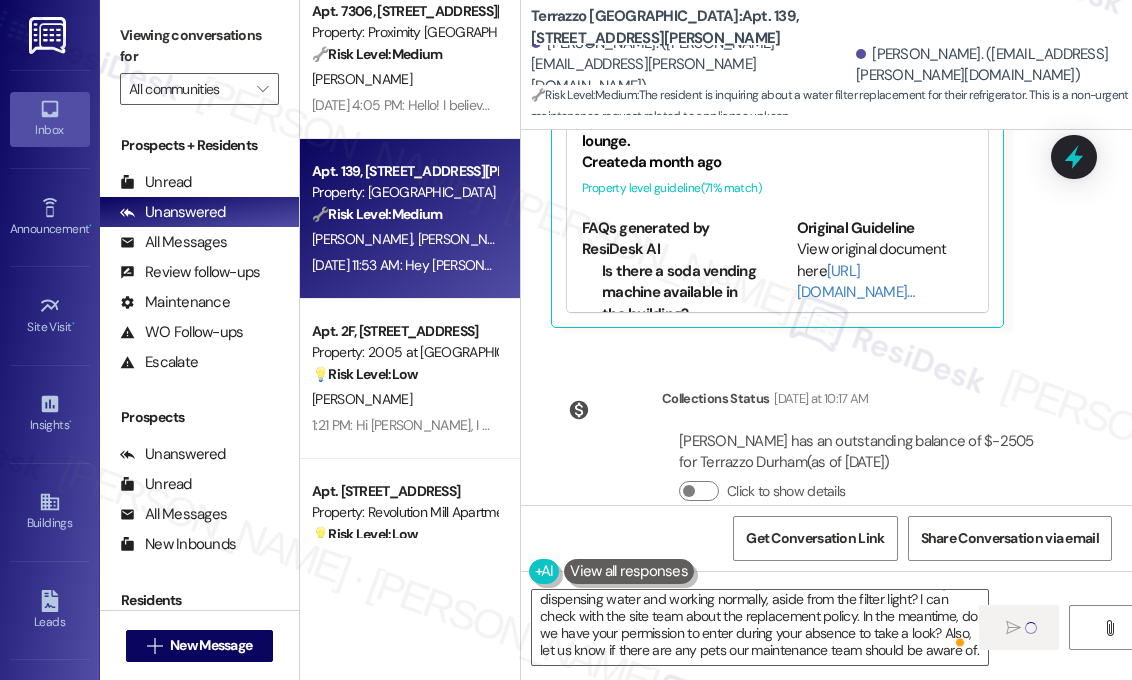 type 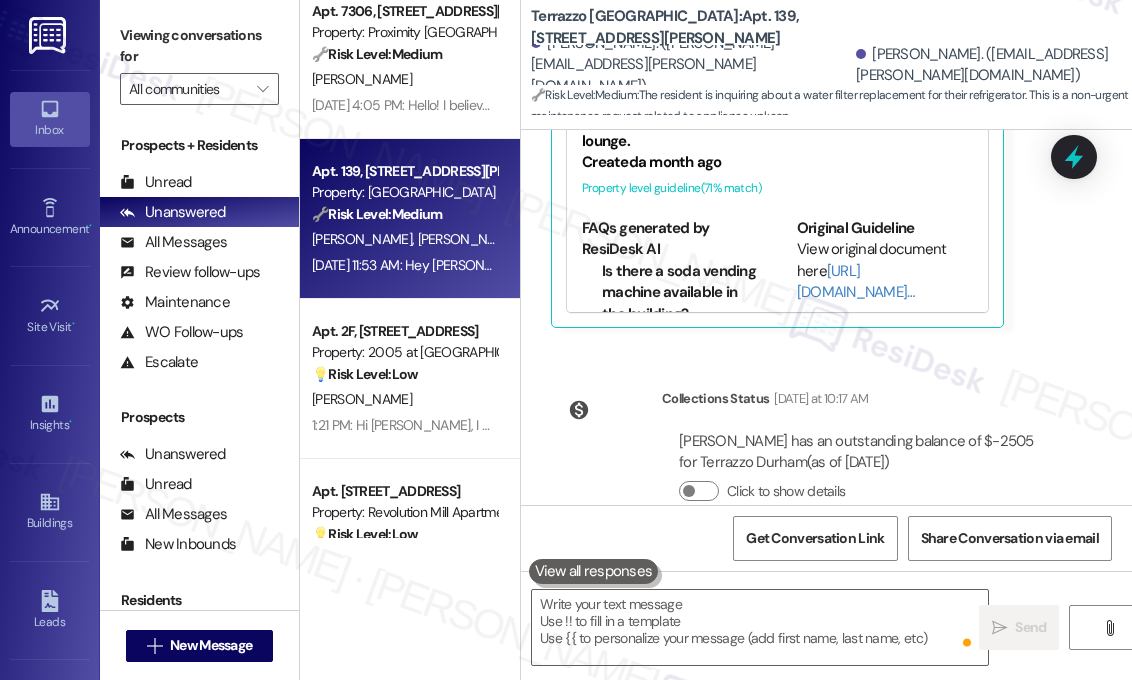 scroll, scrollTop: 0, scrollLeft: 0, axis: both 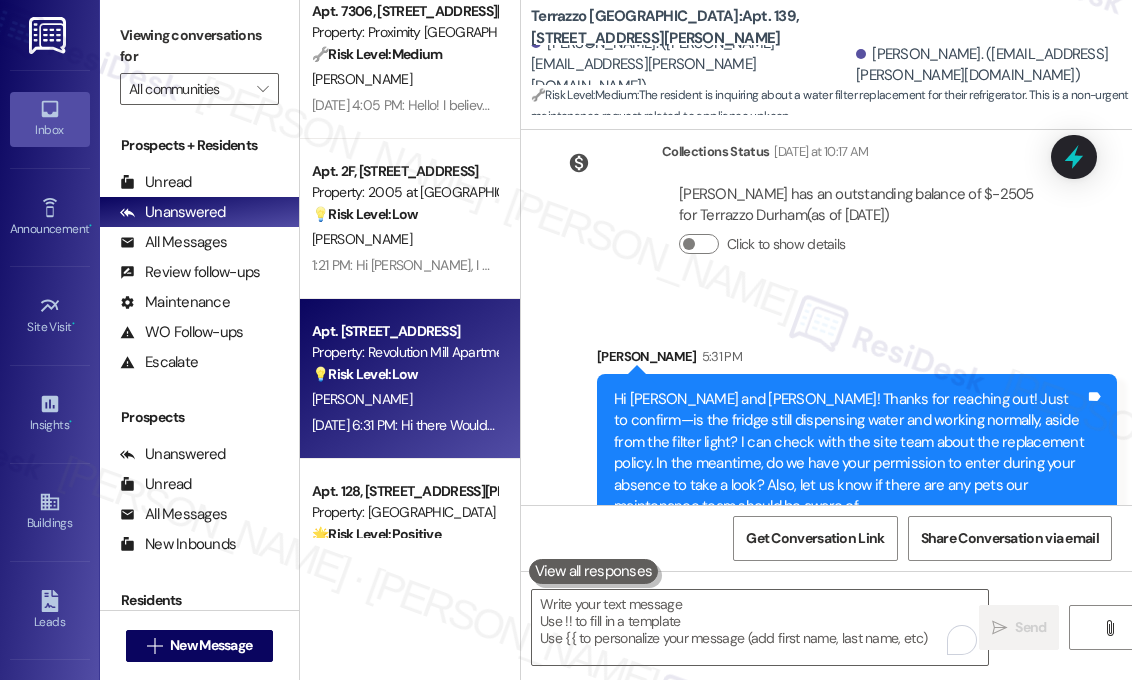 click on "Property: Revolution Mill Apartments" at bounding box center (404, 352) 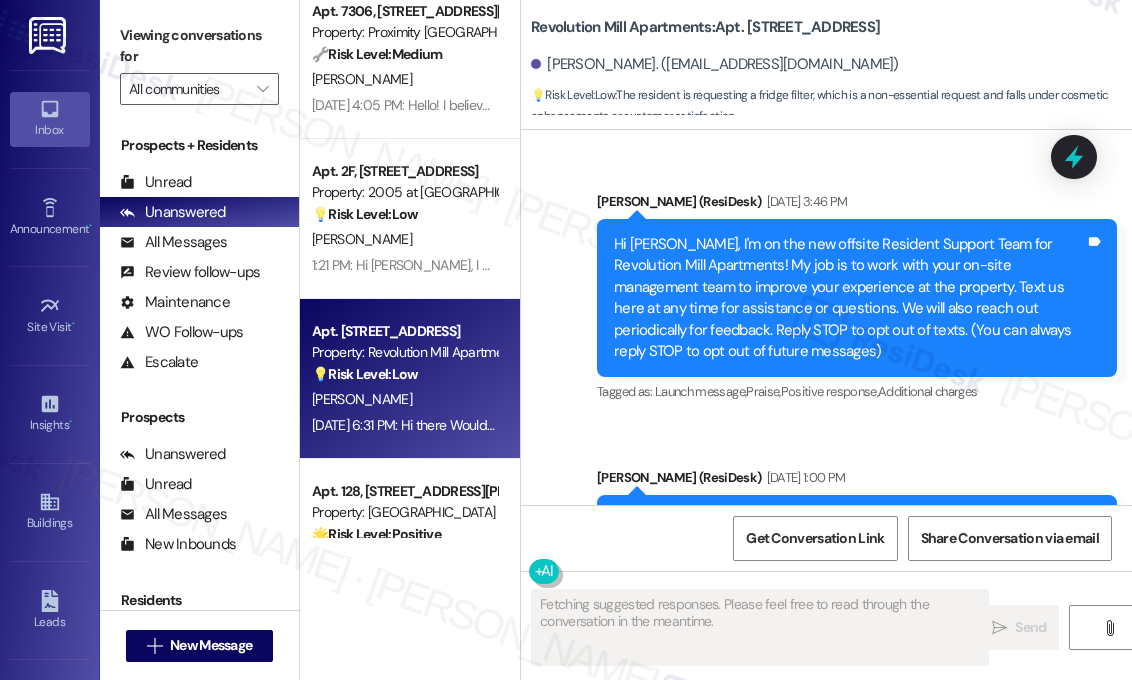 scroll, scrollTop: 36056, scrollLeft: 0, axis: vertical 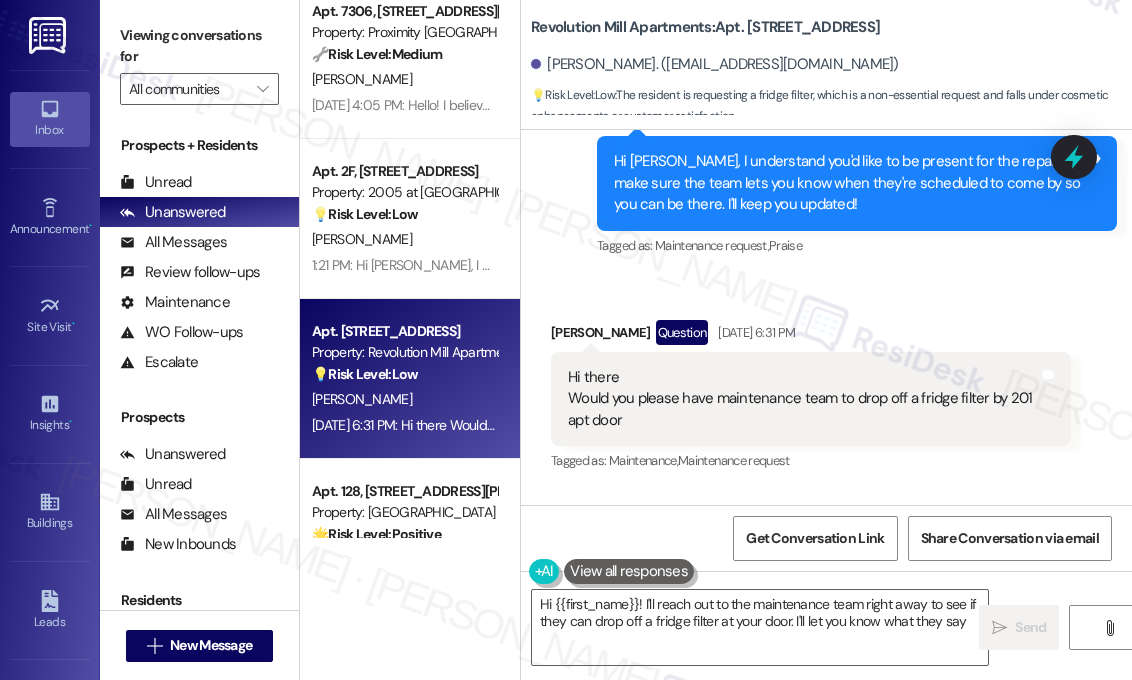 type on "Hi {{first_name}}! I'll reach out to the maintenance team right away to see if they can drop off a fridge filter at your door. I'll let you know what they say!" 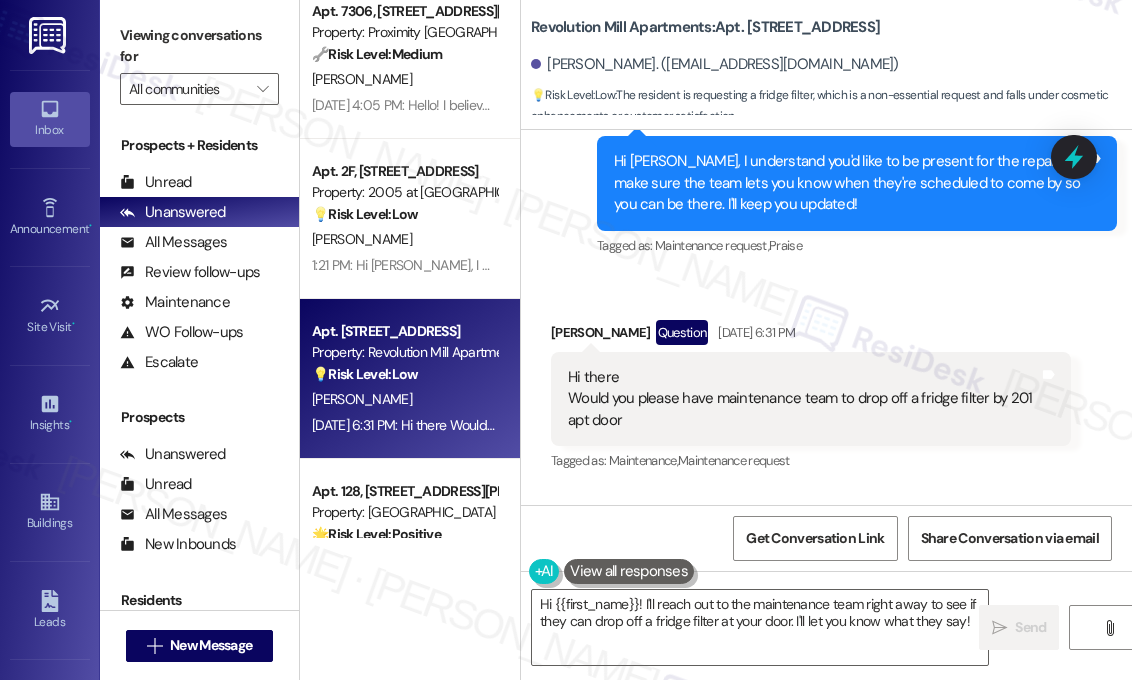 click on "Hi there
Would you please have maintenance team to drop off a fridge filter by 201 apt door" at bounding box center [803, 399] 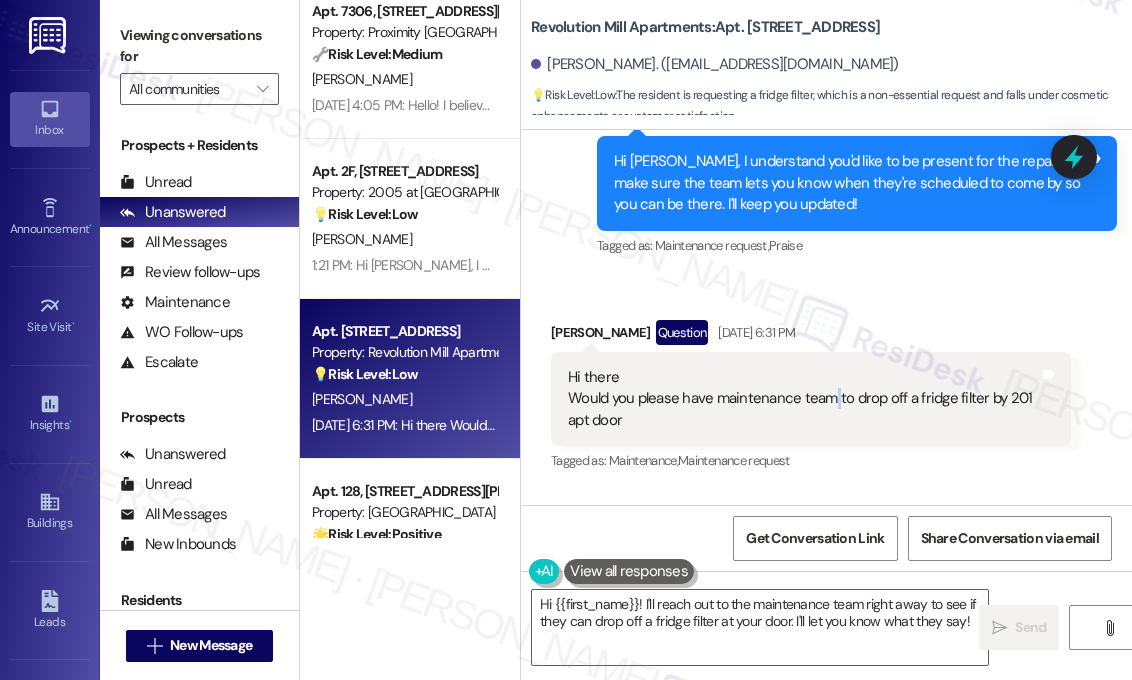 click on "Hi there
Would you please have maintenance team to drop off a fridge filter by 201 apt door" at bounding box center (803, 399) 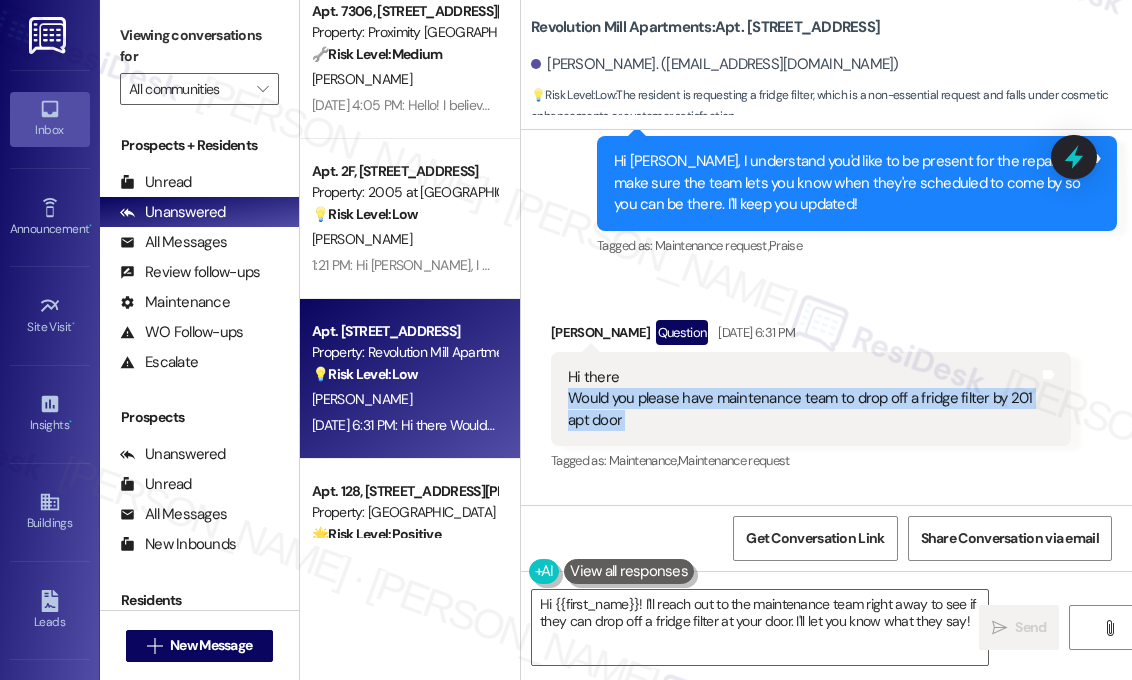 click on "Hi there
Would you please have maintenance team to drop off a fridge filter by 201 apt door" at bounding box center [803, 399] 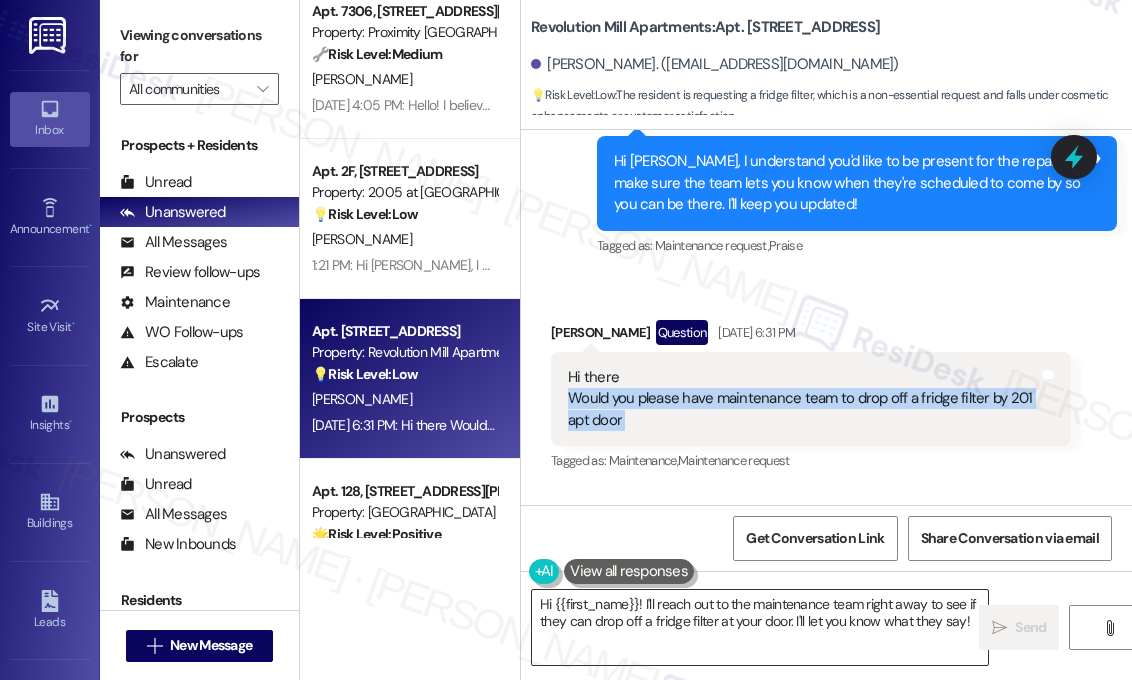 click on "Hi {{first_name}}! I'll reach out to the maintenance team right away to see if they can drop off a fridge filter at your door. I'll let you know what they say!" at bounding box center [760, 627] 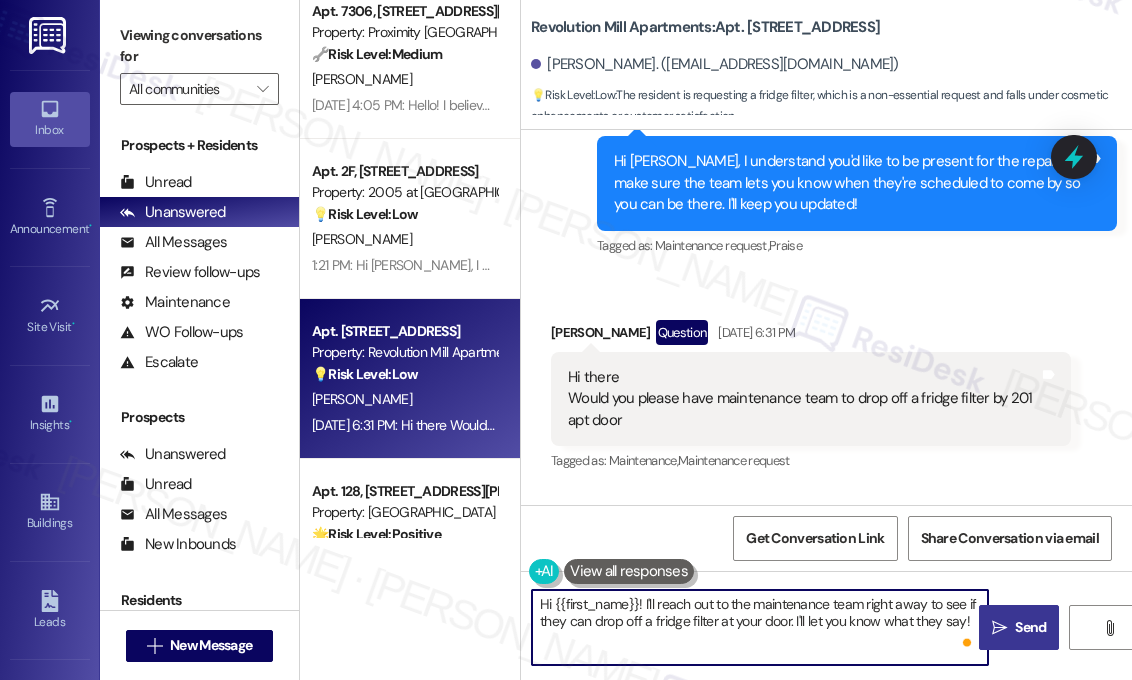 click on "Send" at bounding box center (1030, 627) 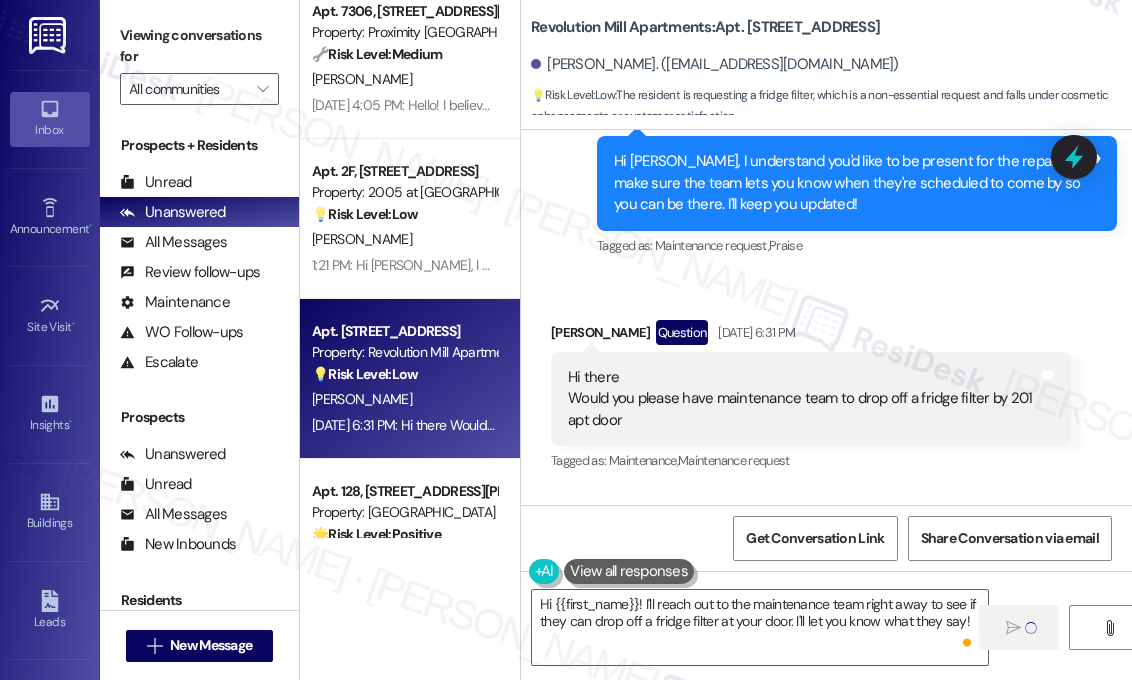 type 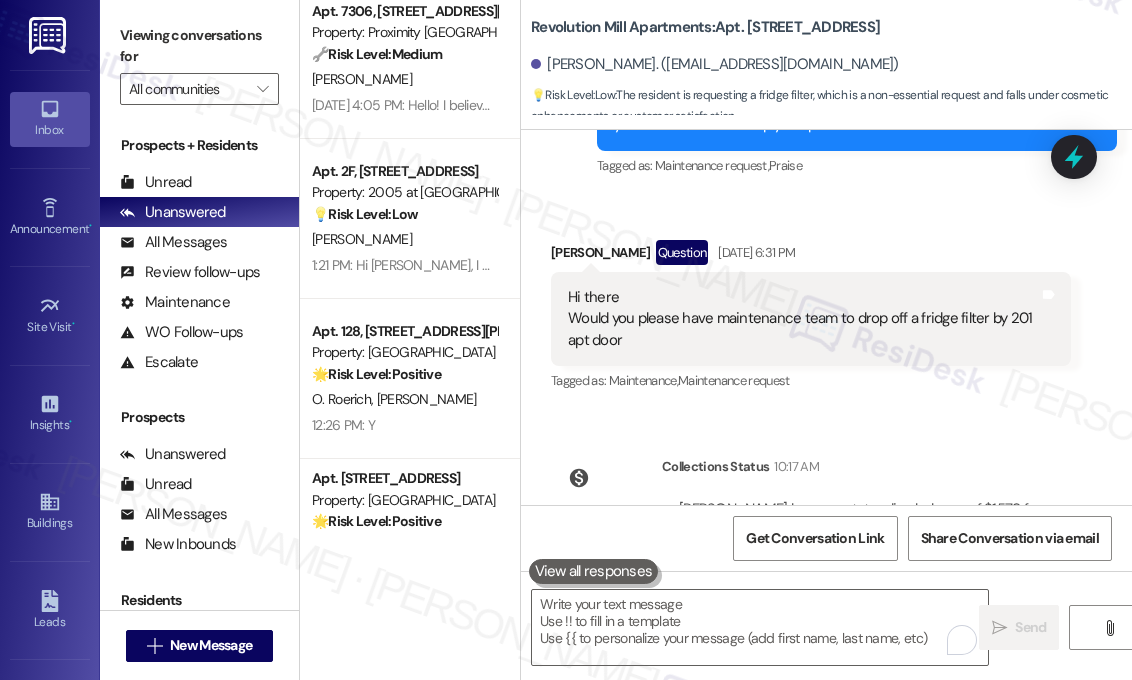scroll, scrollTop: 36217, scrollLeft: 0, axis: vertical 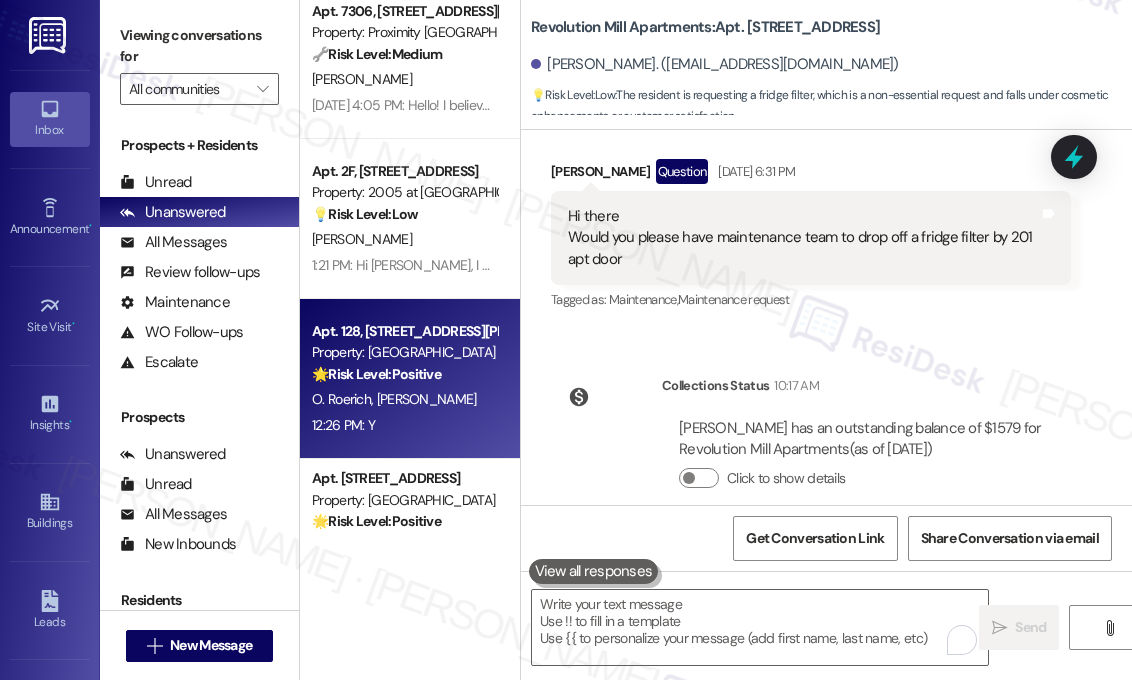 click on "[PERSON_NAME] [PERSON_NAME]" at bounding box center [404, 399] 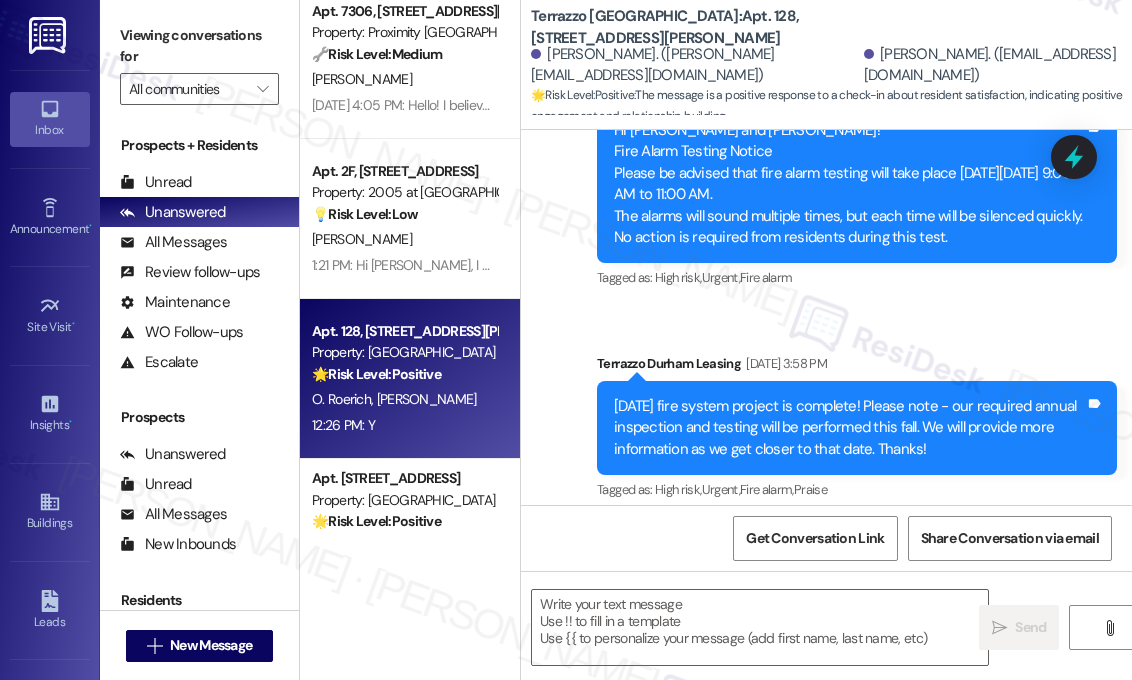 type on "Fetching suggested responses. Please feel free to read through the conversation in the meantime." 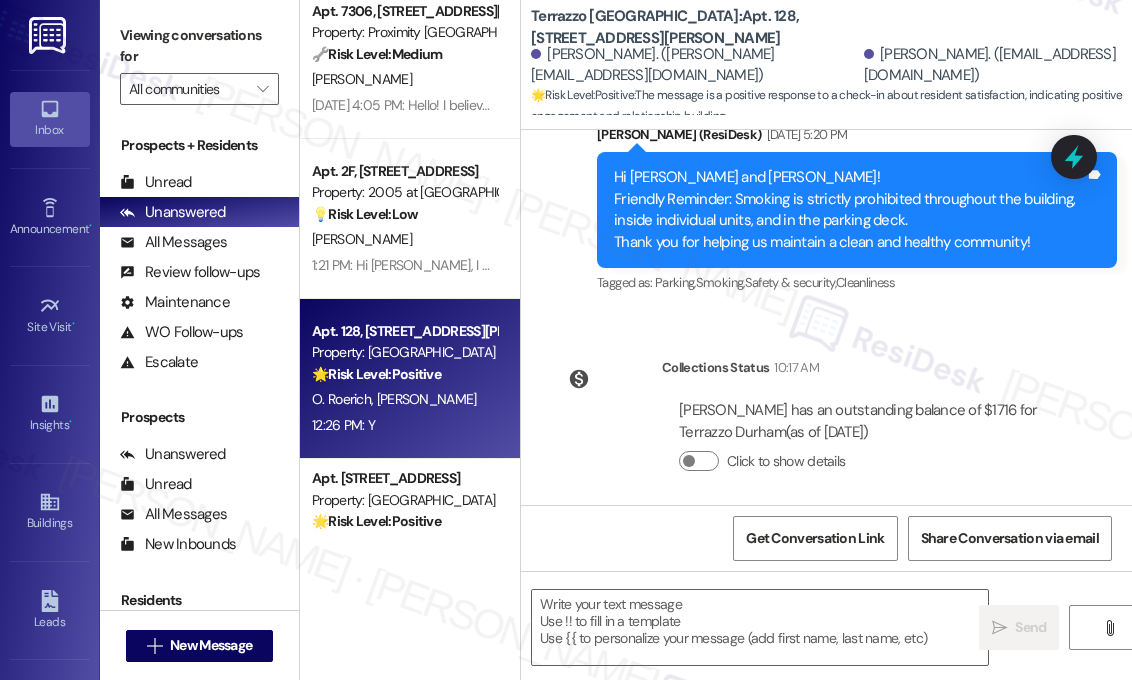 scroll, scrollTop: 2539, scrollLeft: 0, axis: vertical 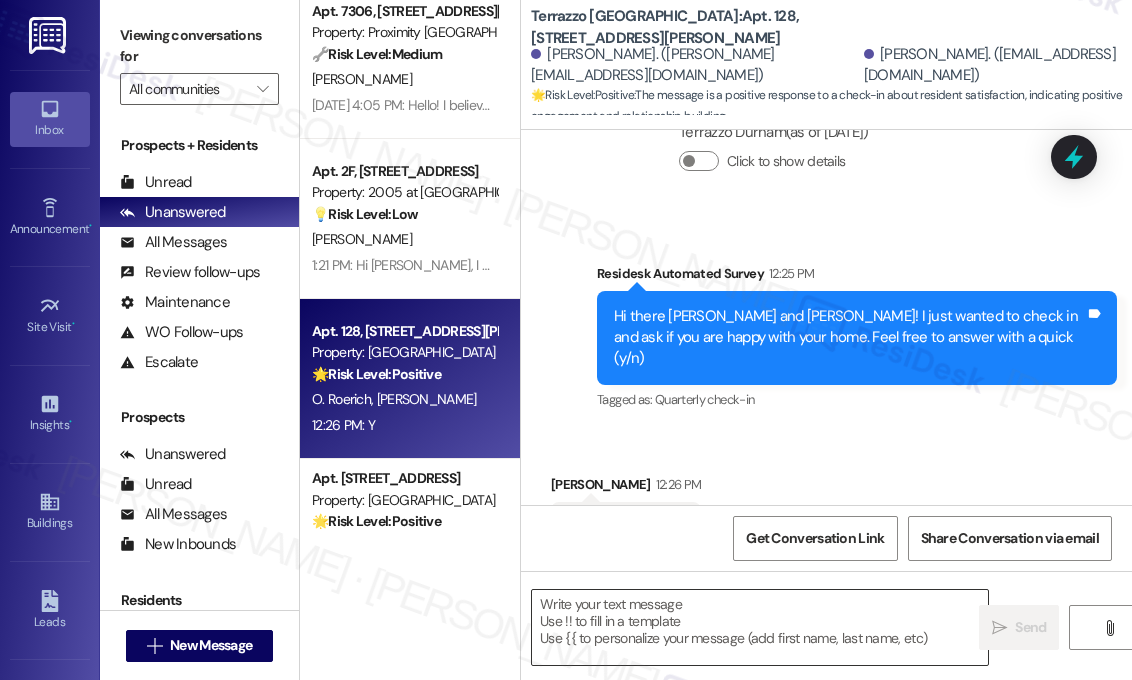 click at bounding box center (760, 627) 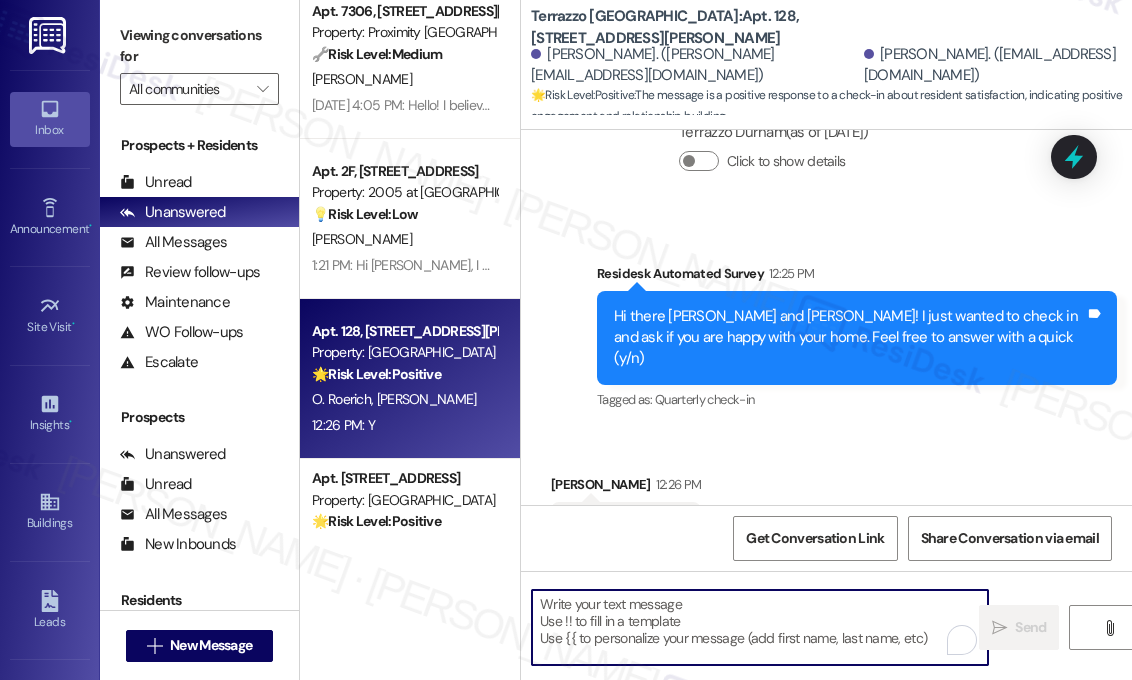 paste on "Great! 😊 If I may ask...has {{property}} lived up to your expectations?" 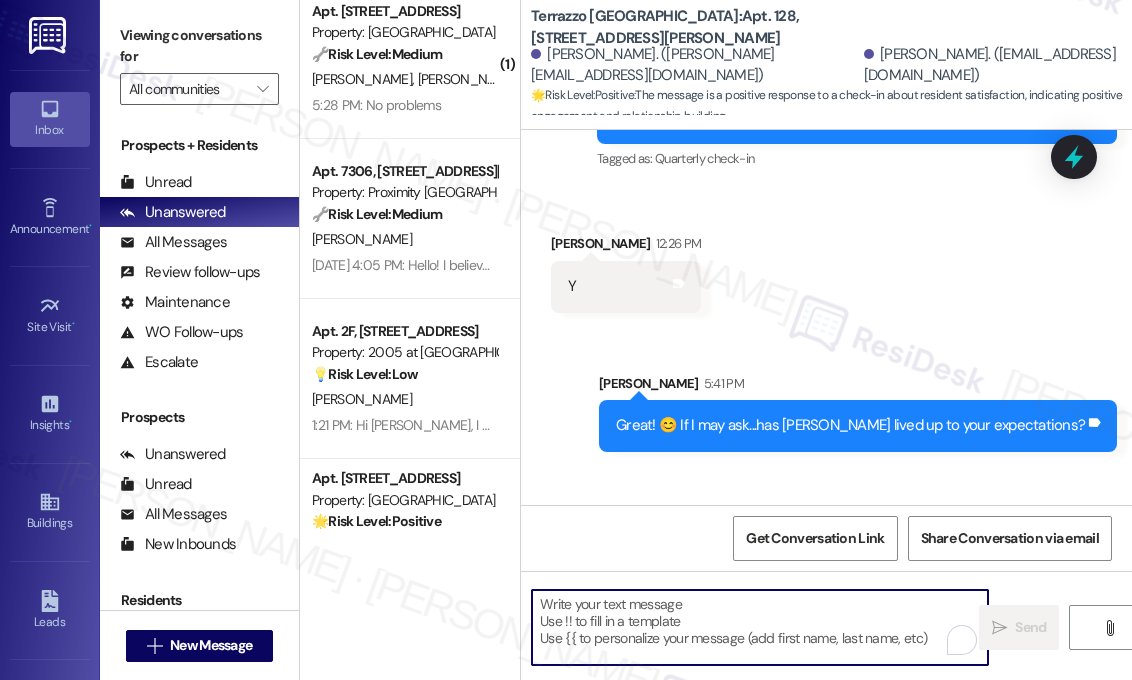scroll, scrollTop: 2816, scrollLeft: 0, axis: vertical 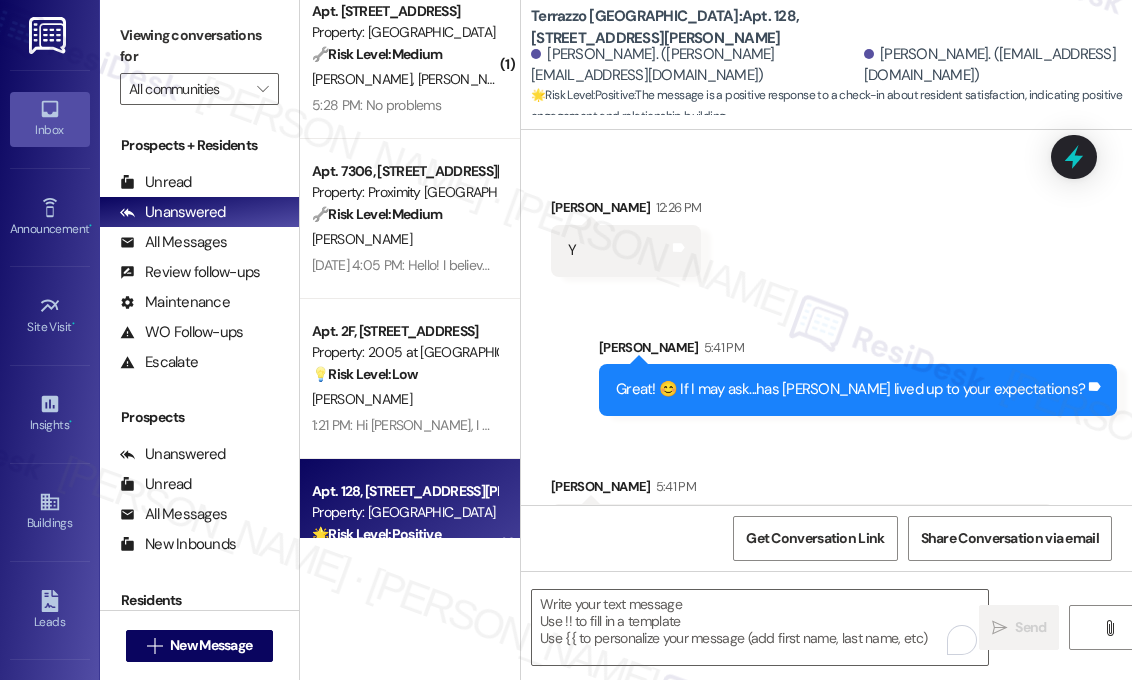 click on "Received via SMS [PERSON_NAME] 5:41 PM Yeah! We like it here. Definitely an improvement over our last apartment  Tags and notes" at bounding box center (826, 500) 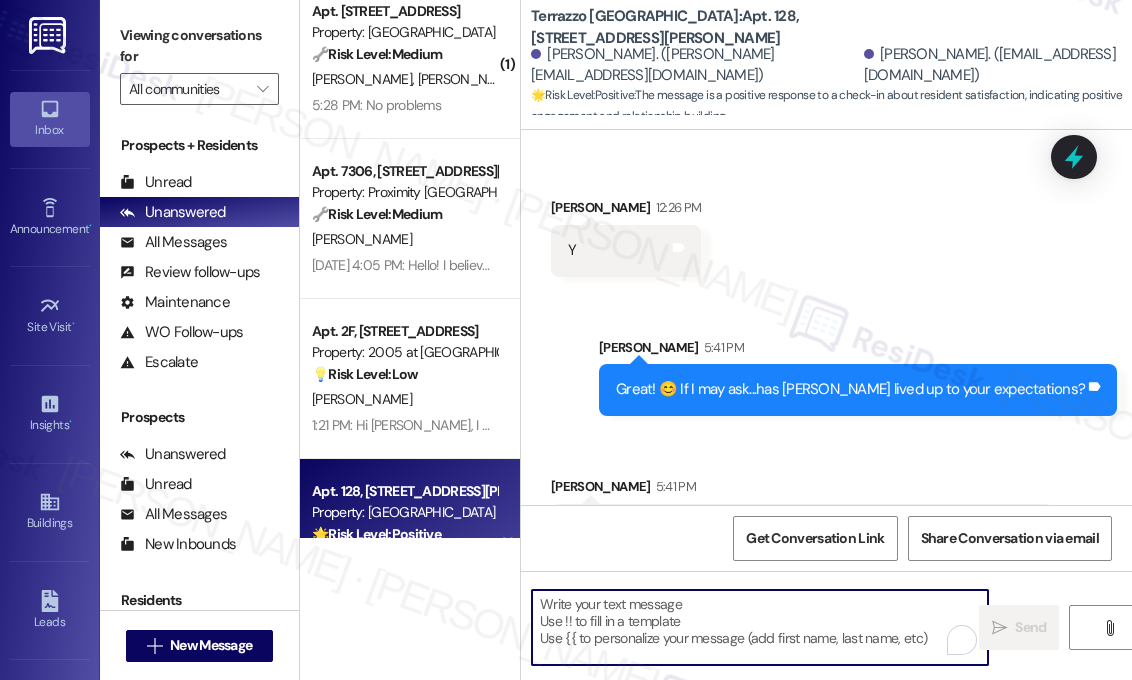 click at bounding box center [760, 627] 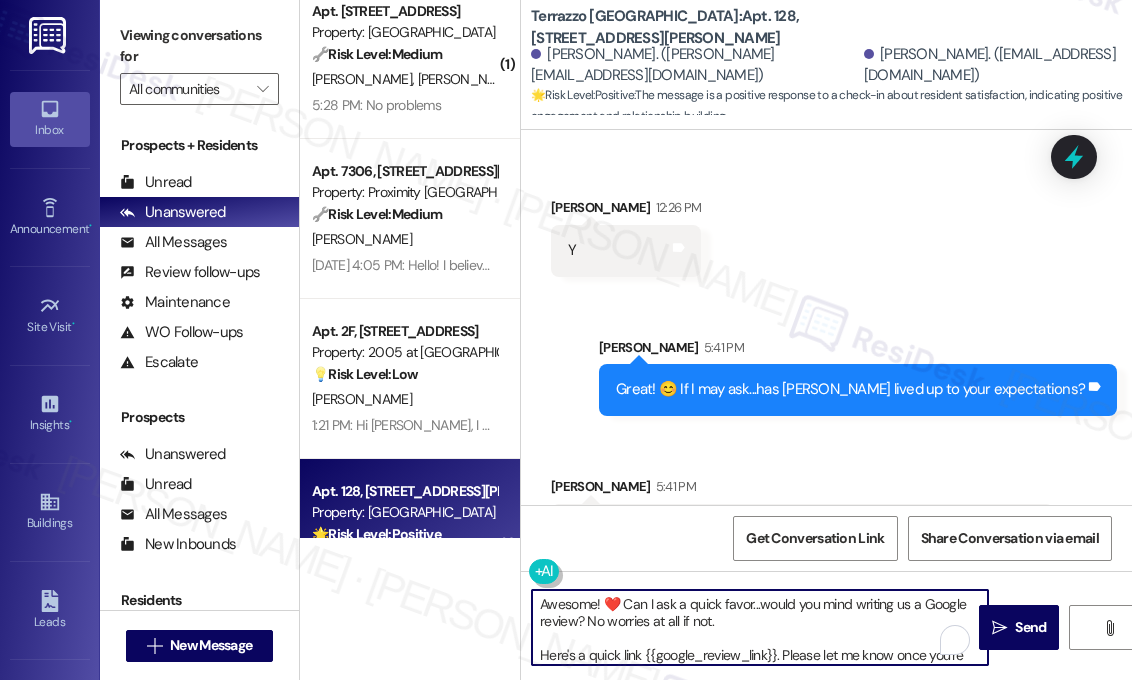 scroll, scrollTop: 16, scrollLeft: 0, axis: vertical 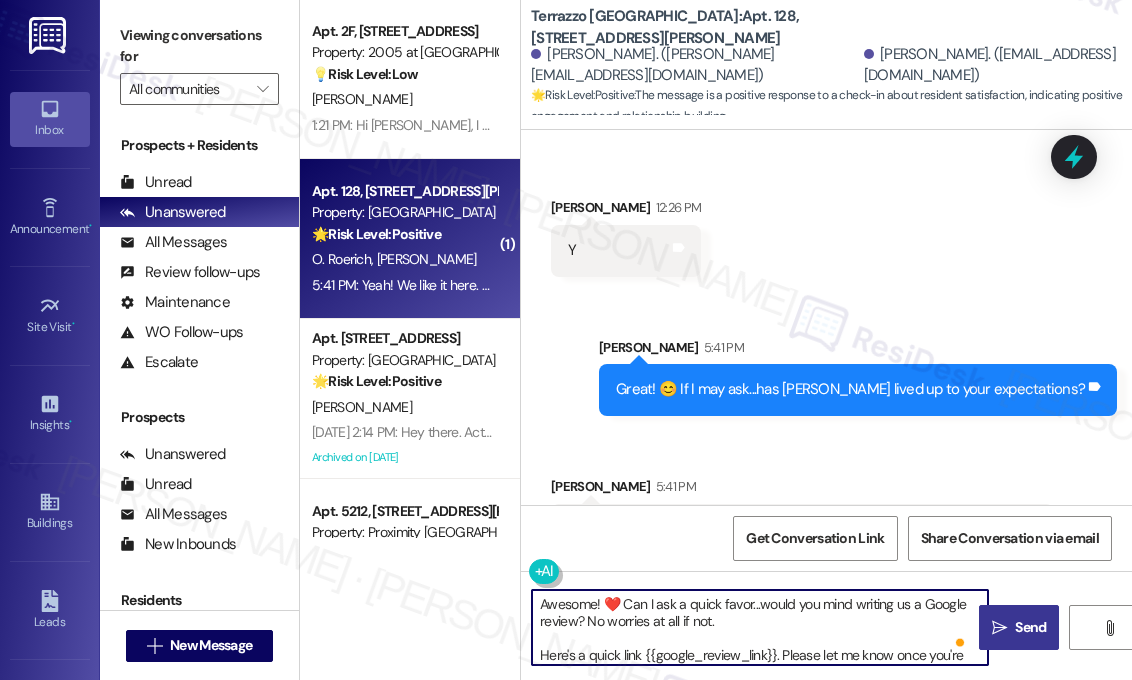 type on "Awesome! ❤️ Can I ask a quick favor...would you mind writing us a Google review? No worries at all if not.
Here's a quick link {{google_review_link}}. Please let me know once you're done. :)" 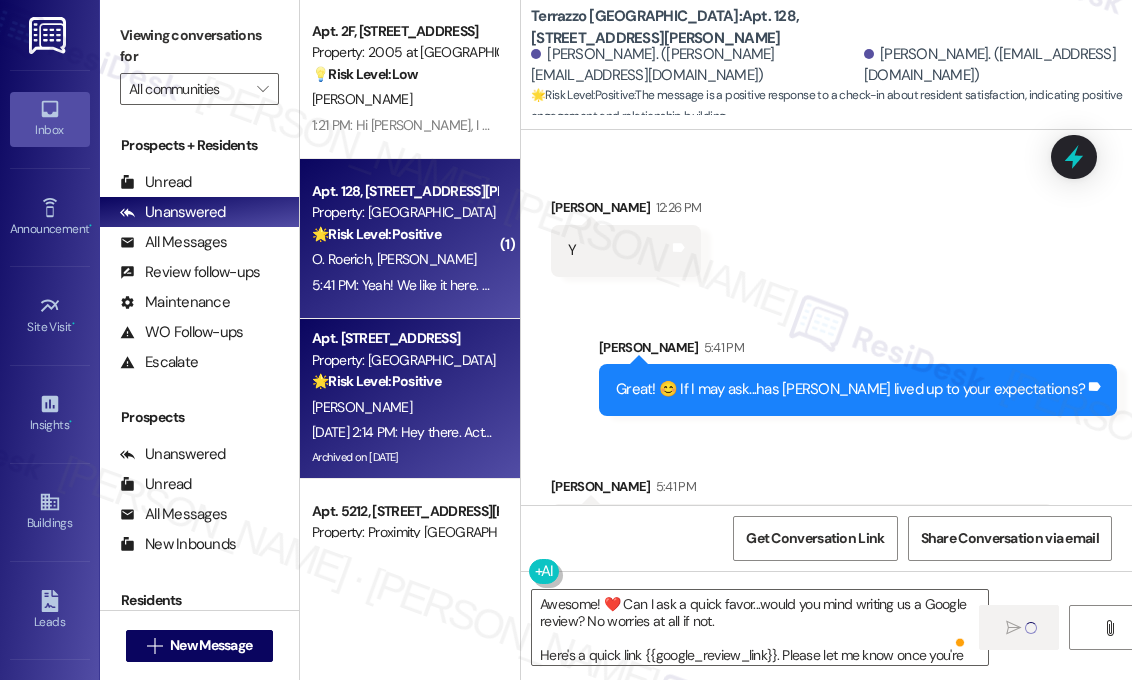 type 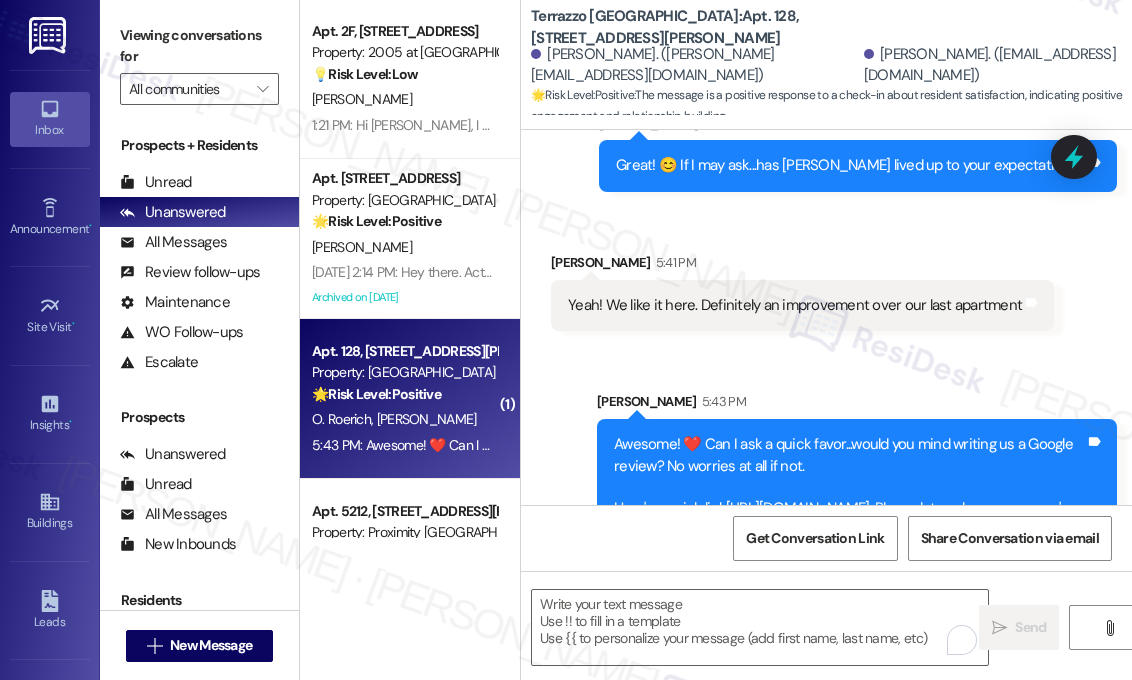 scroll, scrollTop: 3043, scrollLeft: 0, axis: vertical 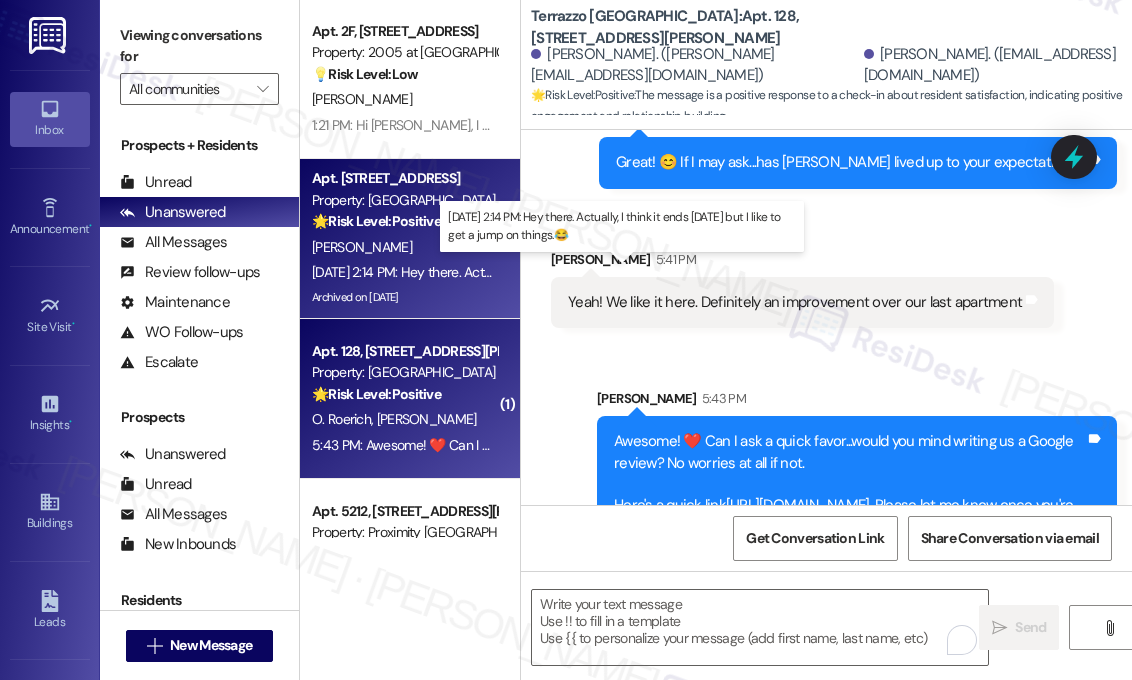 click on "[DATE] 2:14 PM: Hey there. Actually, I think it ends [DATE] but I like to get a jump on things.😂 [DATE] 2:14 PM: Hey there. Actually, I think it ends [DATE] but I like to get a jump on things.😂" at bounding box center (573, 272) 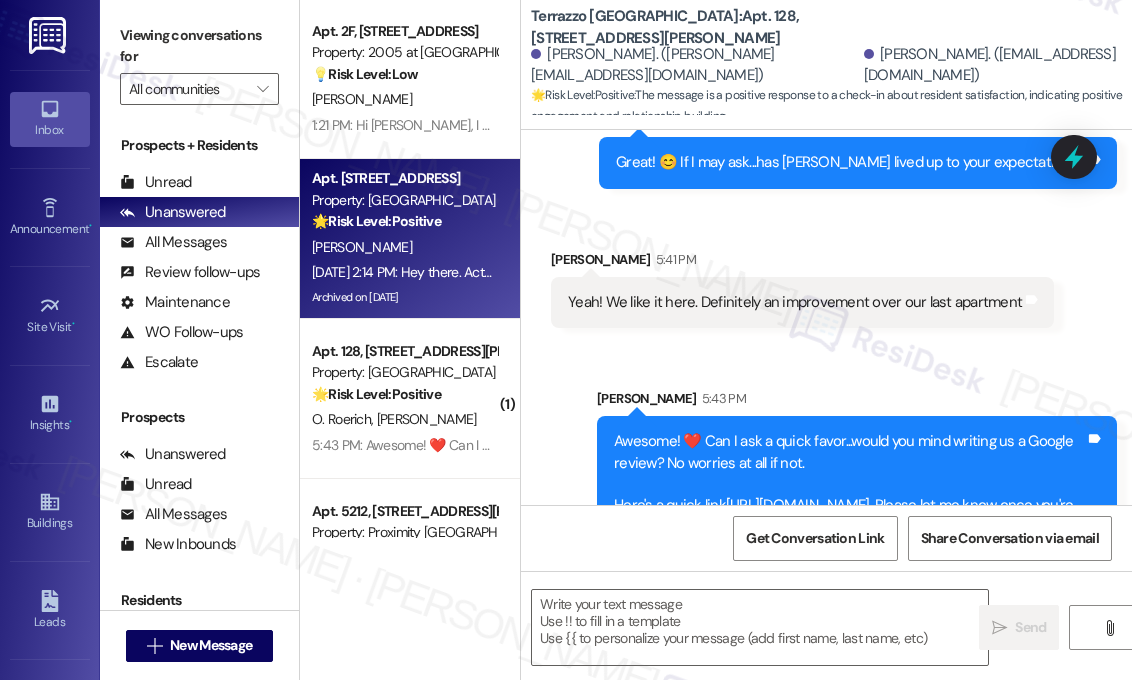 type on "Fetching suggested responses. Please feel free to read through the conversation in the meantime." 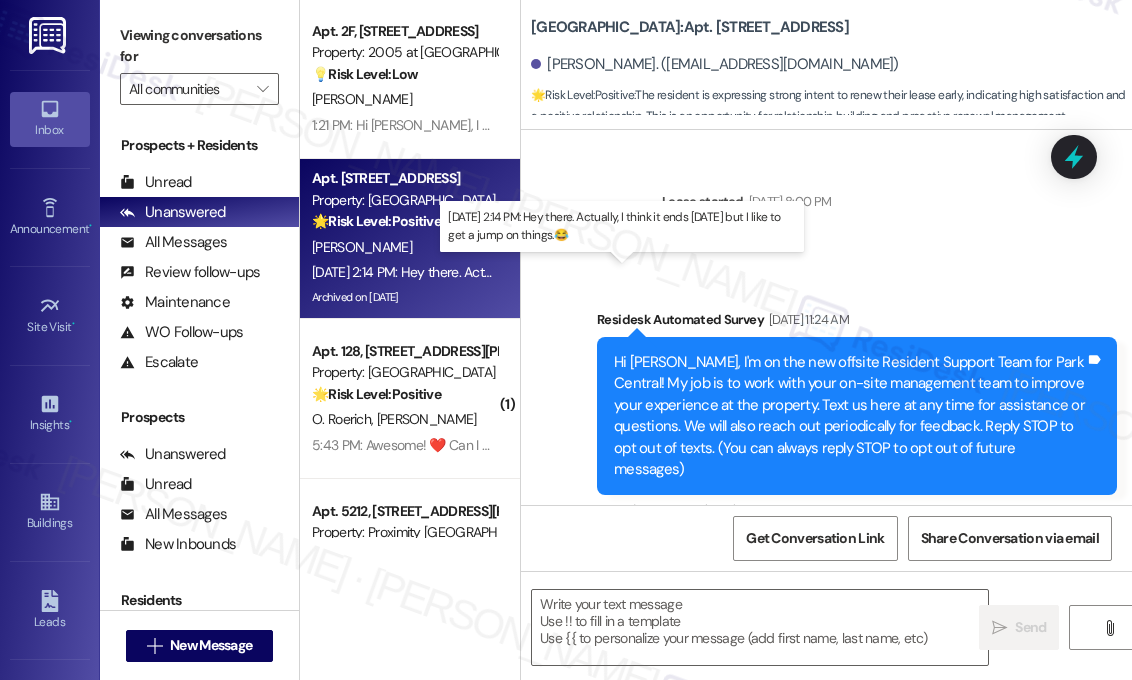 scroll, scrollTop: 12770, scrollLeft: 0, axis: vertical 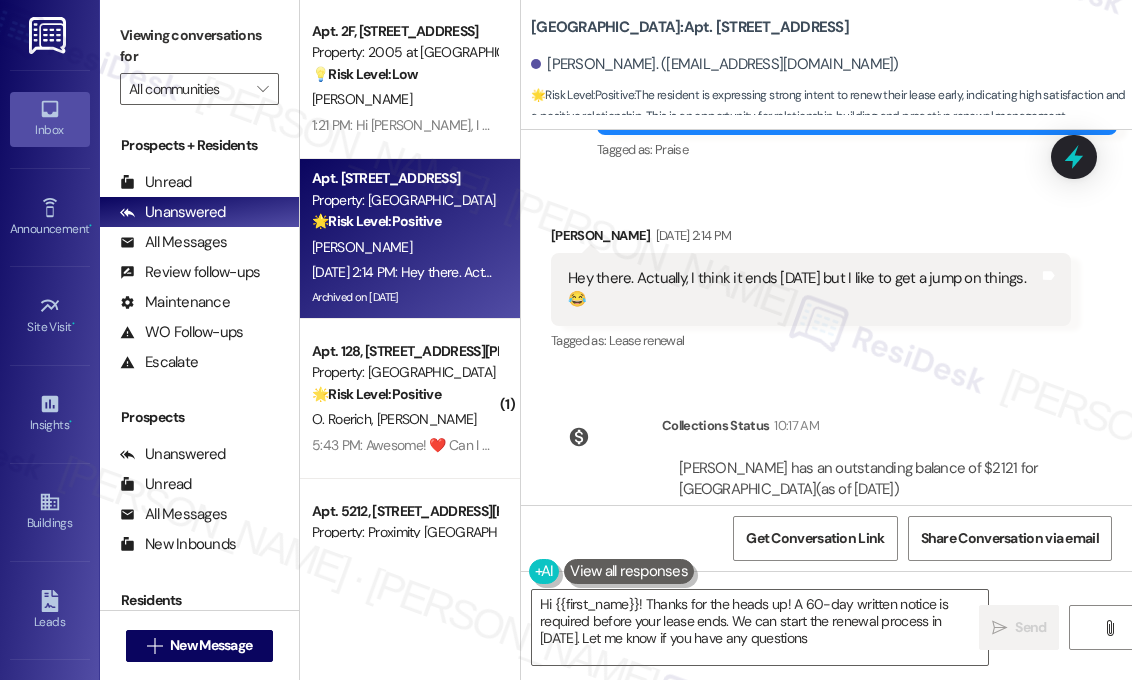 type on "Hi {{first_name}}! Thanks for the heads up! A 60-day written notice is required before your lease ends. We can start the renewal process in [DATE]. Let me know if you have any questions!" 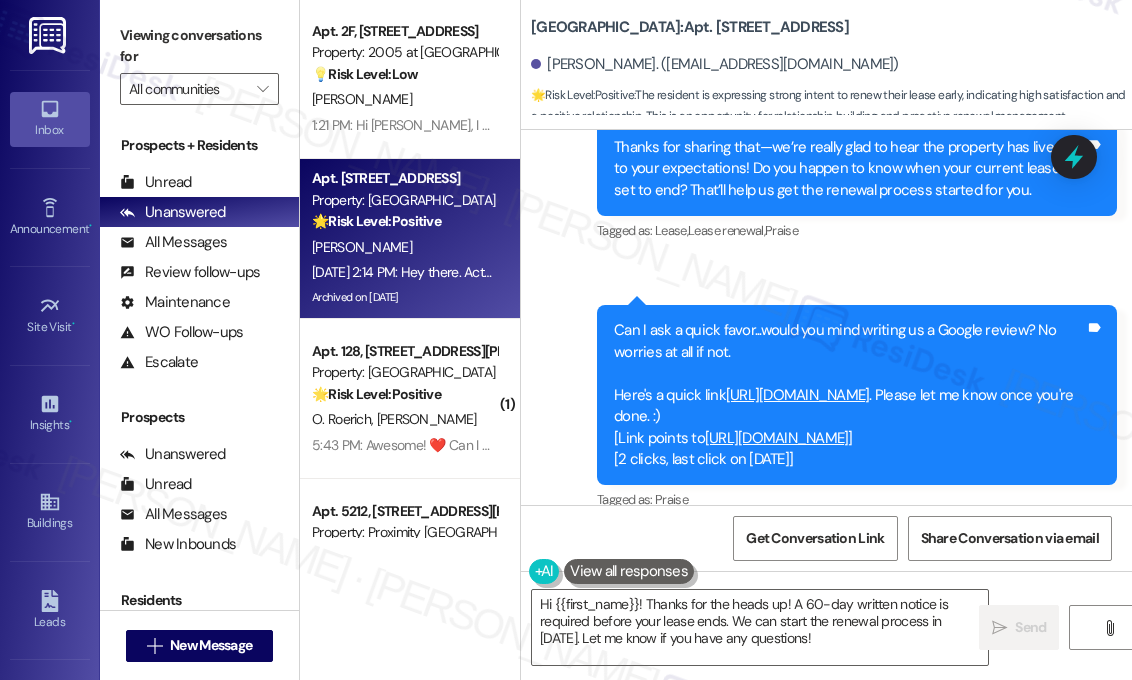 scroll, scrollTop: 12370, scrollLeft: 0, axis: vertical 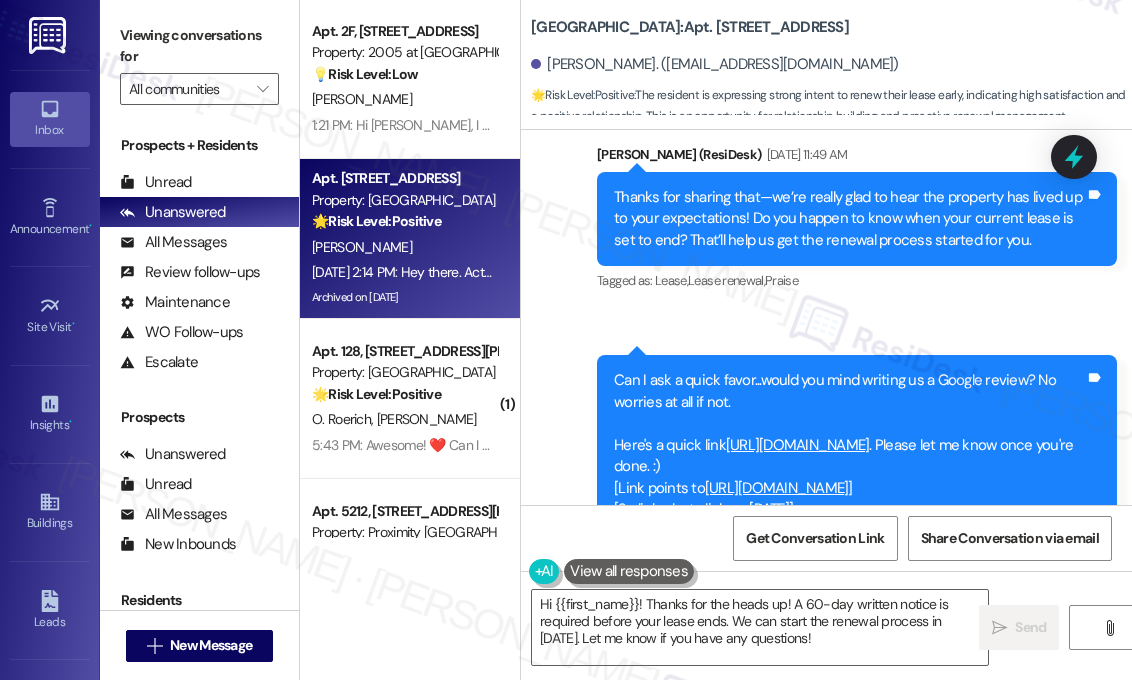 click on "[URL][DOMAIN_NAME]" at bounding box center (777, 488) 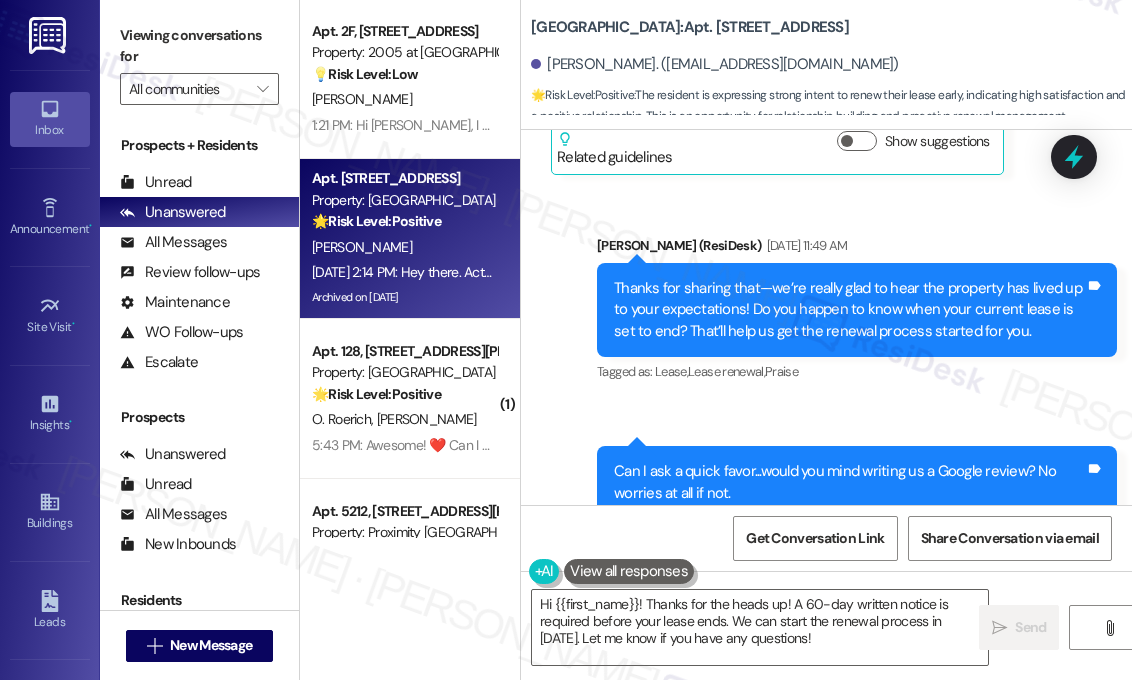 scroll, scrollTop: 12070, scrollLeft: 0, axis: vertical 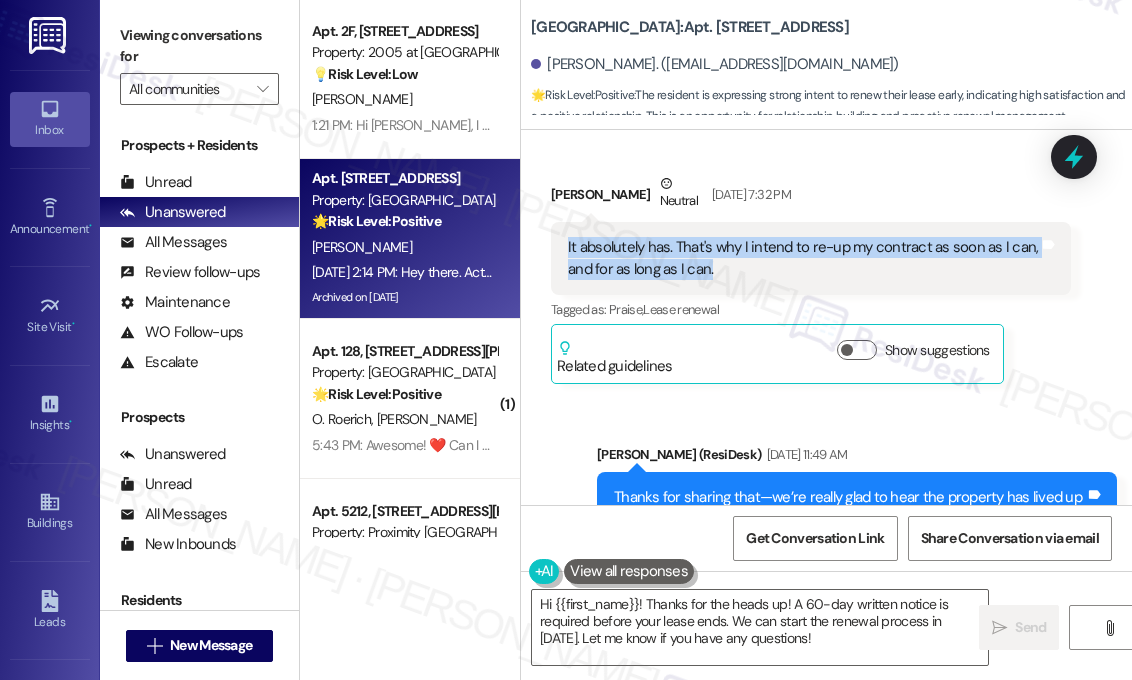 drag, startPoint x: 757, startPoint y: 179, endPoint x: 568, endPoint y: 158, distance: 190.16309 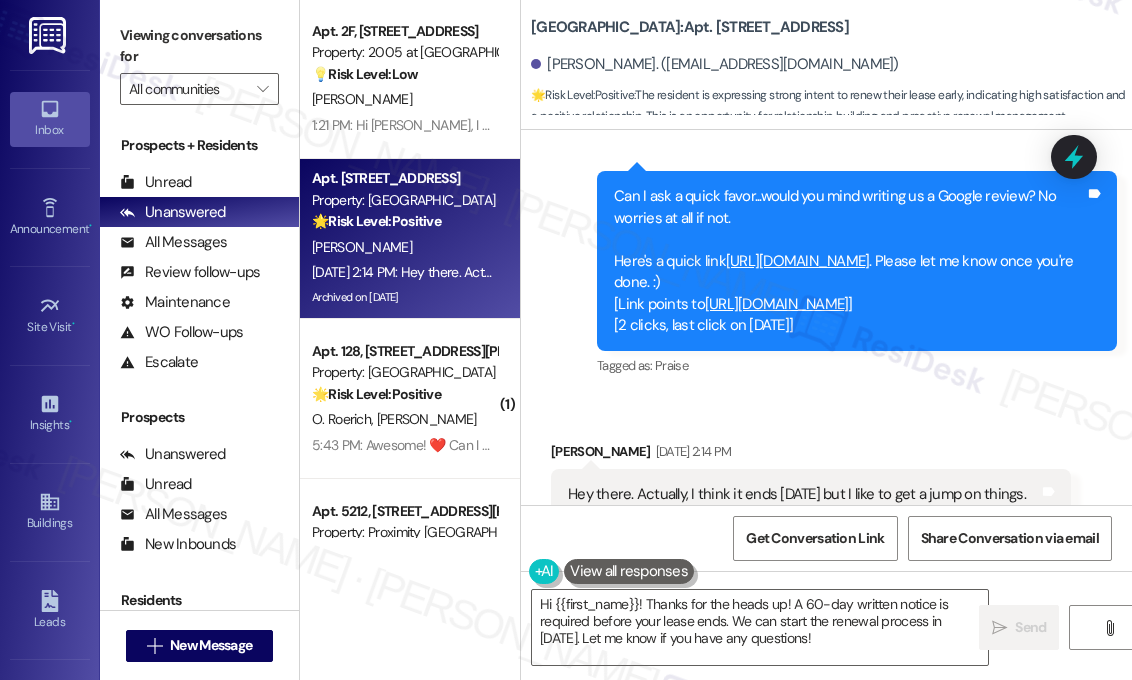 scroll, scrollTop: 12770, scrollLeft: 0, axis: vertical 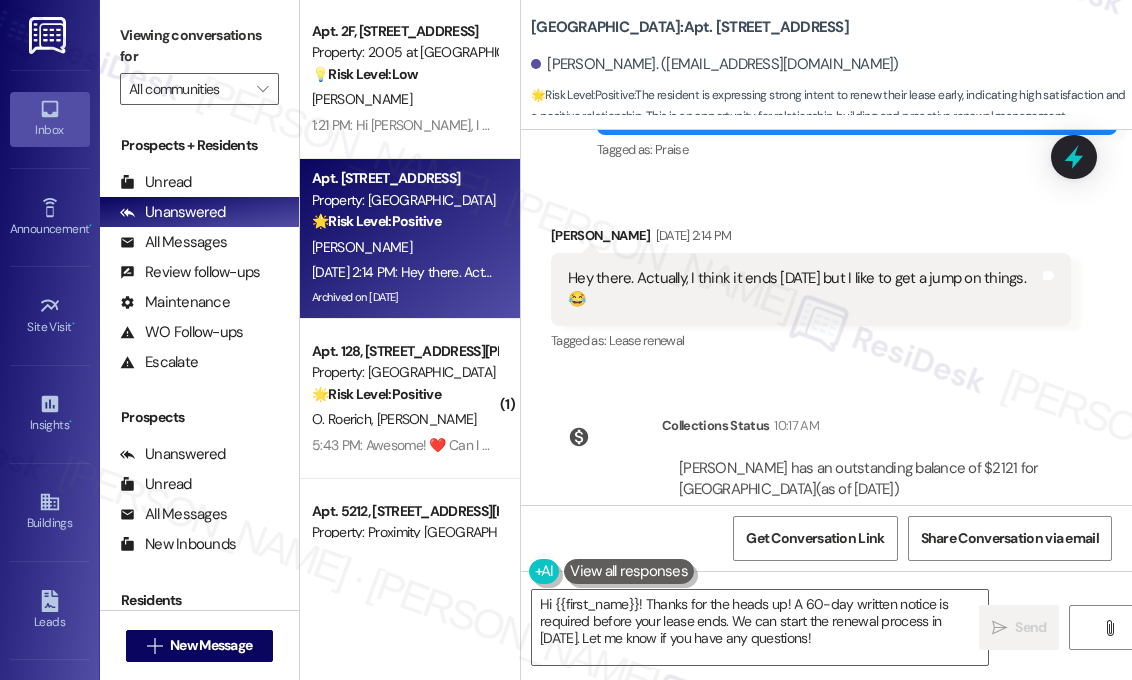 drag, startPoint x: 641, startPoint y: 222, endPoint x: 559, endPoint y: 201, distance: 84.646324 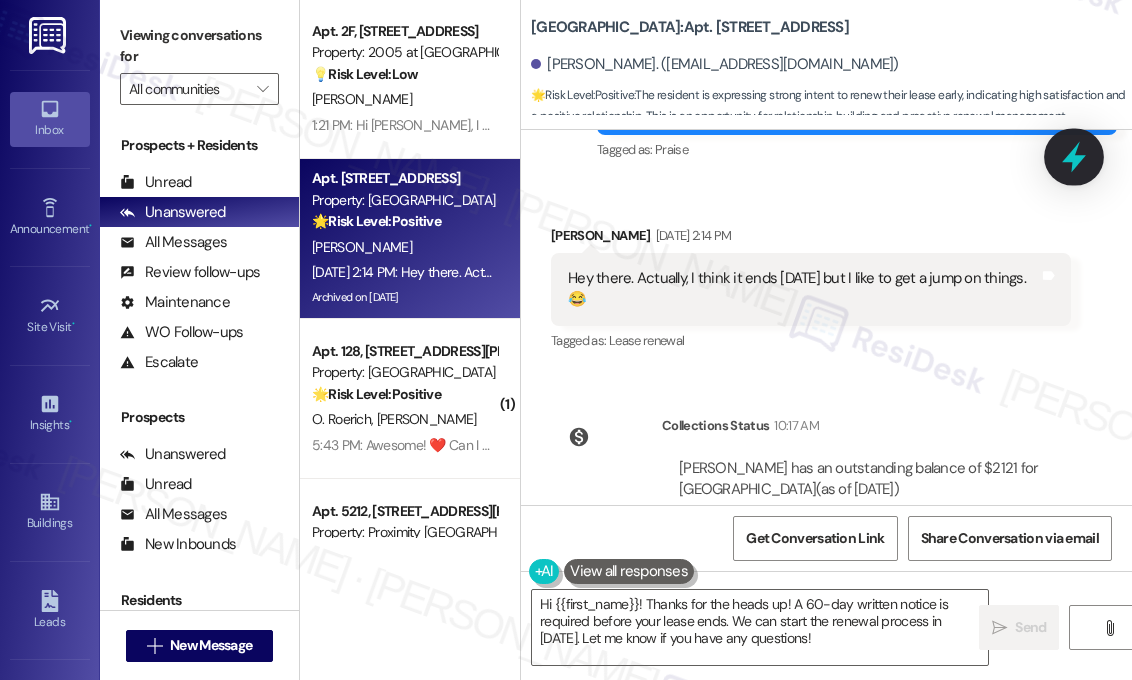 click 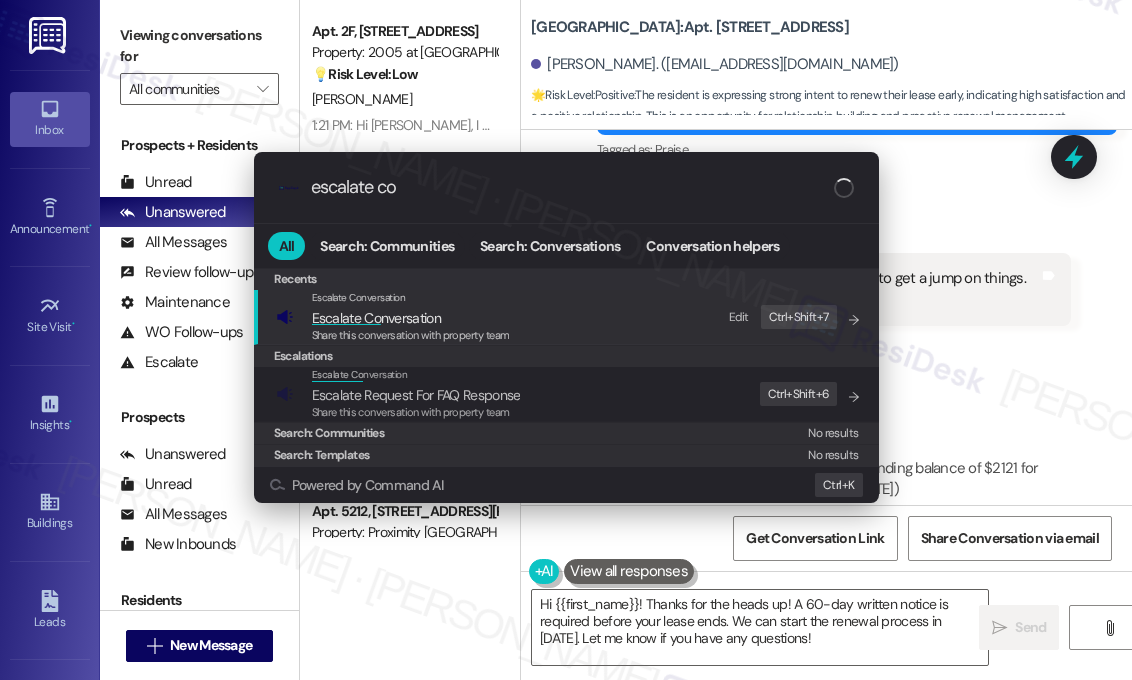 type on "escalate con" 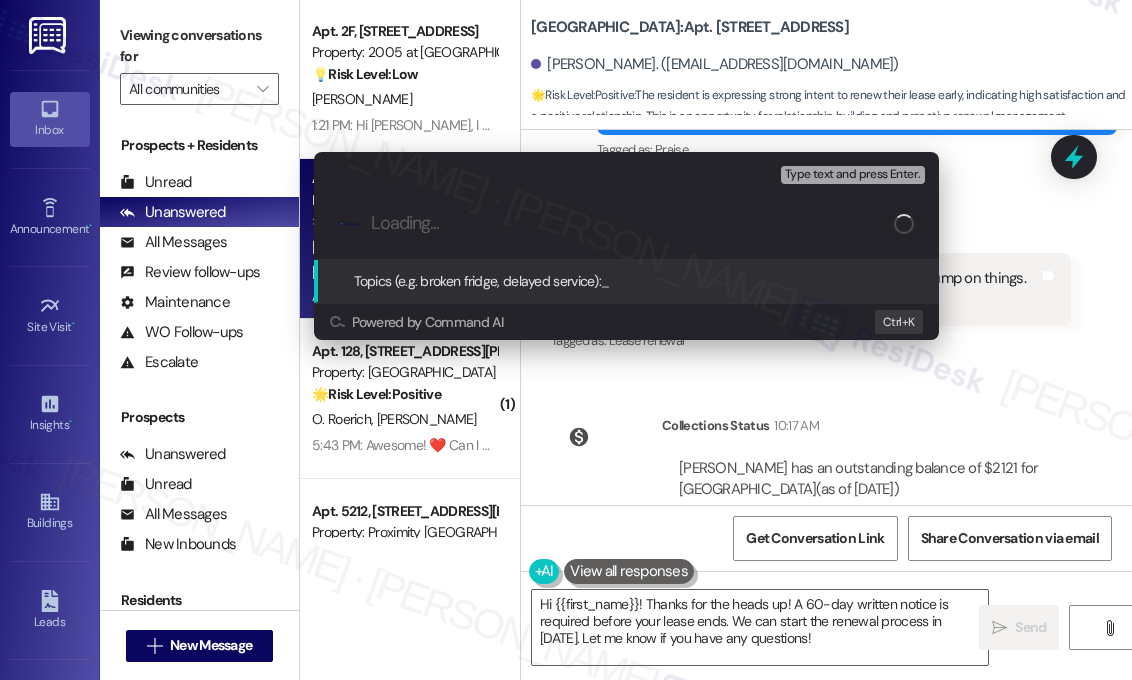 paste on "Excited to Renew My Lease Early – Looking Ahead to 2026! 😊" 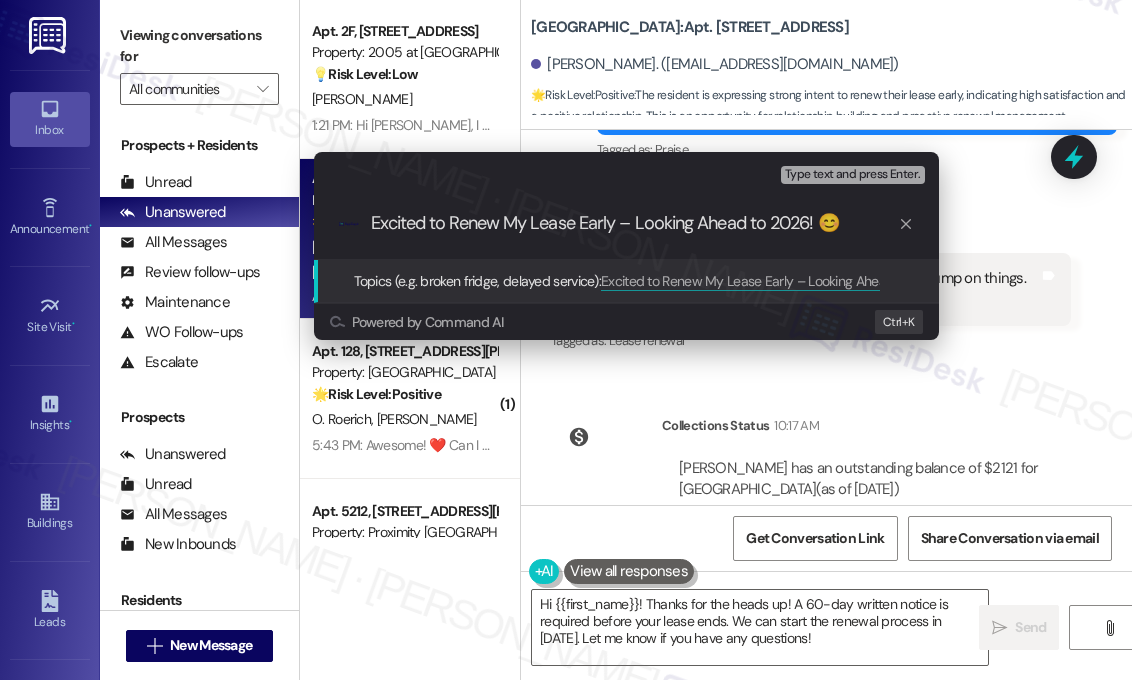 type 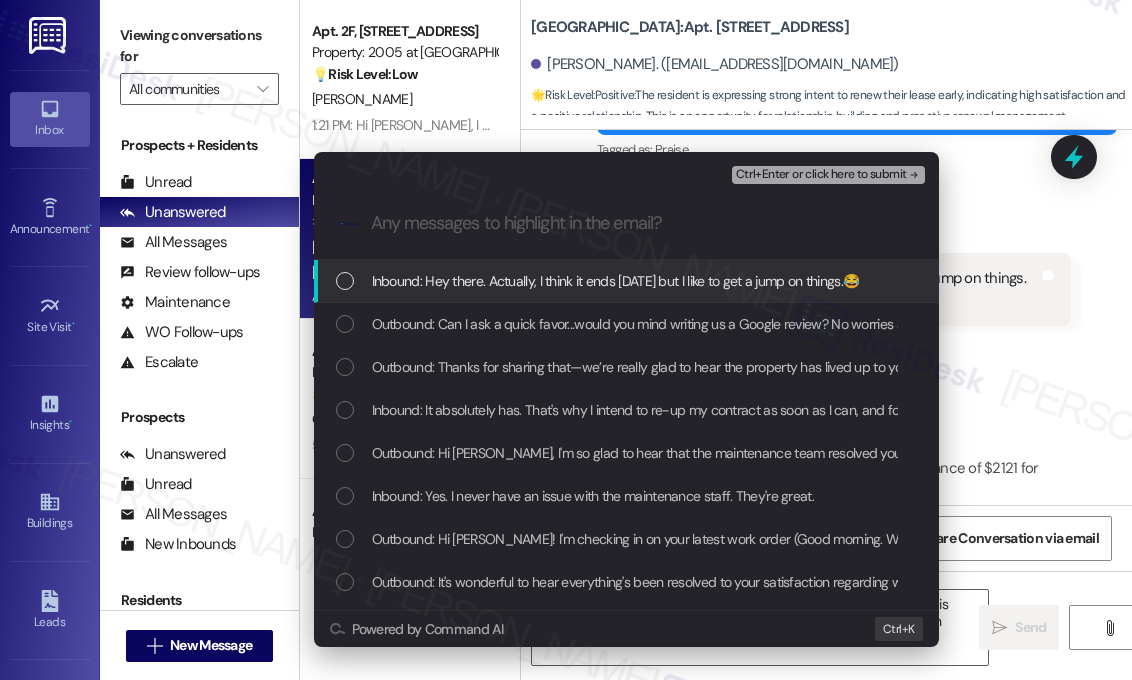 click on "Inbound: Hey there. Actually, I think it ends [DATE] but I like to get a jump on things.😂" at bounding box center (616, 281) 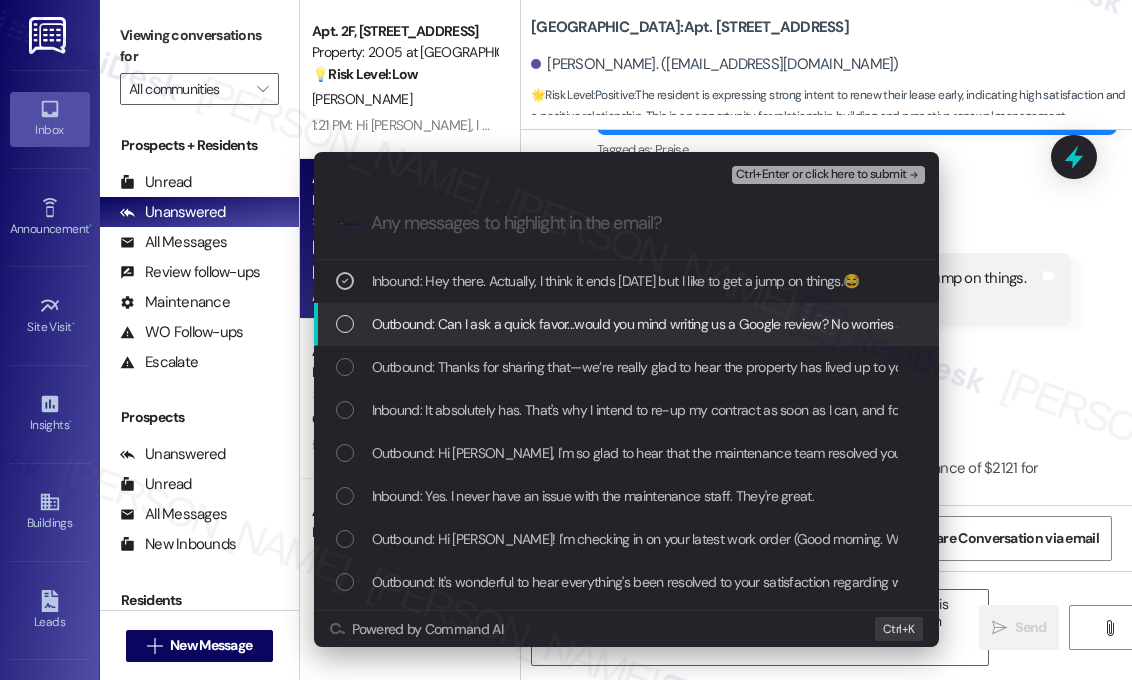 click on "Outbound: Can I ask a quick favor...would you mind writing us a Google review? No worries at all if not.
Here's a quick link [URL][DOMAIN_NAME]. Please let me know once you're done. :)
[Link points to [URL][DOMAIN_NAME]]
[2 clicks, last click on [DATE]]" at bounding box center (1093, 324) 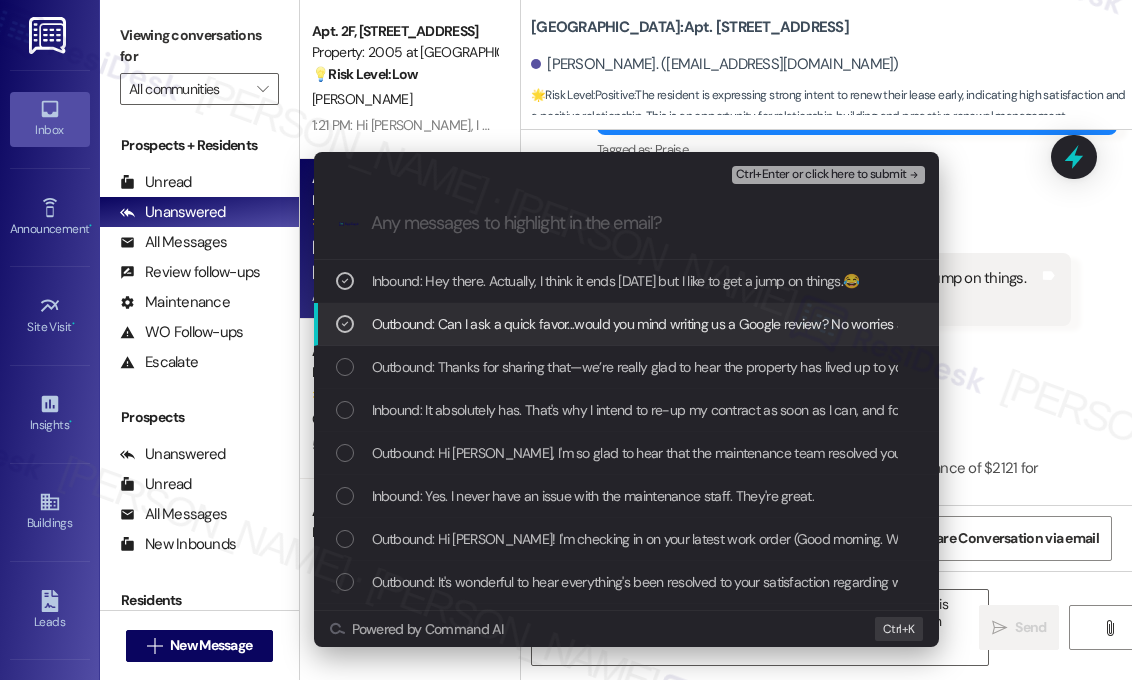 click on "Outbound: Can I ask a quick favor...would you mind writing us a Google review? No worries at all if not.
Here's a quick link [URL][DOMAIN_NAME]. Please let me know once you're done. :)
[Link points to [URL][DOMAIN_NAME]]
[2 clicks, last click on [DATE]]" at bounding box center [1093, 324] 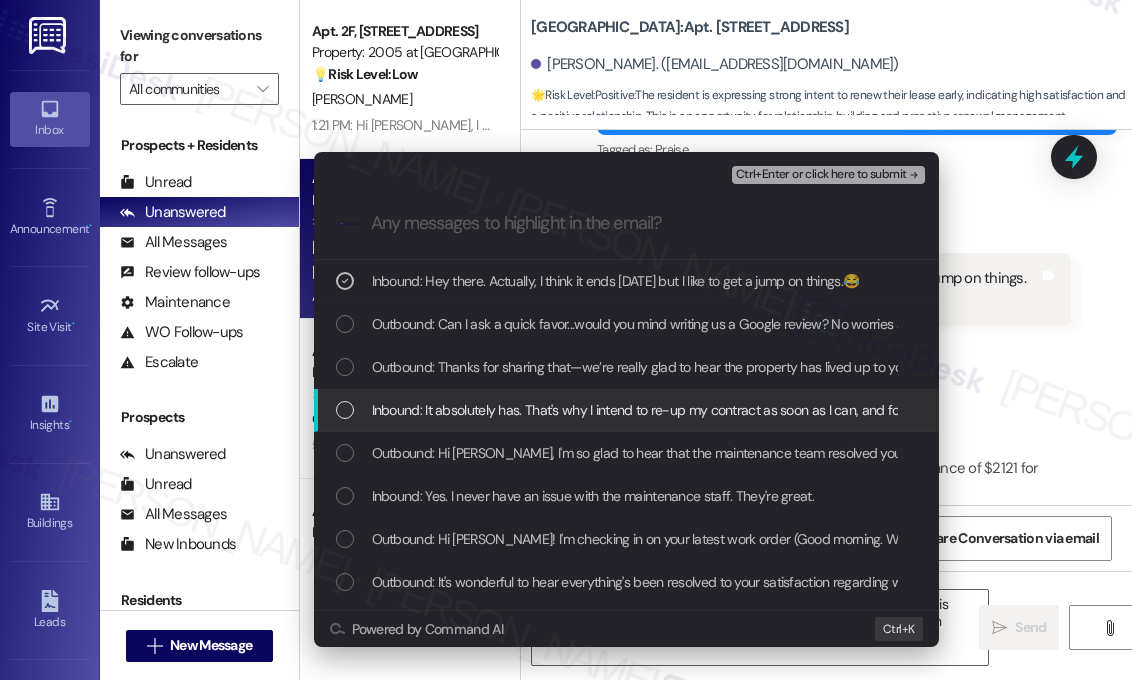 click on "Inbound: It absolutely has. That's why I intend to re-up my contract as soon as I can, and for as long as I can." at bounding box center [685, 410] 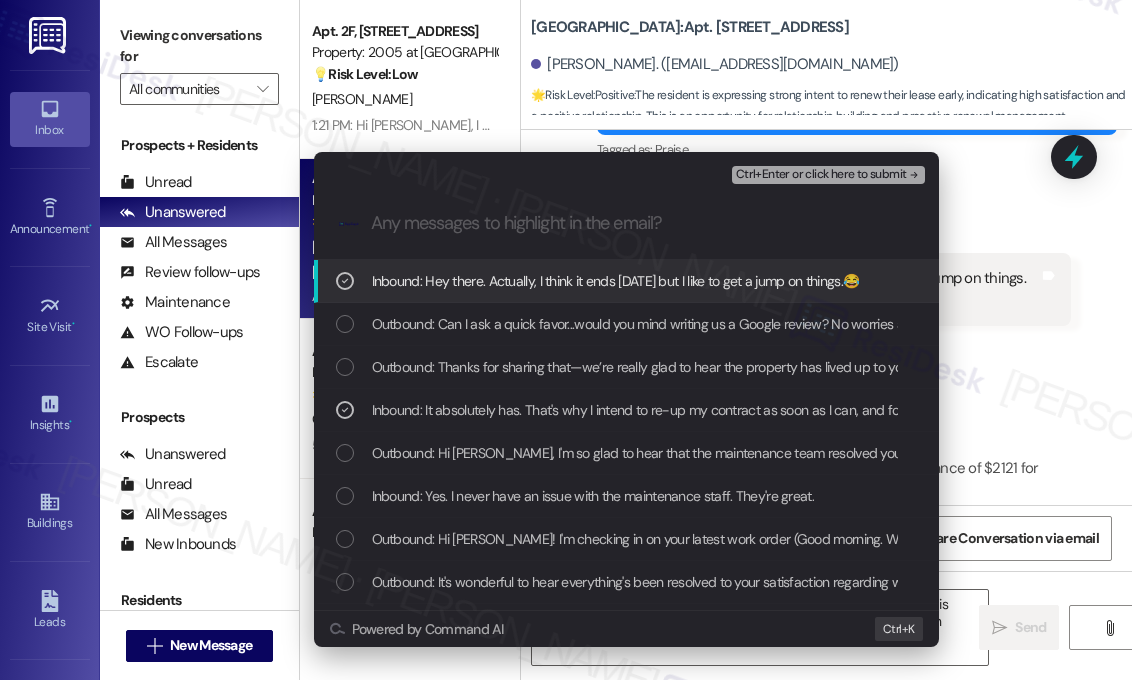 click on "Ctrl+Enter or click here to submit" at bounding box center [828, 175] 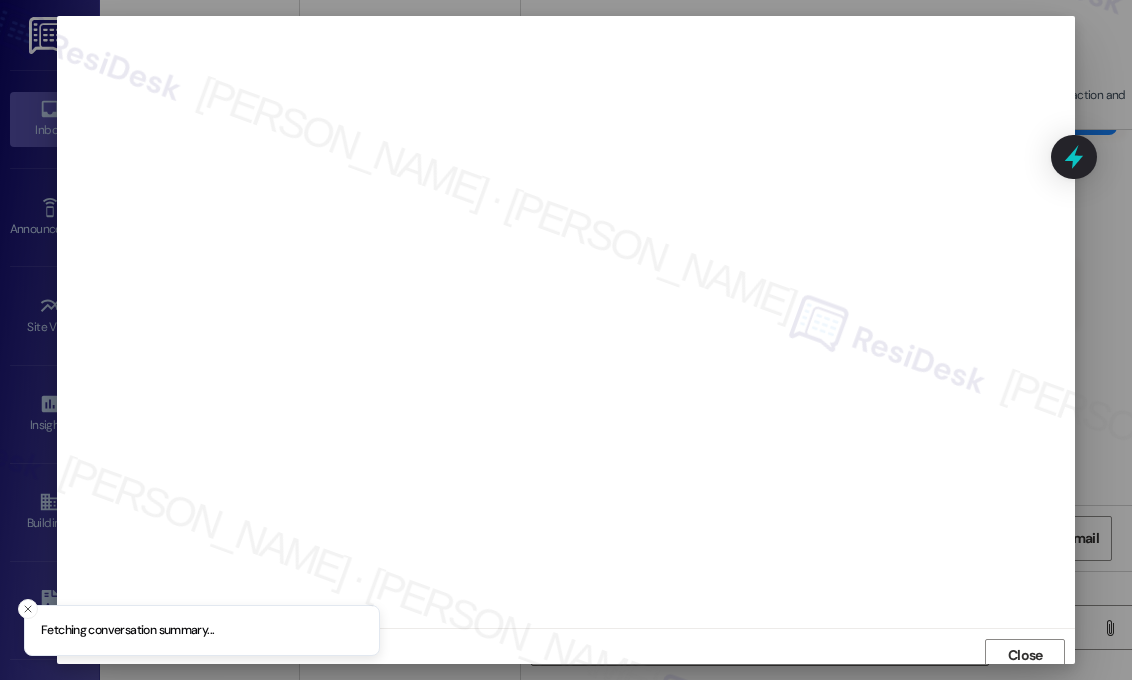 scroll, scrollTop: 7, scrollLeft: 0, axis: vertical 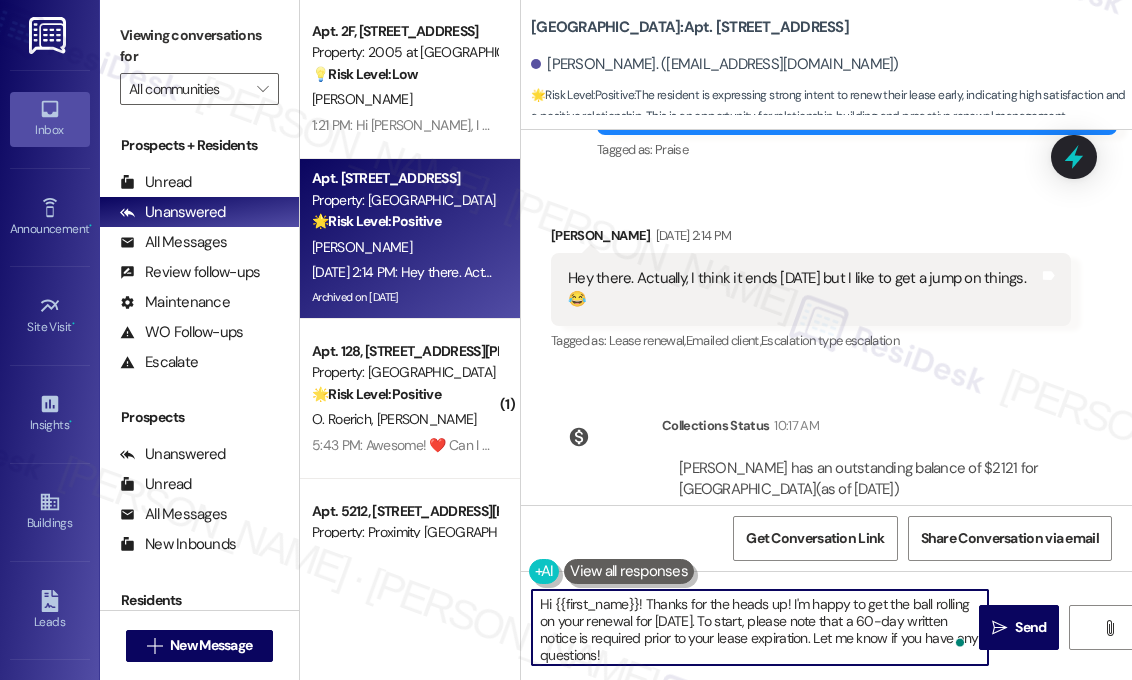 click on "Hi {{first_name}}! Thanks for the heads up! I'm happy to get the ball rolling on your renewal for [DATE]. To start, please note that a 60-day written notice is required prior to your lease expiration. Let me know if you have any questions!" at bounding box center [760, 627] 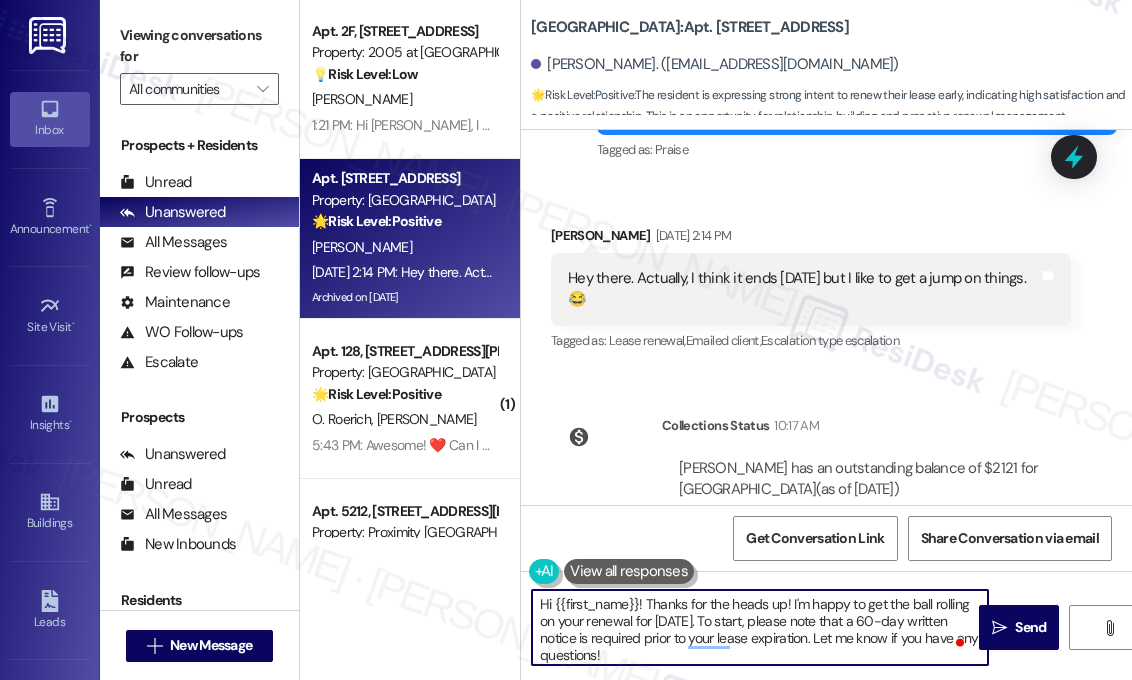 drag, startPoint x: 688, startPoint y: 654, endPoint x: 646, endPoint y: 604, distance: 65.29931 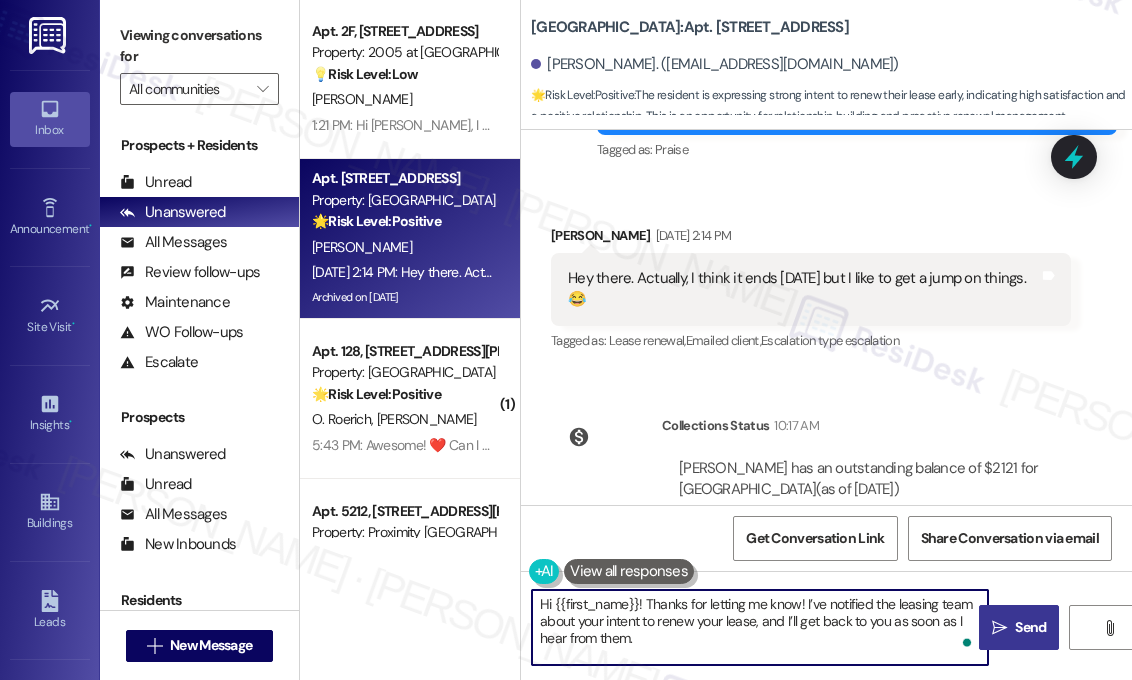 type on "Hi {{first_name}}! Thanks for letting me know! I’ve notified the leasing team about your intent to renew your lease, and I’ll get back to you as soon as I hear from them." 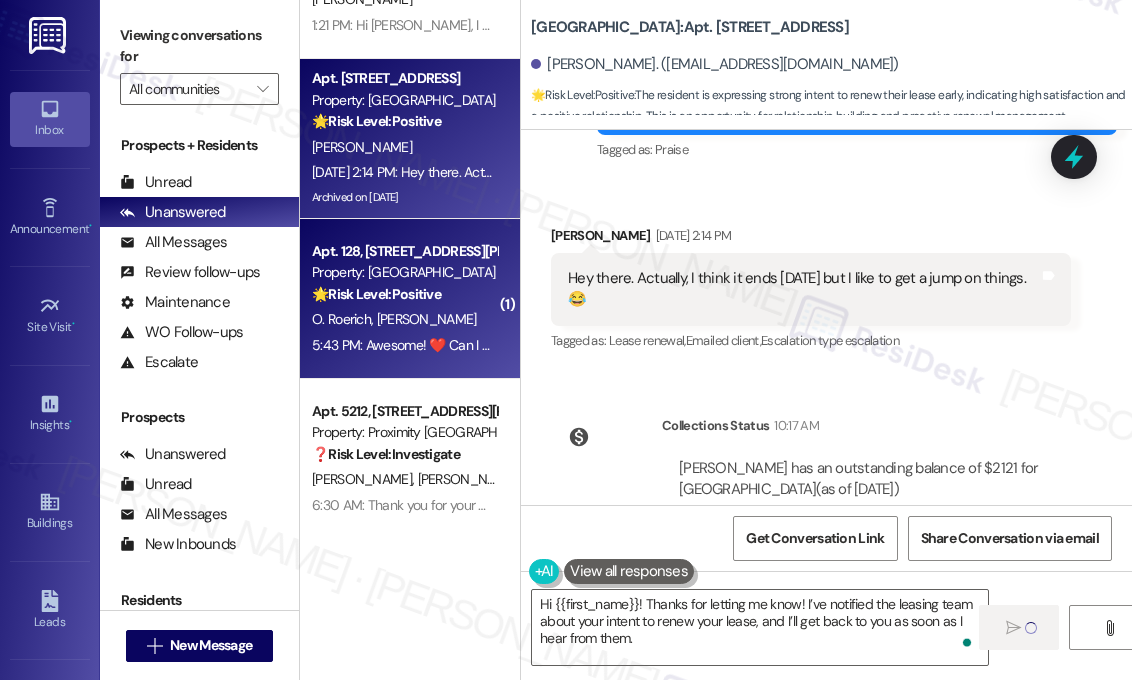scroll, scrollTop: 1001, scrollLeft: 0, axis: vertical 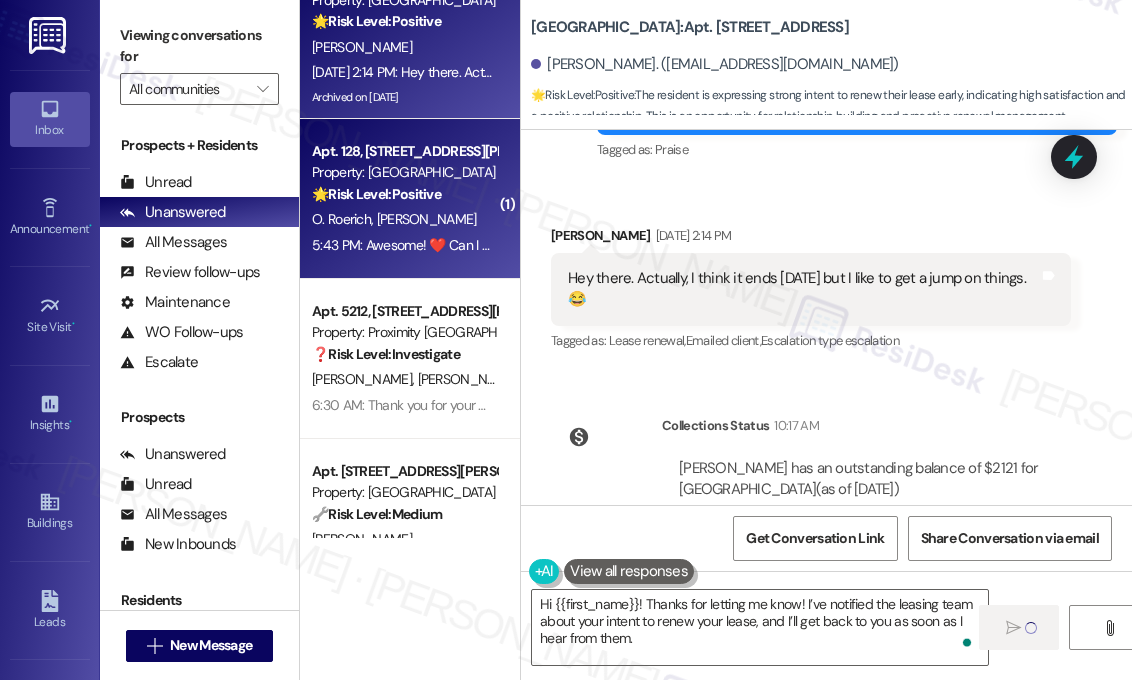 type 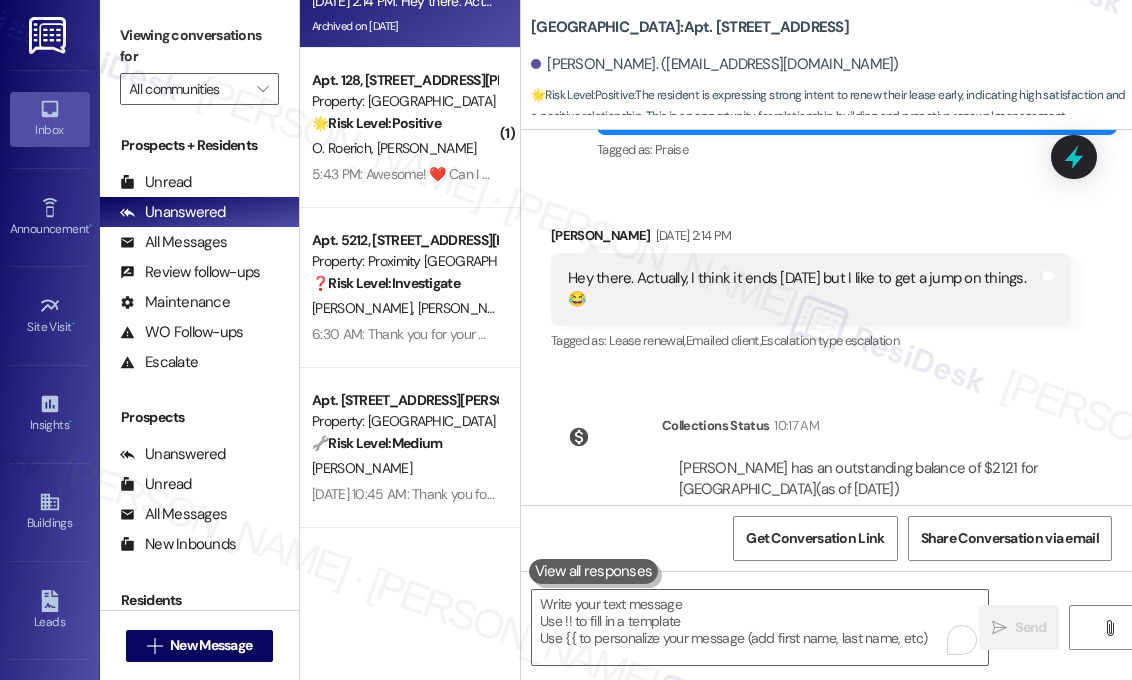 scroll, scrollTop: 1201, scrollLeft: 0, axis: vertical 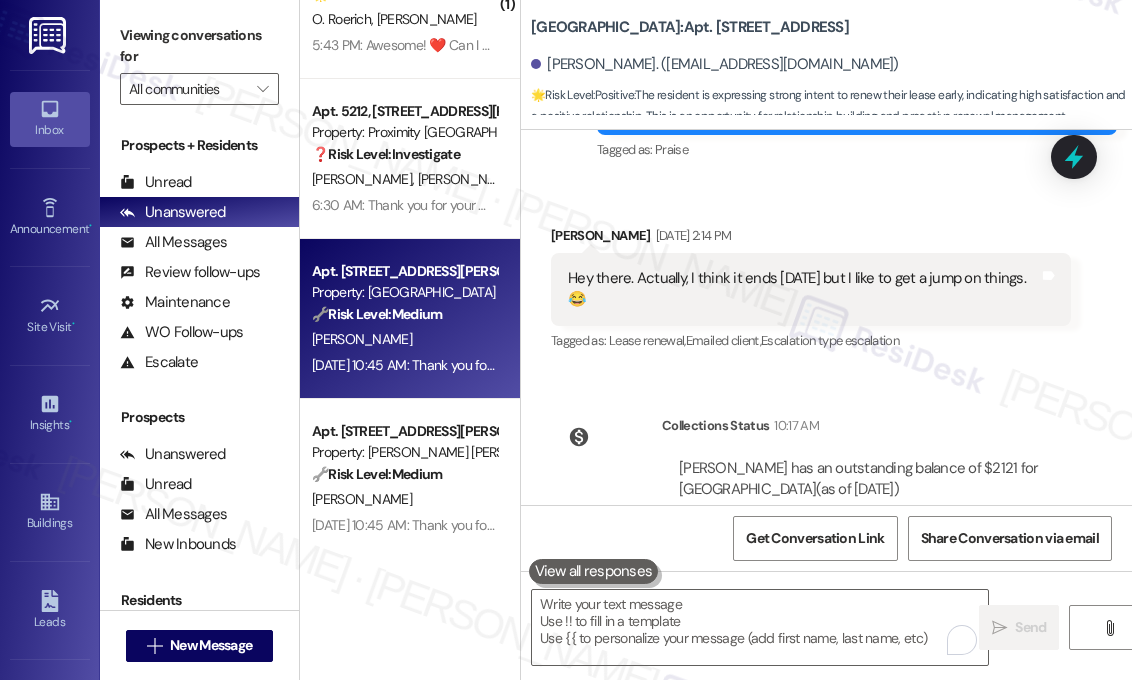 click on "[DATE] 10:45 AM: Thank you for your message. Our offices are currently closed, but we will contact you when we resume operations. For emergencies, please contact your emergency number (984) 368-4521. [DATE] 10:45 AM: Thank you for your message. Our offices are currently closed, but we will contact you when we resume operations. For emergencies, please contact your emergency number [PHONE_NUMBER]." at bounding box center [921, 365] 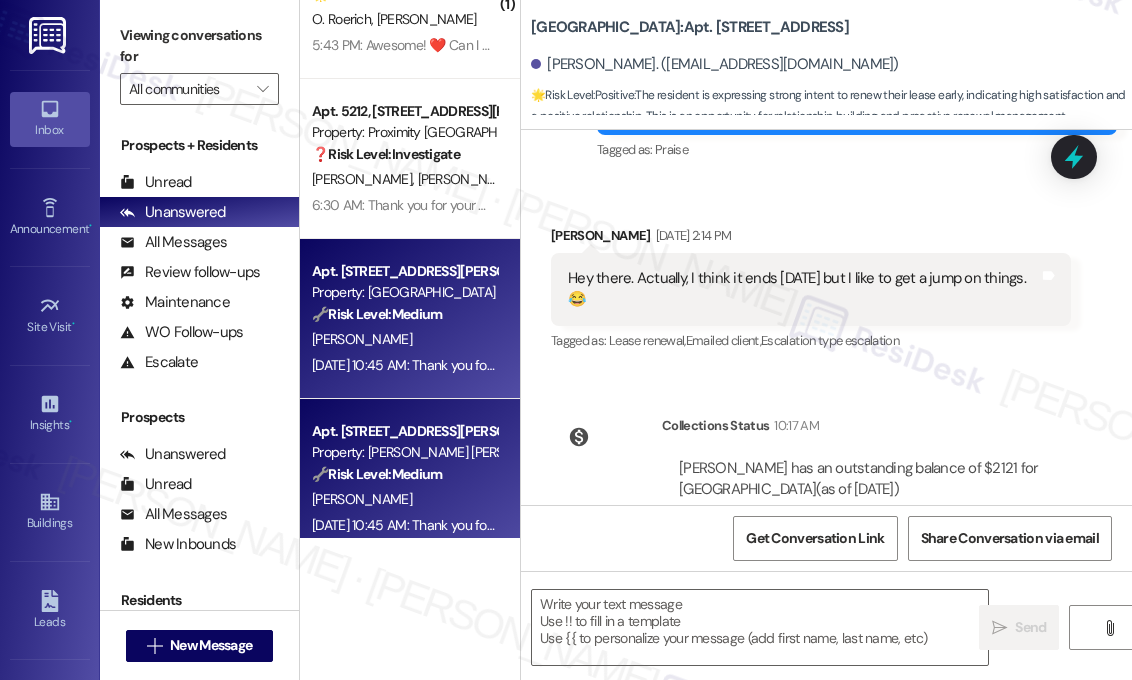 type on "Fetching suggested responses. Please feel free to read through the conversation in the meantime." 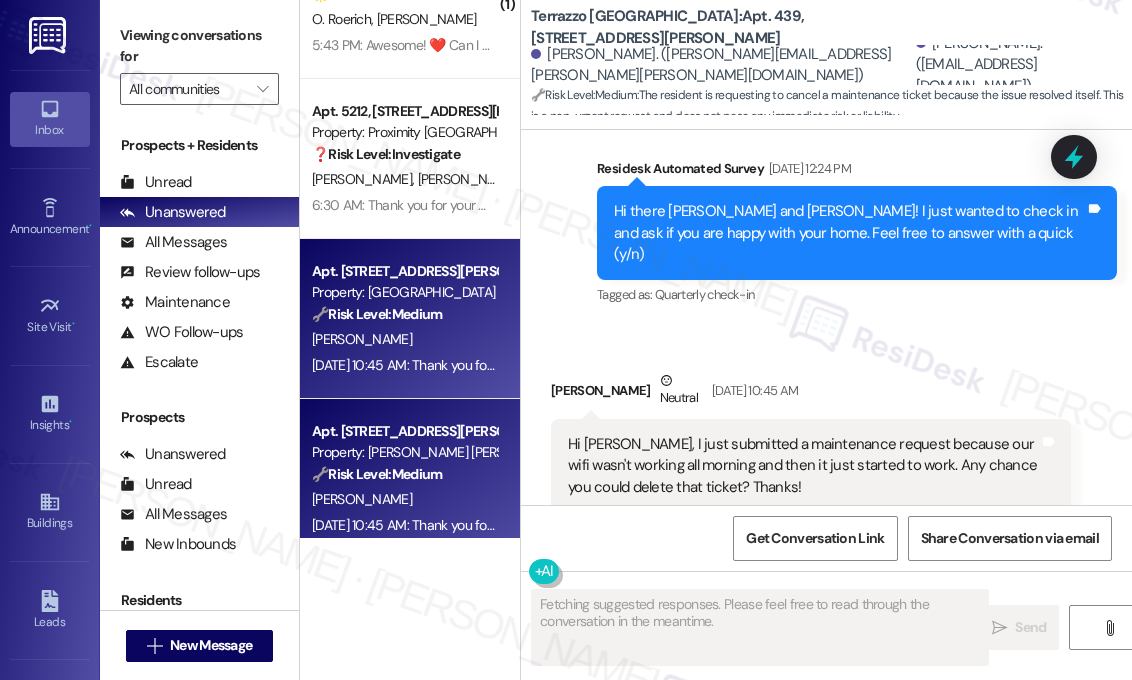 scroll, scrollTop: 3116, scrollLeft: 0, axis: vertical 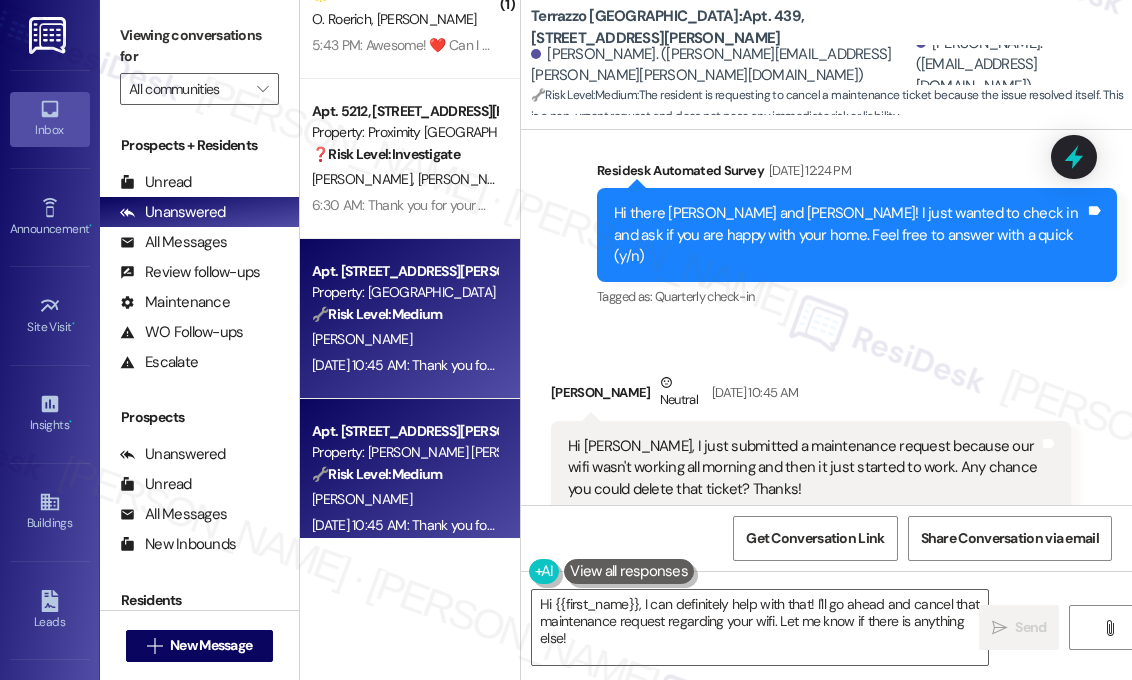 click on "[PERSON_NAME]   Neutral [DATE] 10:45 AM" at bounding box center [811, 396] 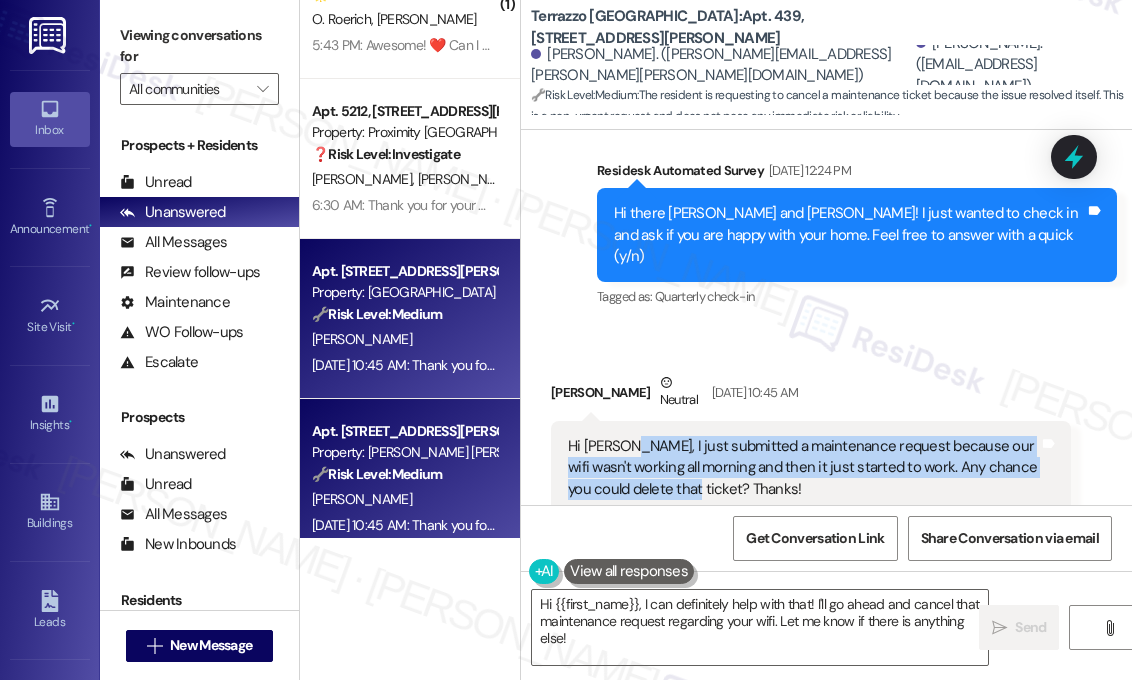 drag, startPoint x: 681, startPoint y: 402, endPoint x: 623, endPoint y: 361, distance: 71.02816 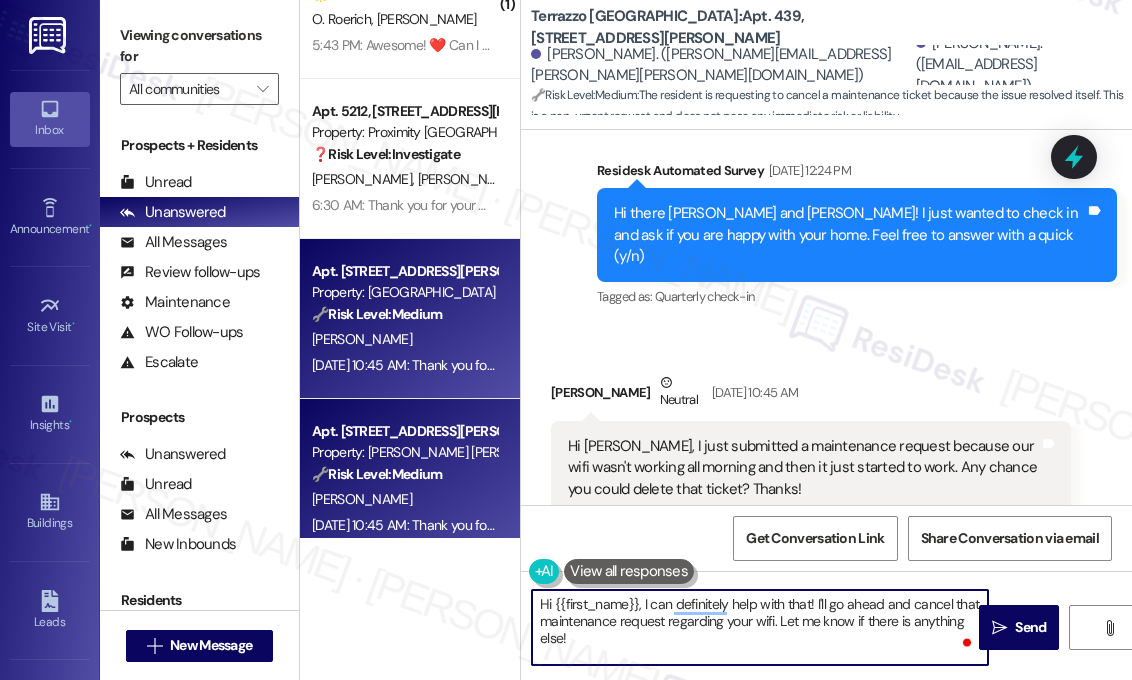 drag, startPoint x: 660, startPoint y: 647, endPoint x: 638, endPoint y: 606, distance: 46.52956 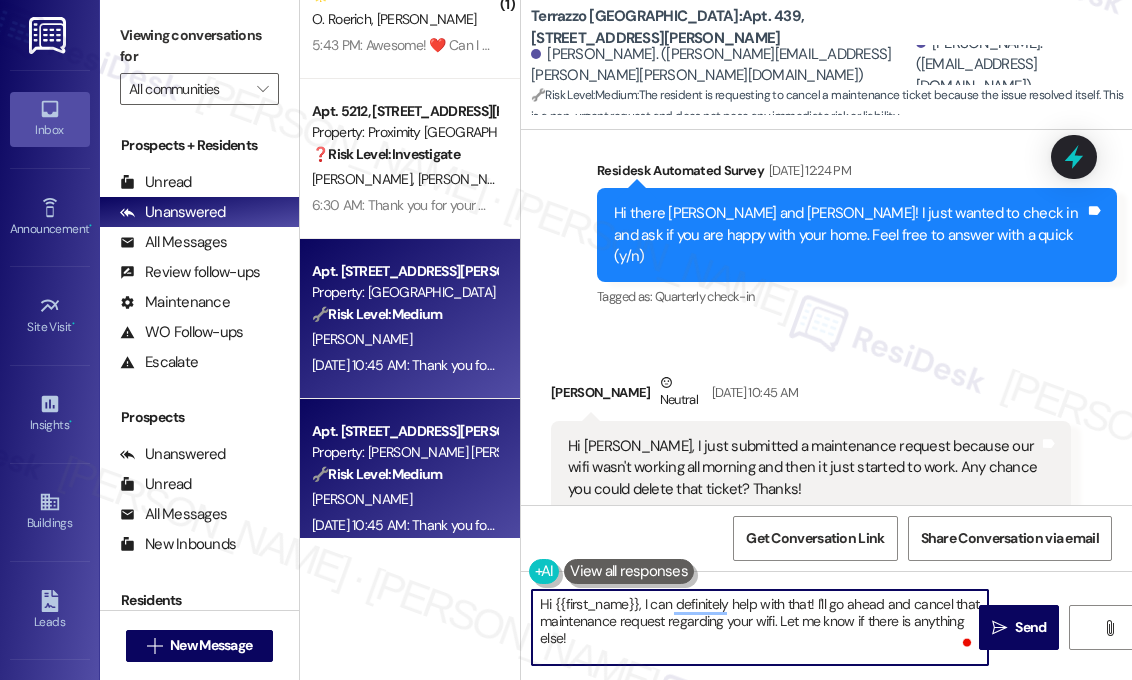 click on "Hi {{first_name}}, I can definitely help with that! I'll go ahead and cancel that maintenance request regarding your wifi. Let me know if there is anything else!" at bounding box center [760, 627] 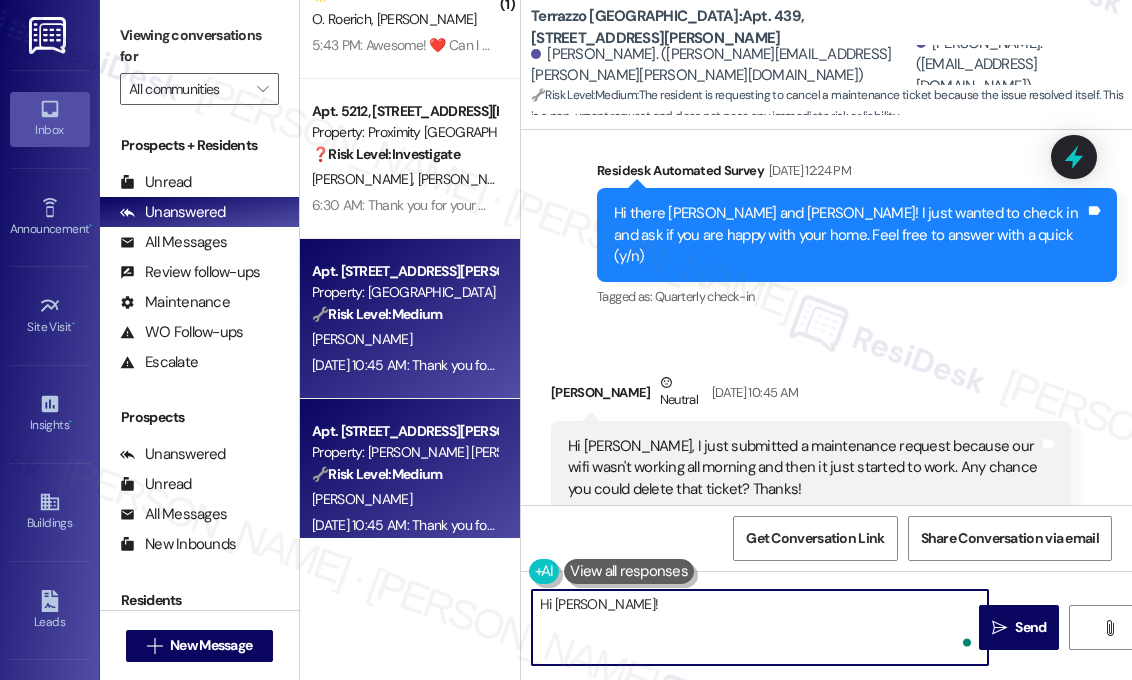 paste on "Thanks for the update! Just to confirm—has the WiFi been working normally since it came back on, or are you still noticing any issues? Once I hear back, I can take care of the ticket for you." 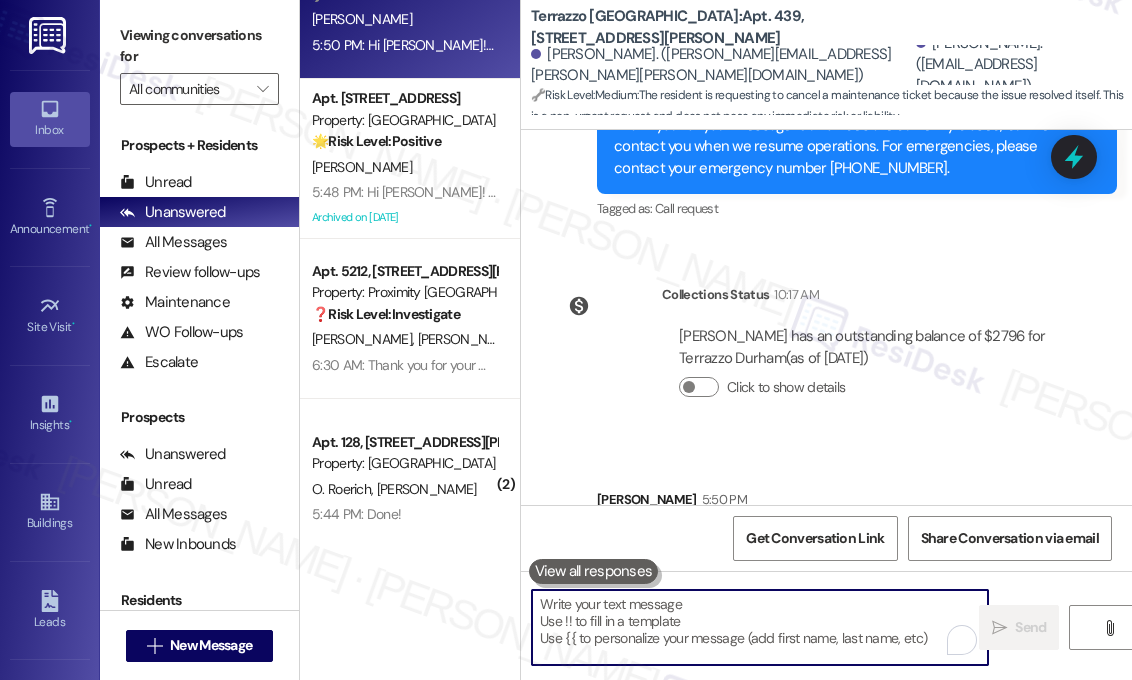 scroll, scrollTop: 4016, scrollLeft: 0, axis: vertical 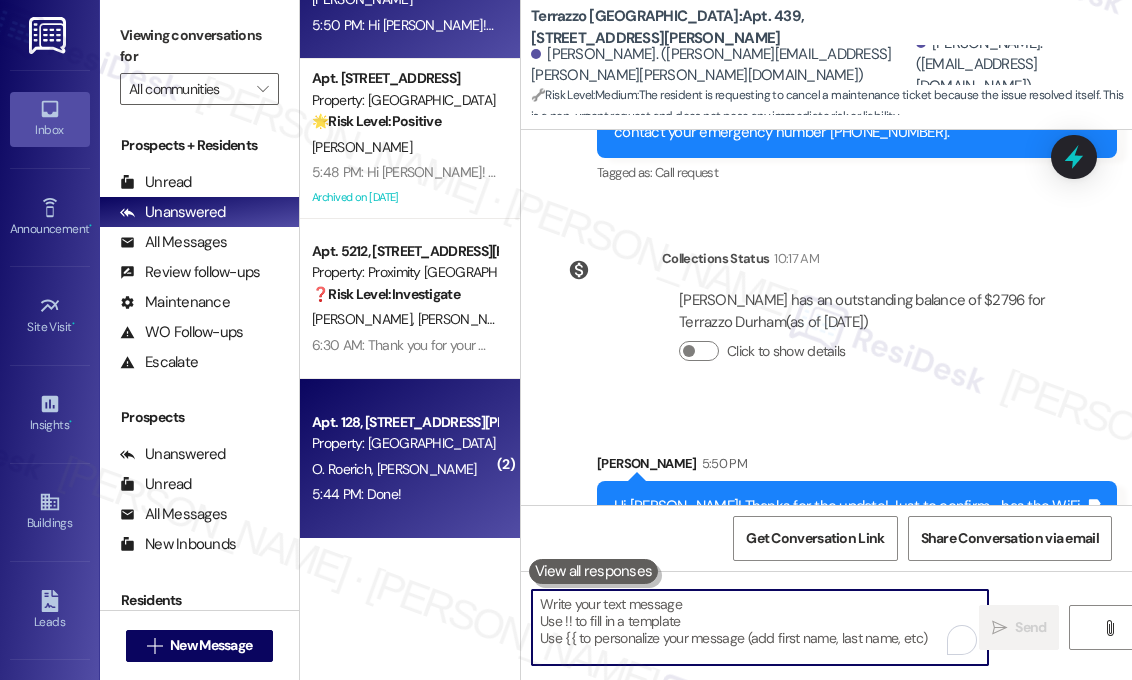 type 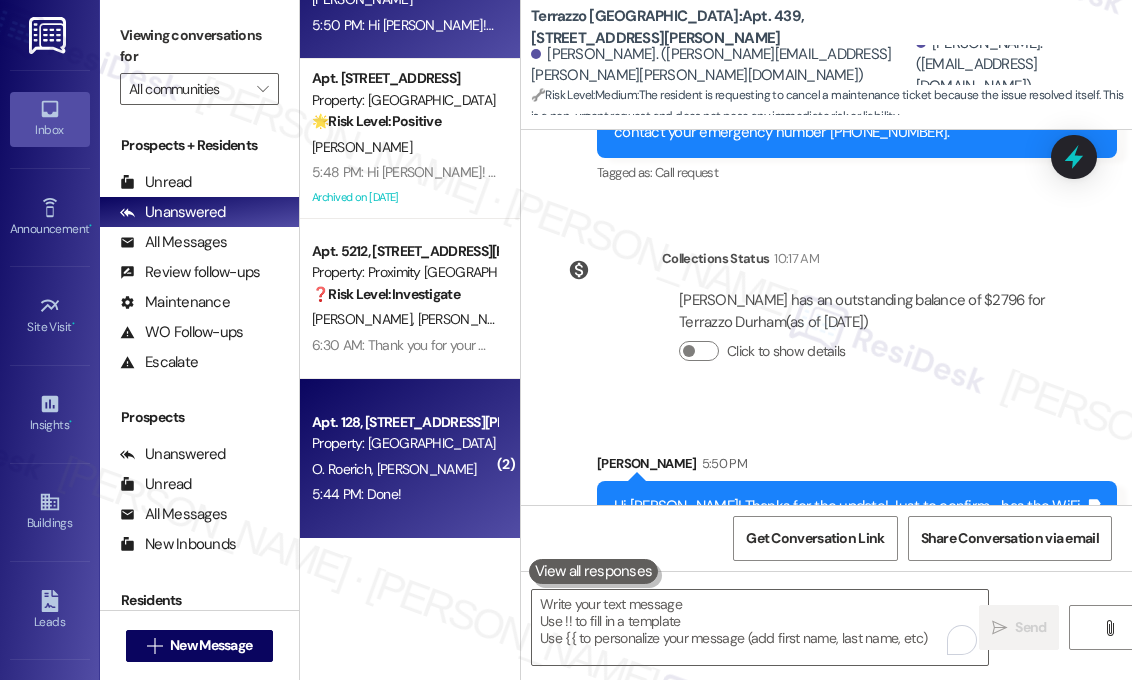 click on "Property: [GEOGRAPHIC_DATA]" at bounding box center (404, 443) 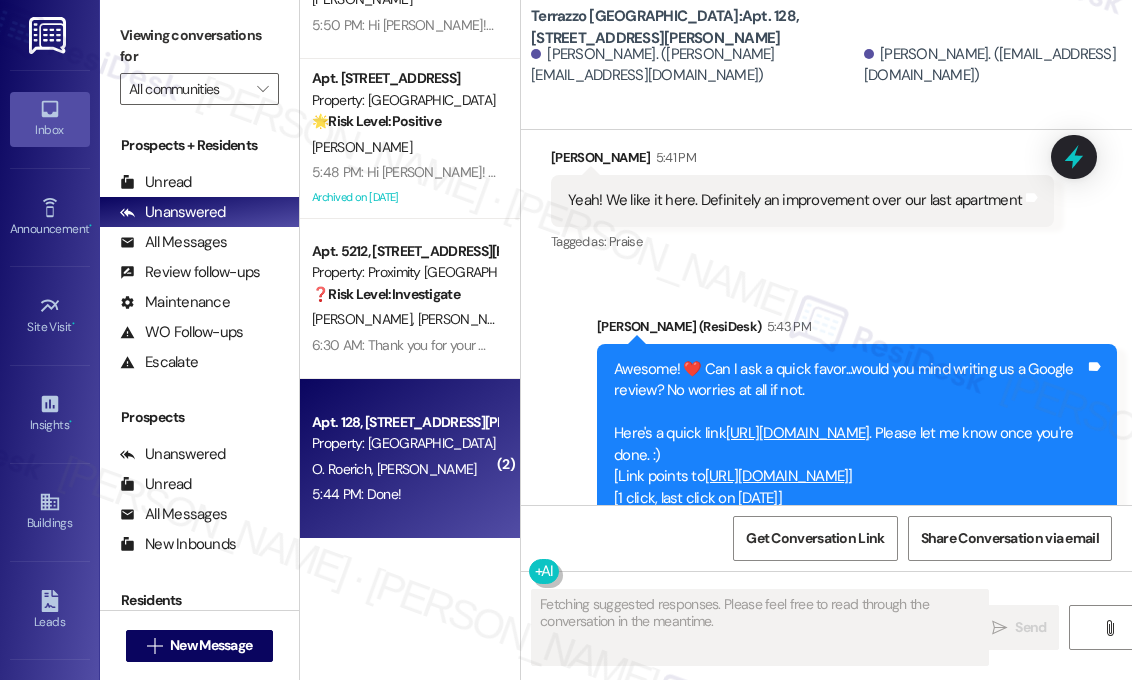 scroll, scrollTop: 3363, scrollLeft: 0, axis: vertical 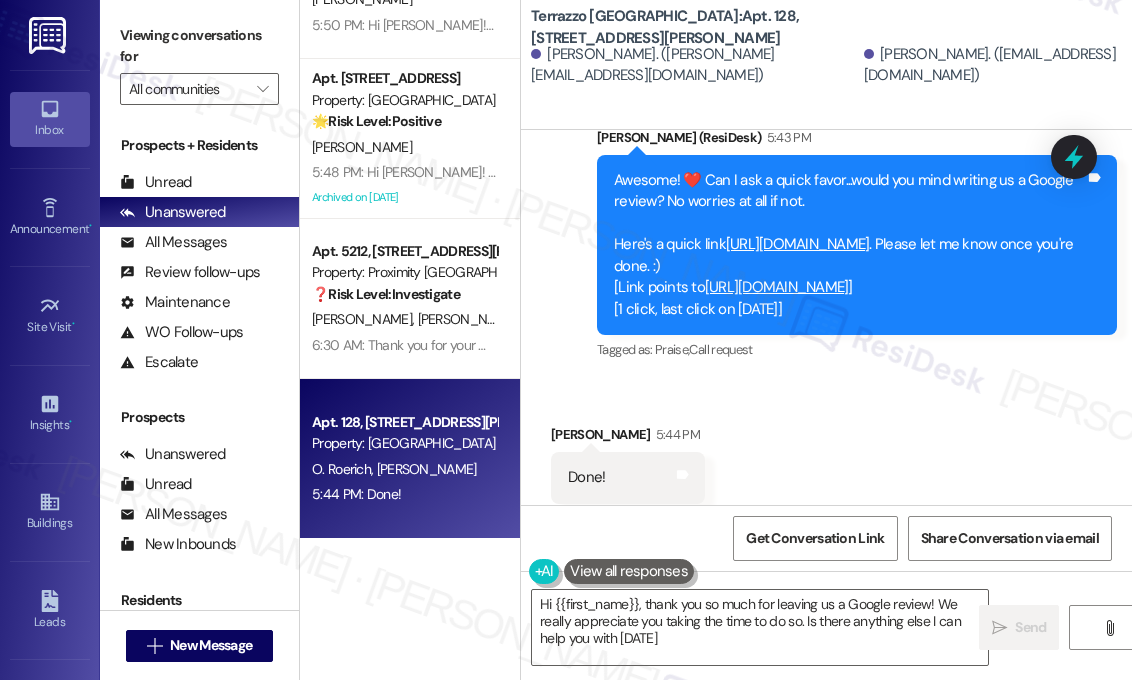 type on "Hi {{first_name}}, thank you so much for leaving us a Google review! We really appreciate you taking the time to do so. Is there anything else I can help you with [DATE]?" 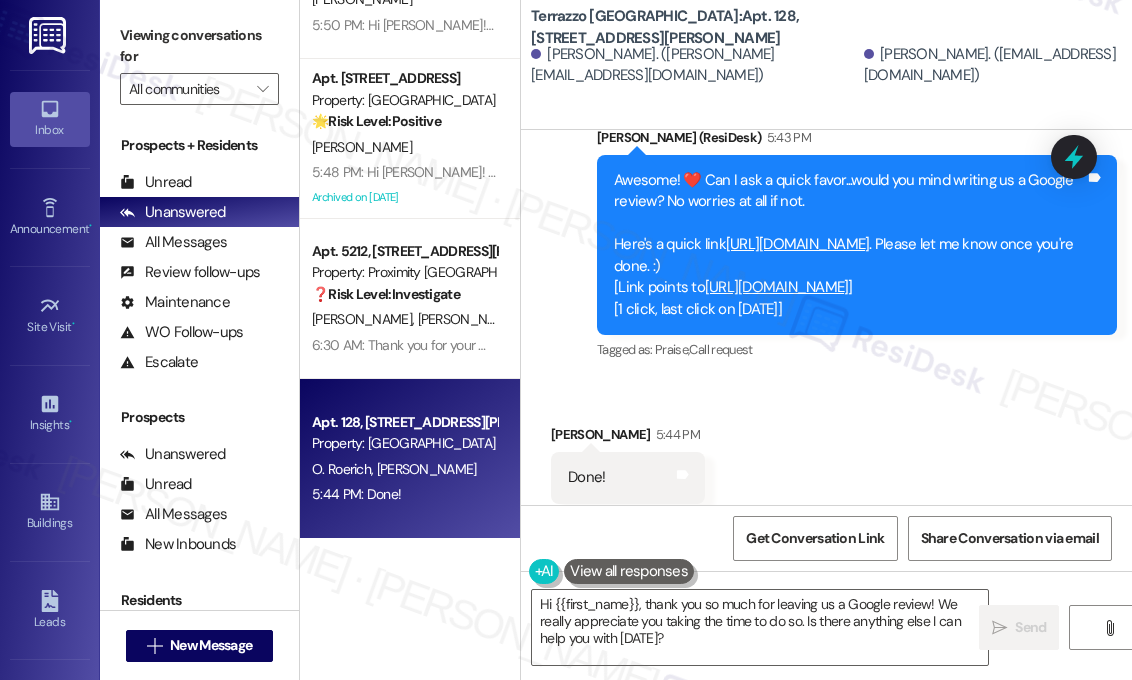click on "[URL][DOMAIN_NAME]" at bounding box center [777, 287] 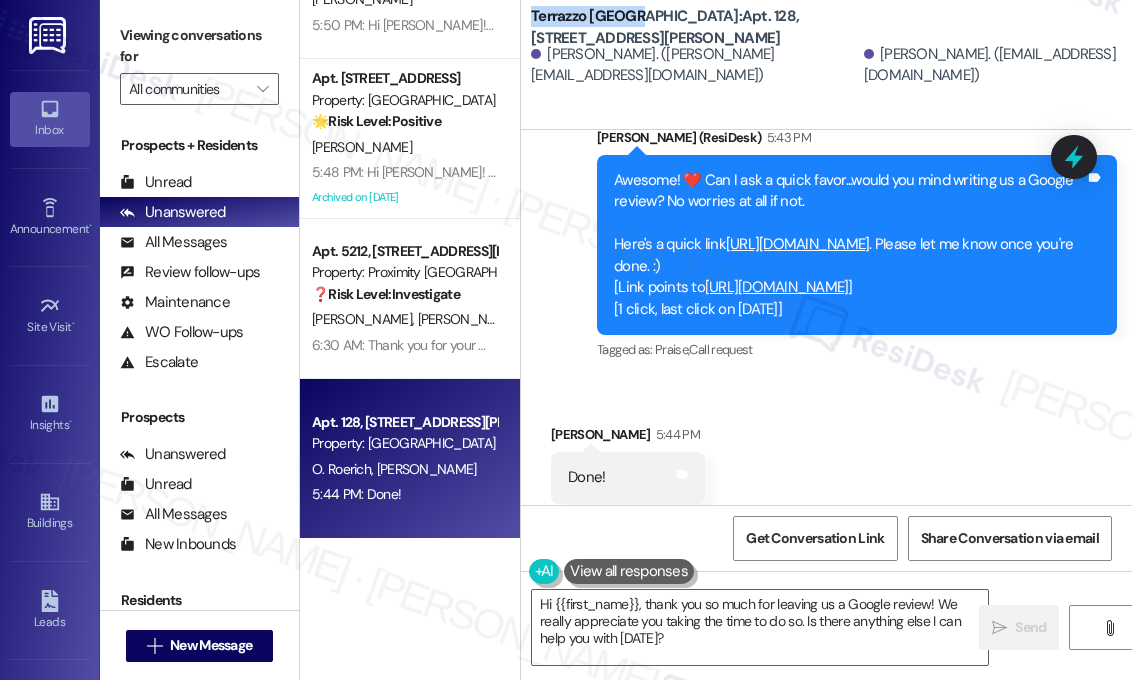 drag, startPoint x: 532, startPoint y: 30, endPoint x: 643, endPoint y: 31, distance: 111.0045 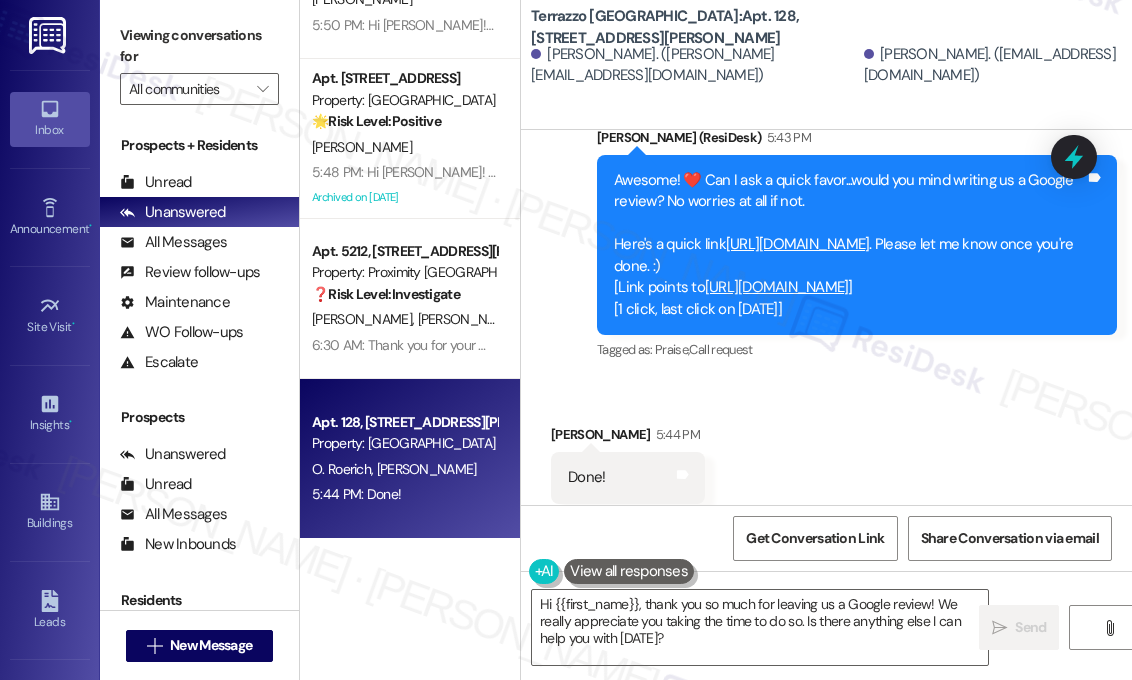 click on "Received via SMS [PERSON_NAME] 5:44 PM Done! Tags and notes Tagged as:   Positive response Click to highlight conversations about Positive response" at bounding box center [826, 463] 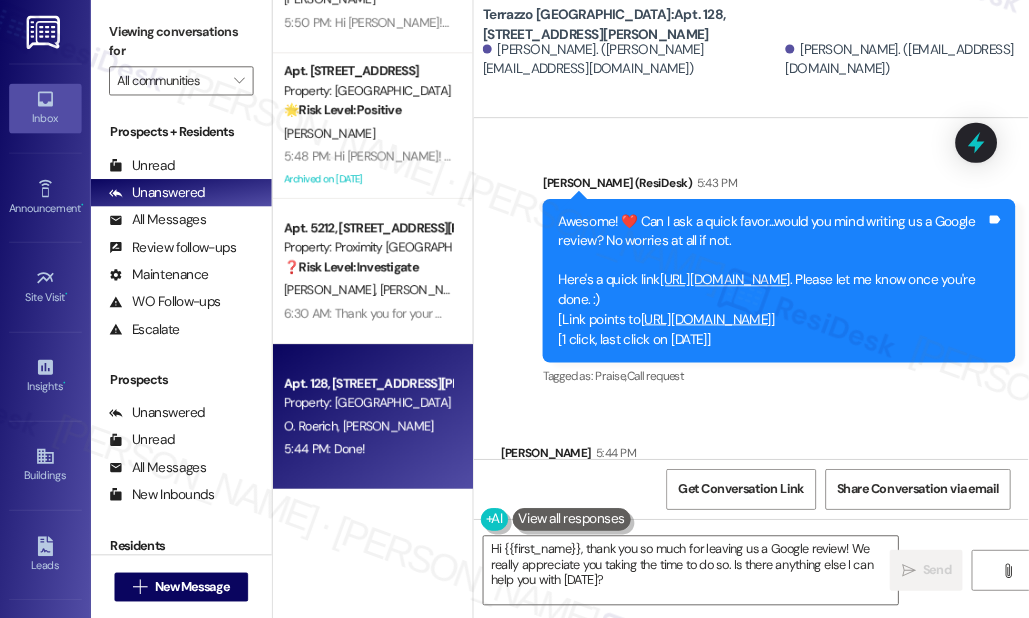 scroll, scrollTop: 3264, scrollLeft: 0, axis: vertical 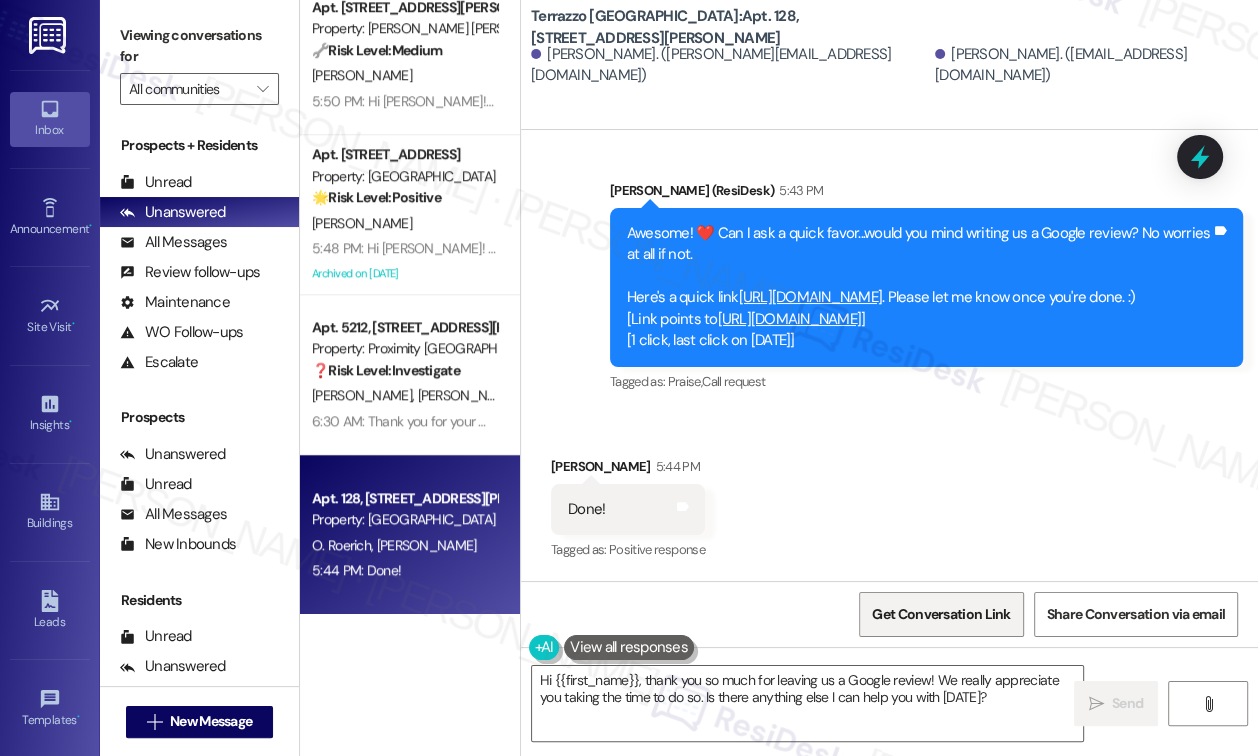 click on "Get Conversation Link" at bounding box center (941, 614) 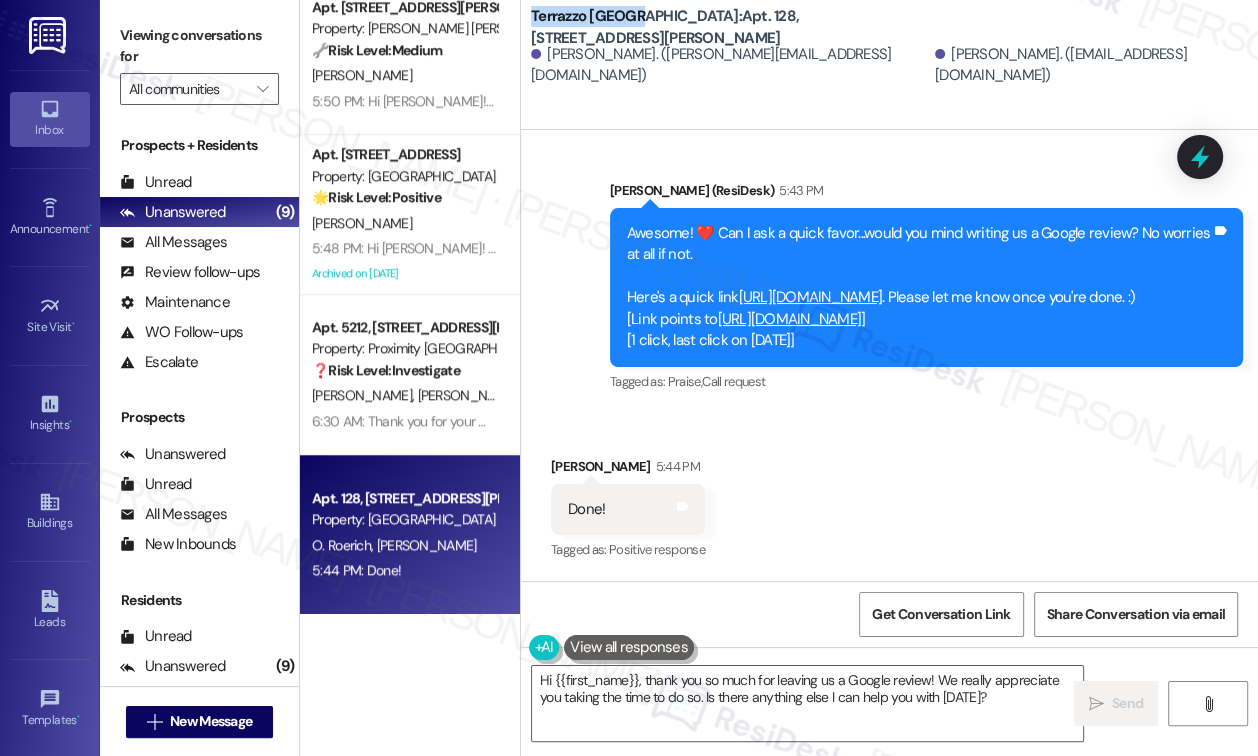 drag, startPoint x: 640, startPoint y: 27, endPoint x: 528, endPoint y: 29, distance: 112.01785 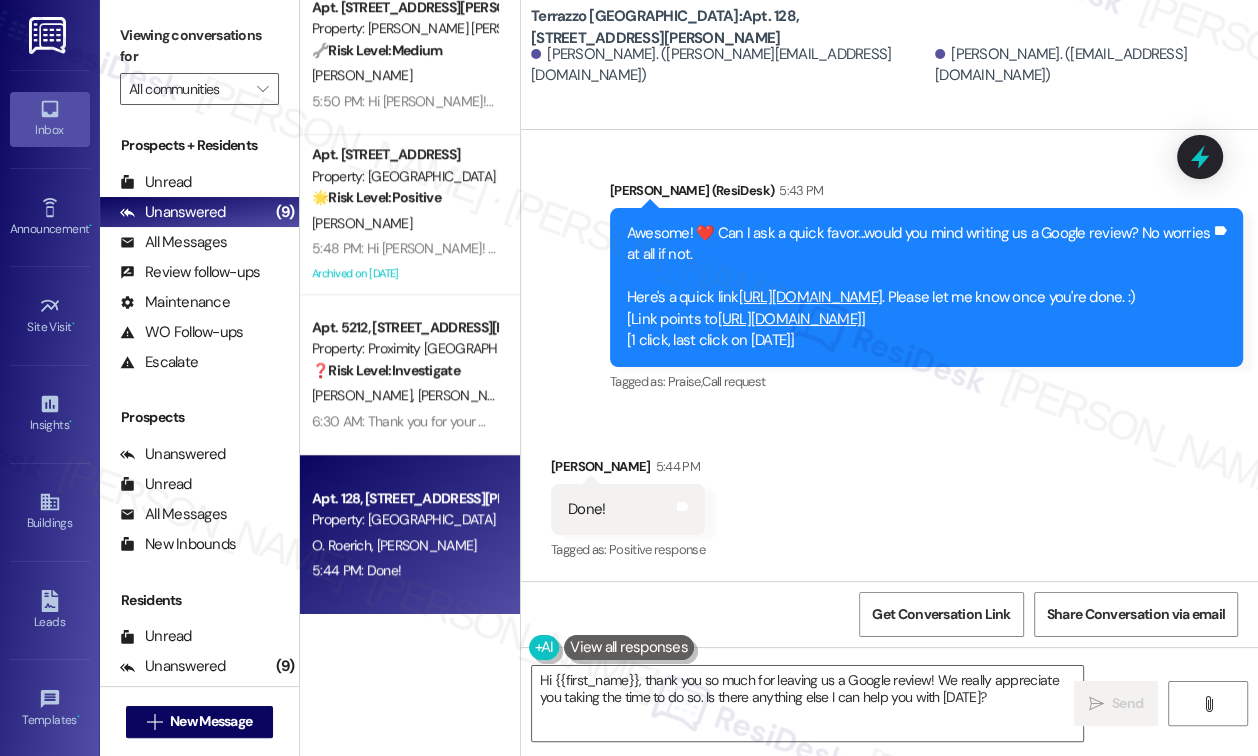drag, startPoint x: 596, startPoint y: 30, endPoint x: 1001, endPoint y: 19, distance: 405.14935 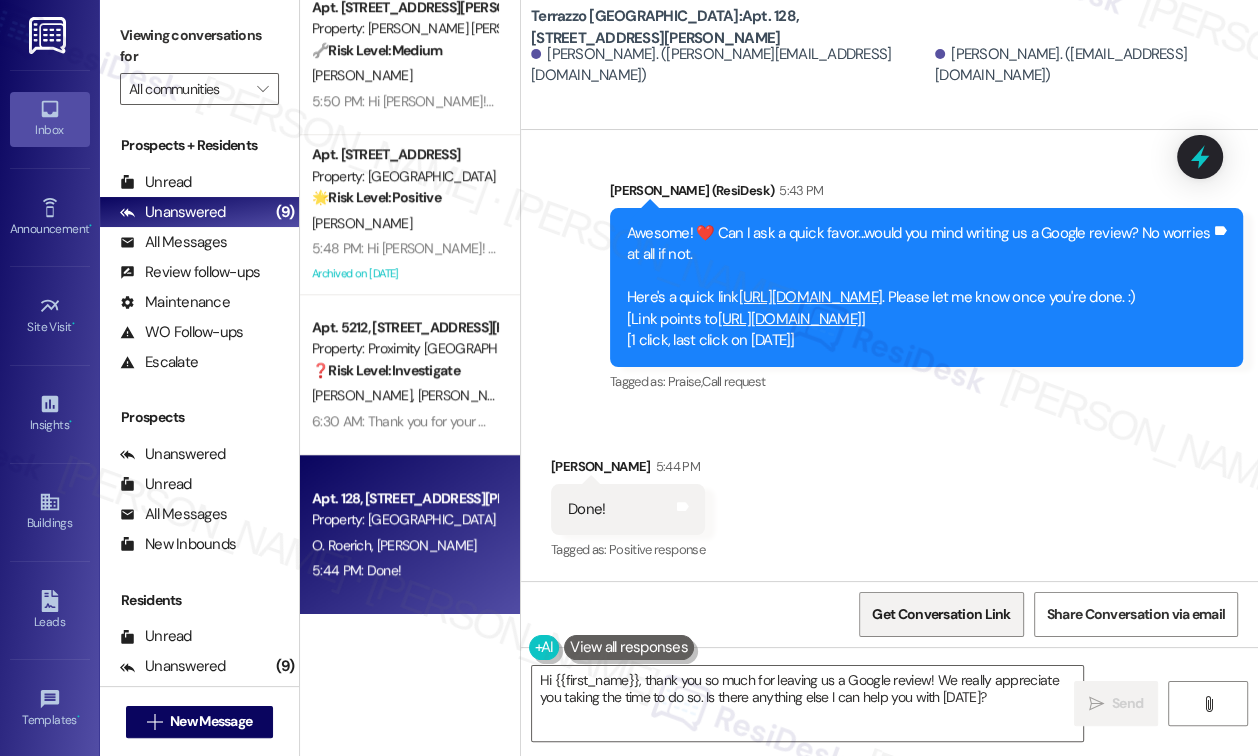 click on "Get Conversation Link" at bounding box center (941, 614) 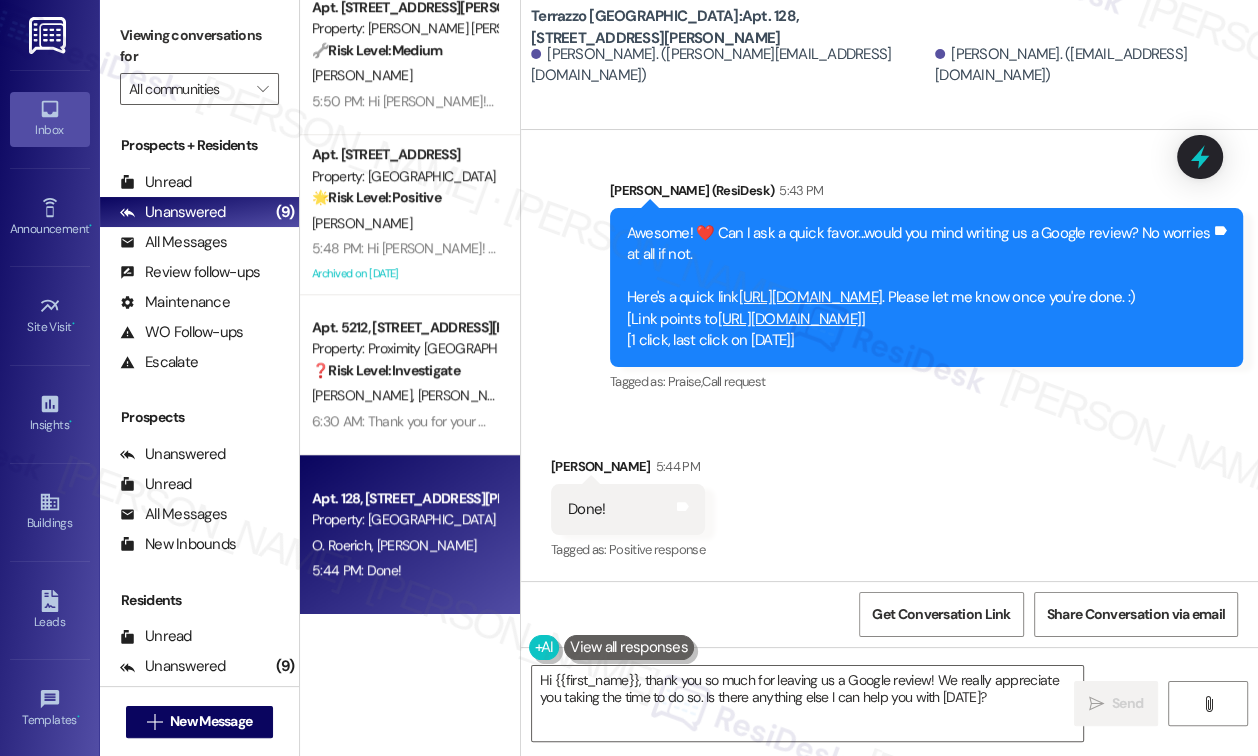 click on "Terrazzo Durham:  Apt. 128, [STREET_ADDRESS][PERSON_NAME][PERSON_NAME]. ([PERSON_NAME][EMAIL_ADDRESS][DOMAIN_NAME])     [PERSON_NAME]. ([EMAIL_ADDRESS][DOMAIN_NAME])" at bounding box center [894, 45] 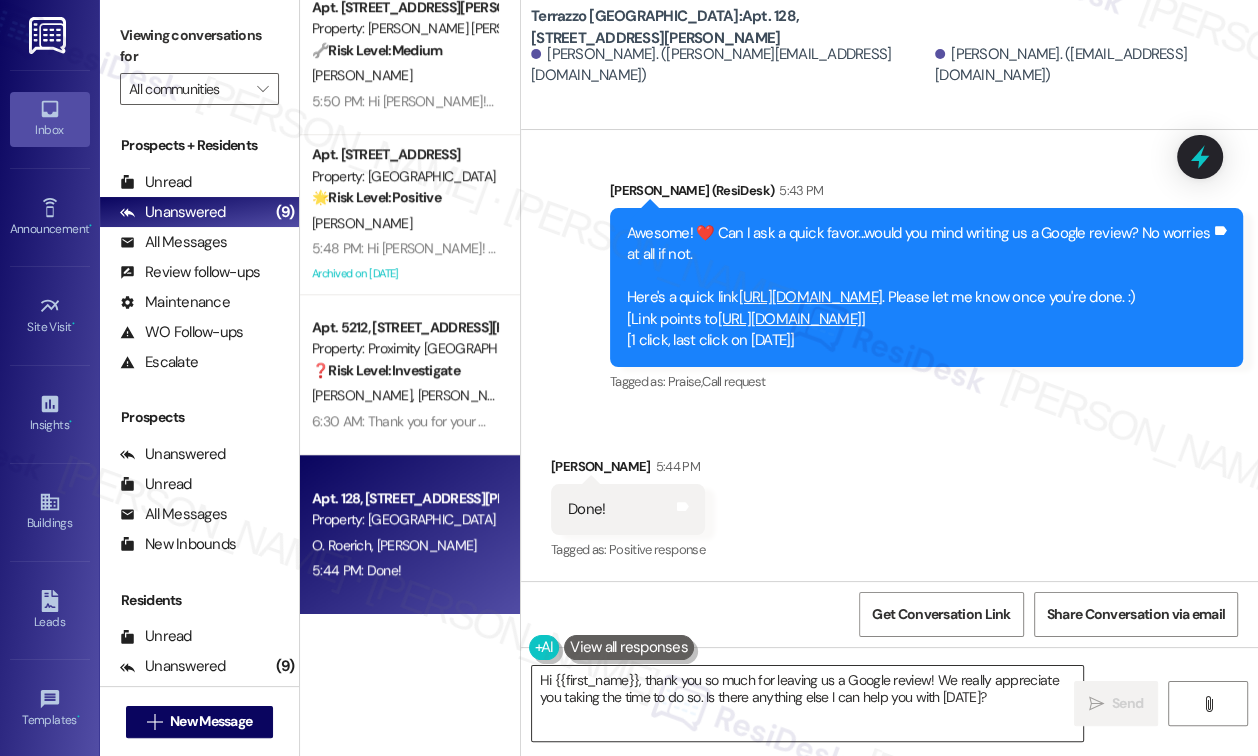 click on "Hi {{first_name}}, thank you so much for leaving us a Google review! We really appreciate you taking the time to do so. Is there anything else I can help you with [DATE]?" at bounding box center (807, 703) 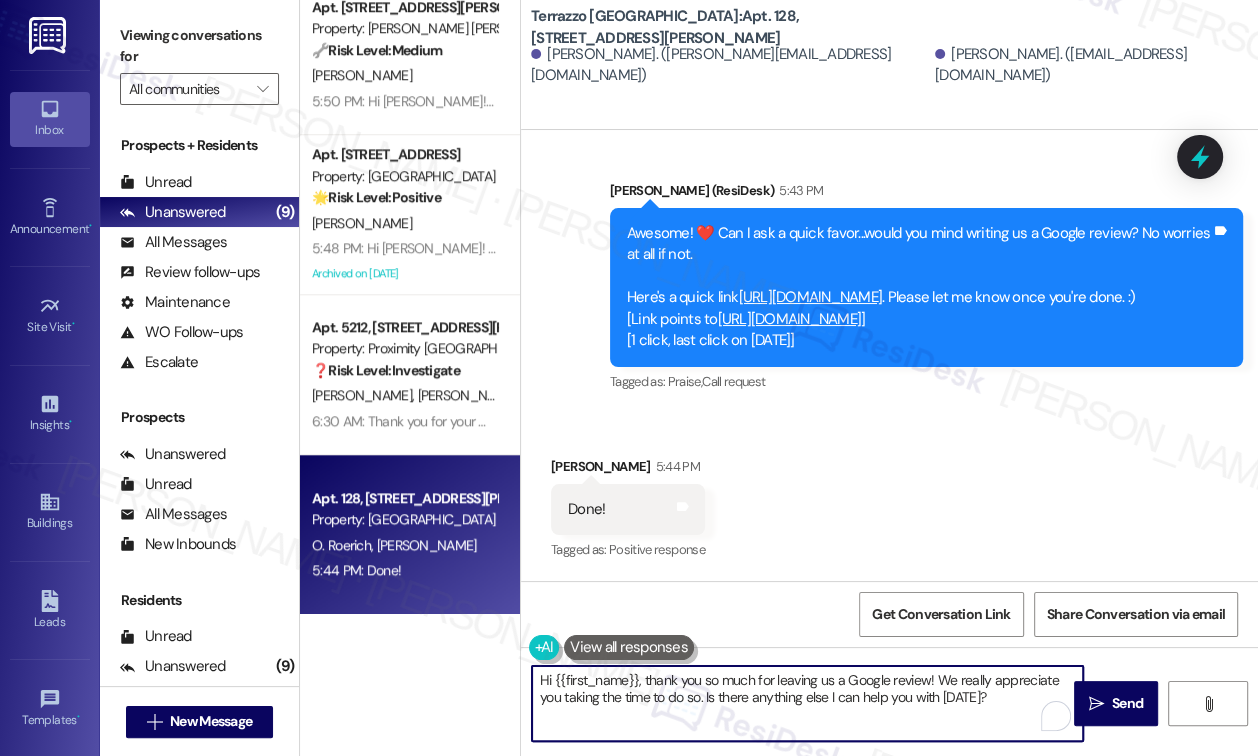 paste on "Thank you so much for the amazing 5-star review! 🎉 We truly appreciate your kind words and are thrilled that you’re happy with the service. Your feedback motivates us to keep doing our best every day. If you ever need anything, we’re always here to help! Thanks again for your support! 😊" 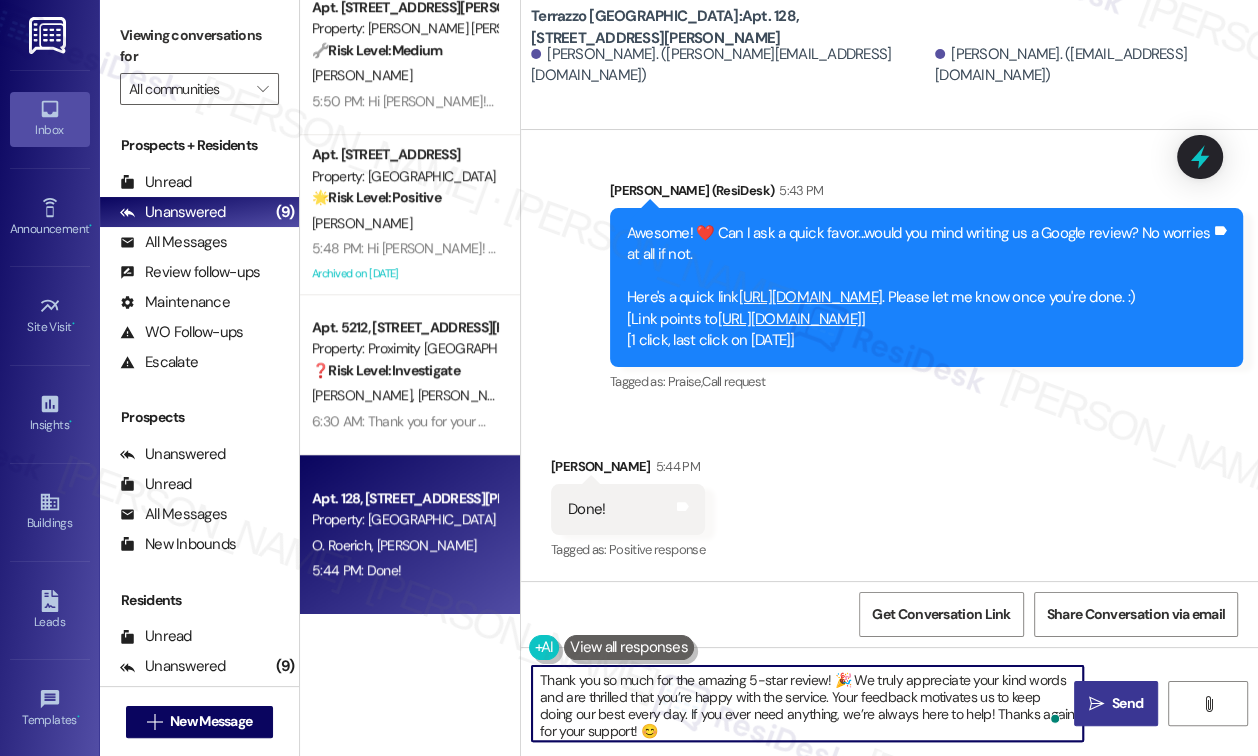 type on "Thank you so much for the amazing 5-star review! 🎉 We truly appreciate your kind words and are thrilled that you’re happy with the service. Your feedback motivates us to keep doing our best every day. If you ever need anything, we’re always here to help! Thanks again for your support! 😊" 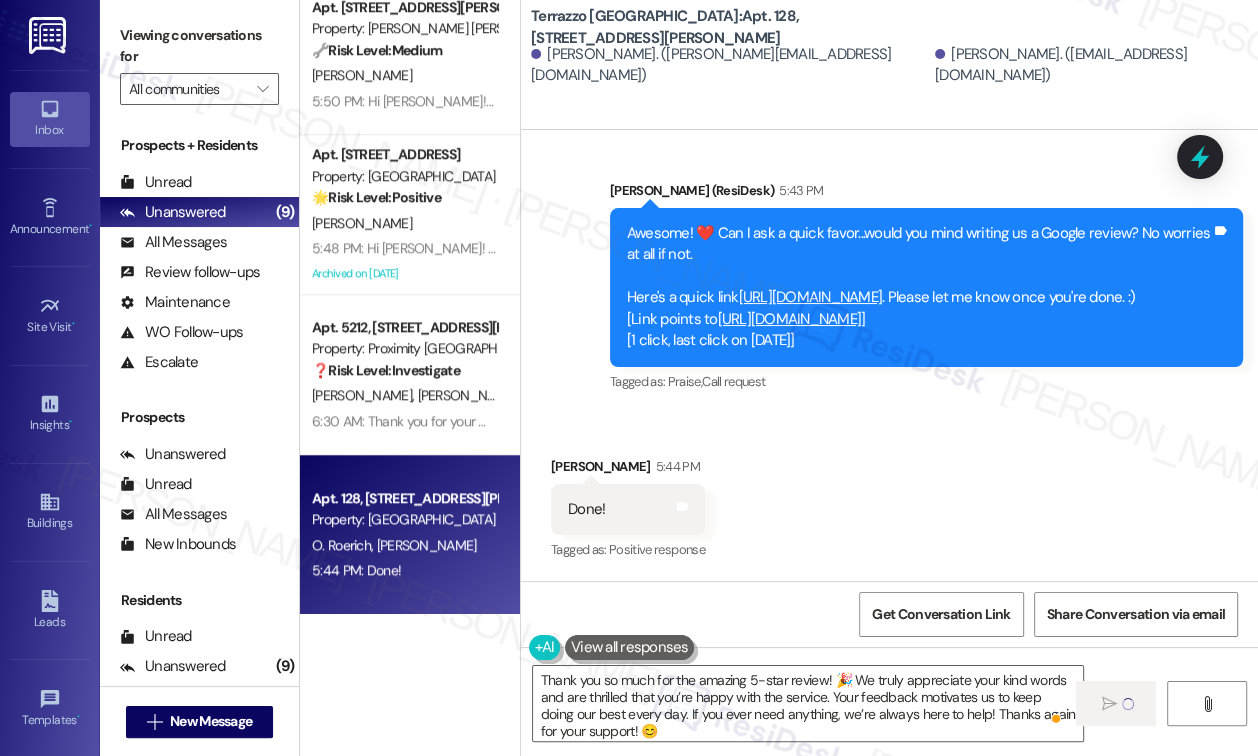 type 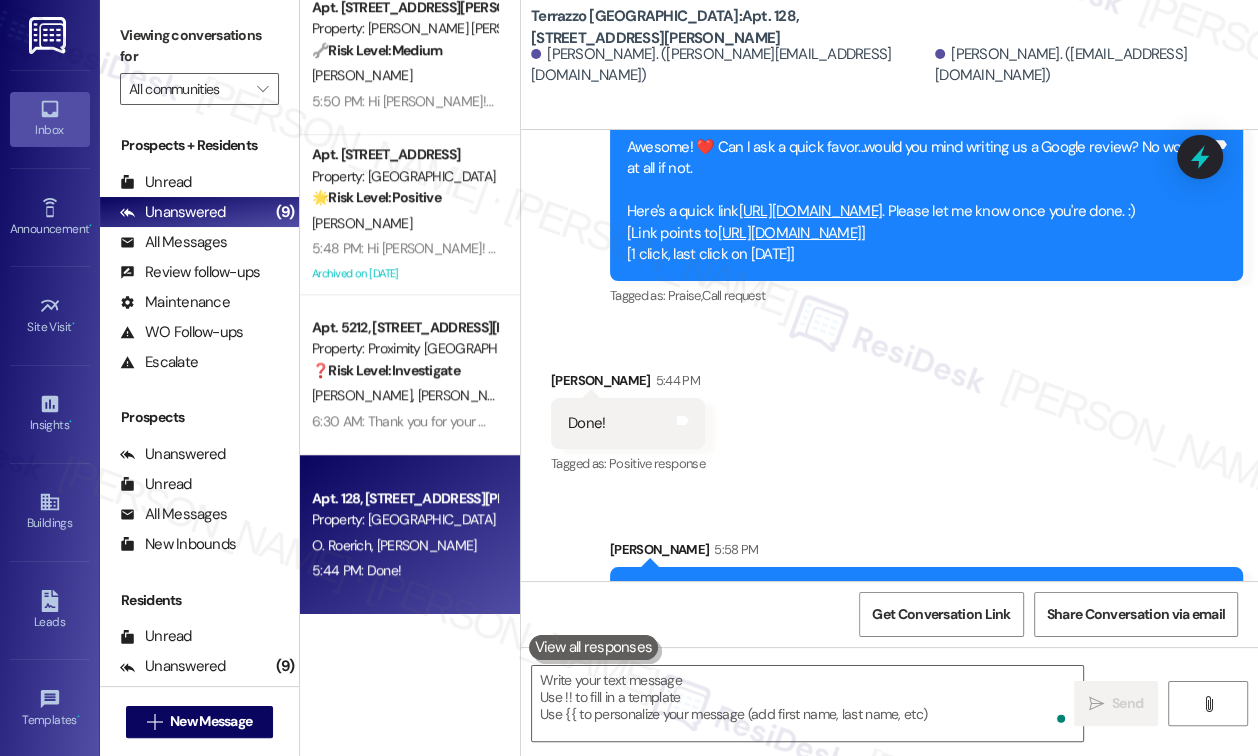 scroll, scrollTop: 3245, scrollLeft: 0, axis: vertical 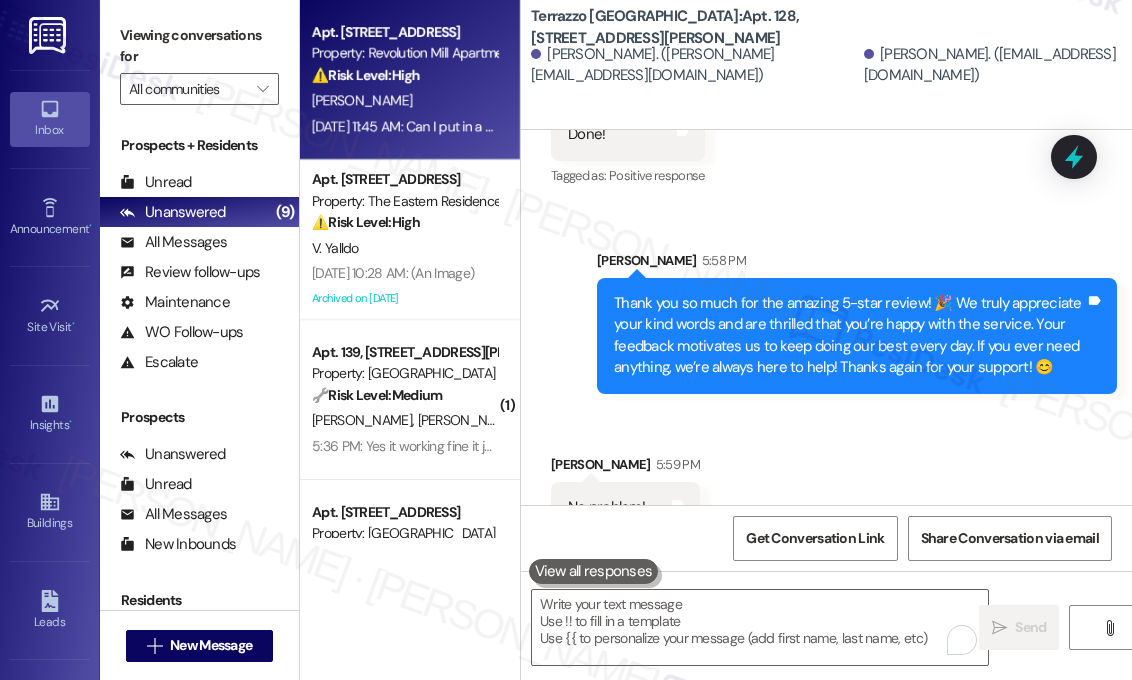 click on "Apt. [STREET_ADDRESS] Property: Revolution Mill Apartments ⚠️  Risk Level:  High The resident reports a water leak in their closet under the water heater. This could cause damage to the property and requires urgent maintenance." at bounding box center [404, 54] 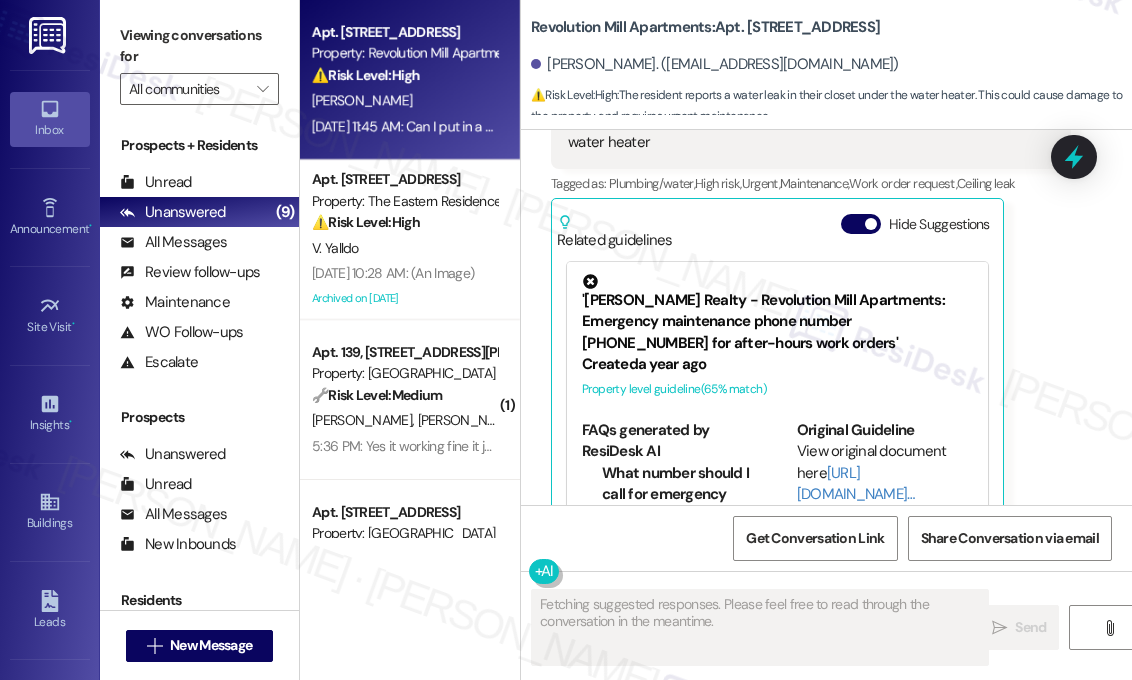 scroll, scrollTop: 1215, scrollLeft: 0, axis: vertical 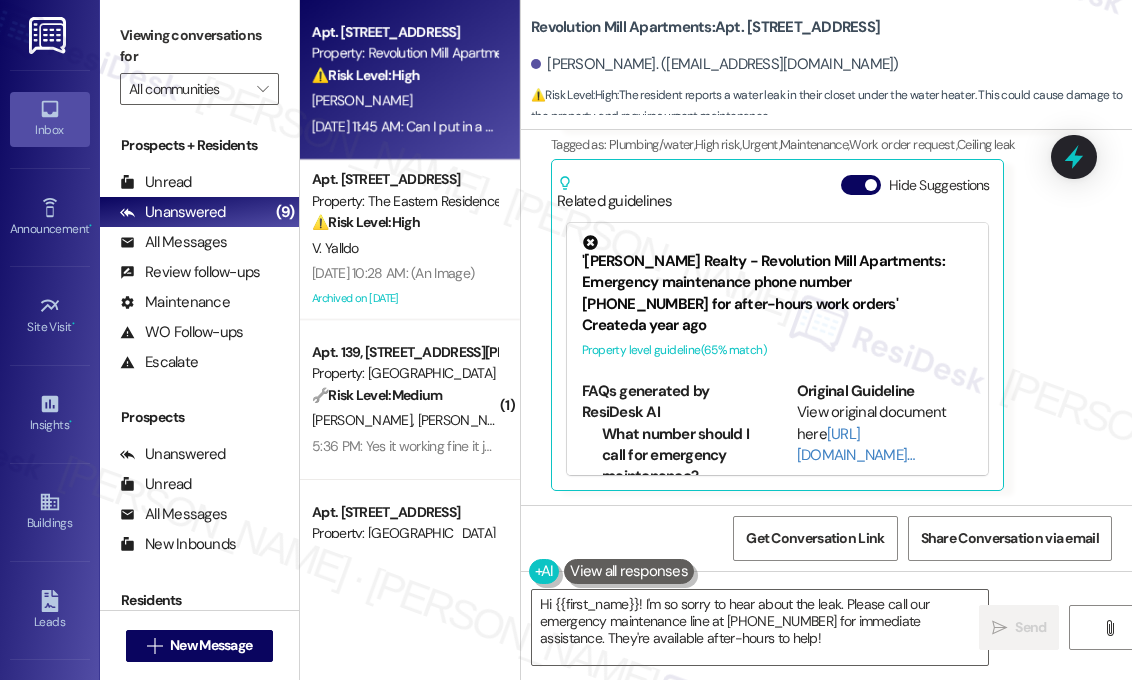 click on "[PERSON_NAME]" at bounding box center [404, 100] 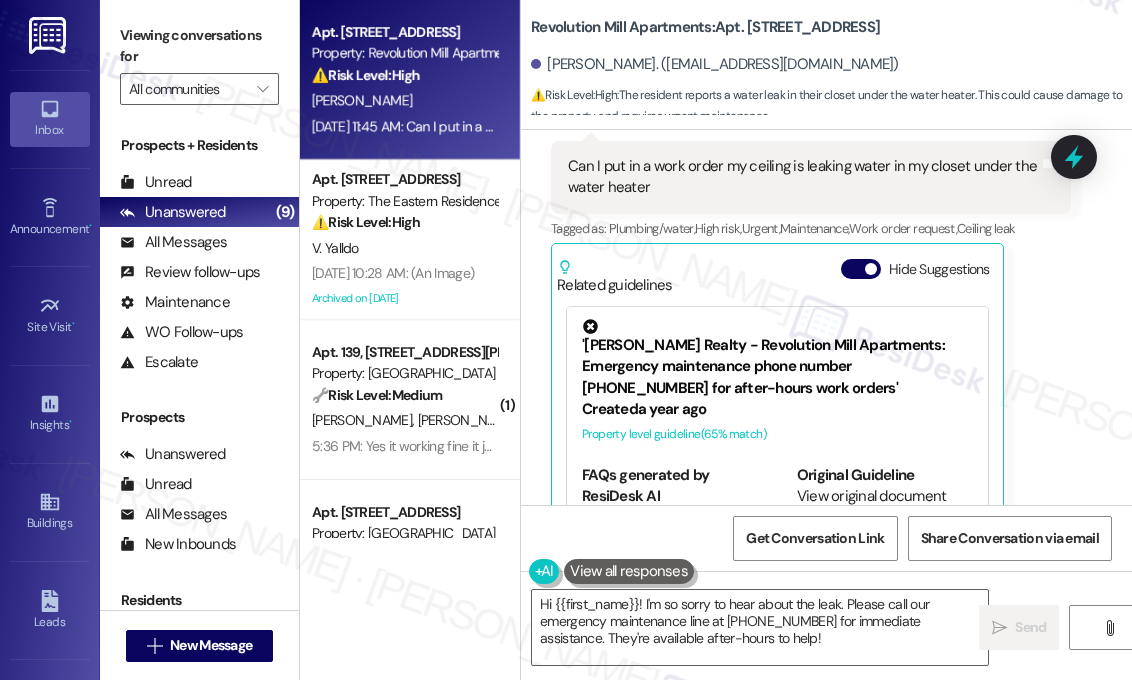 scroll, scrollTop: 1015, scrollLeft: 0, axis: vertical 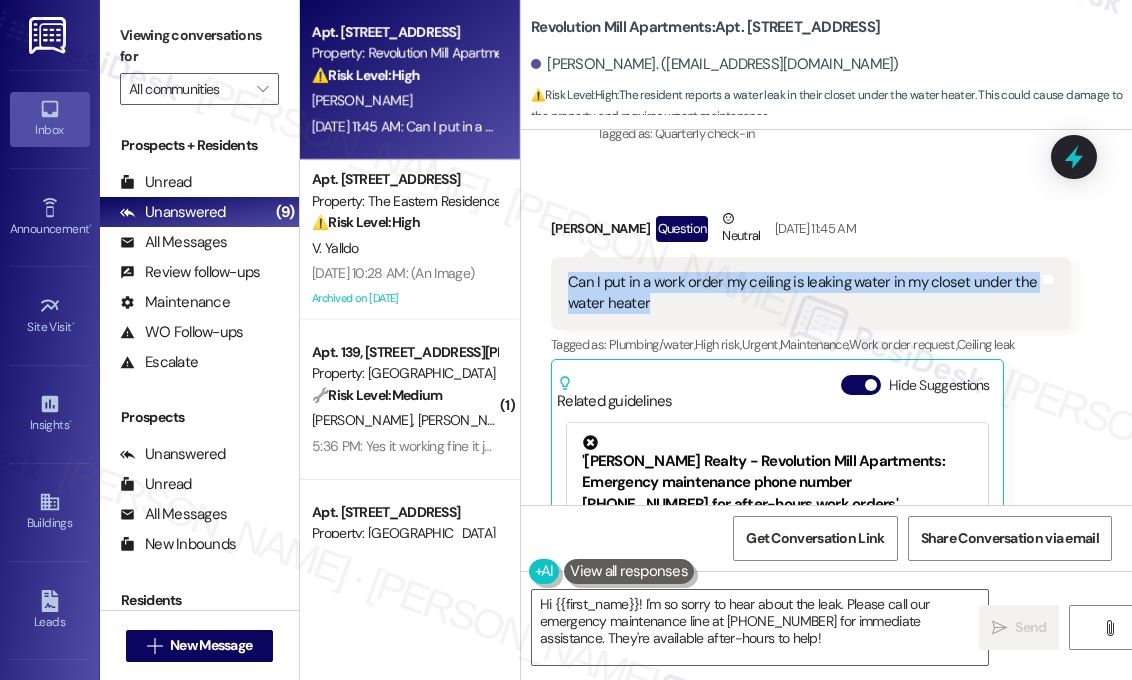 drag, startPoint x: 738, startPoint y: 307, endPoint x: 572, endPoint y: 285, distance: 167.45149 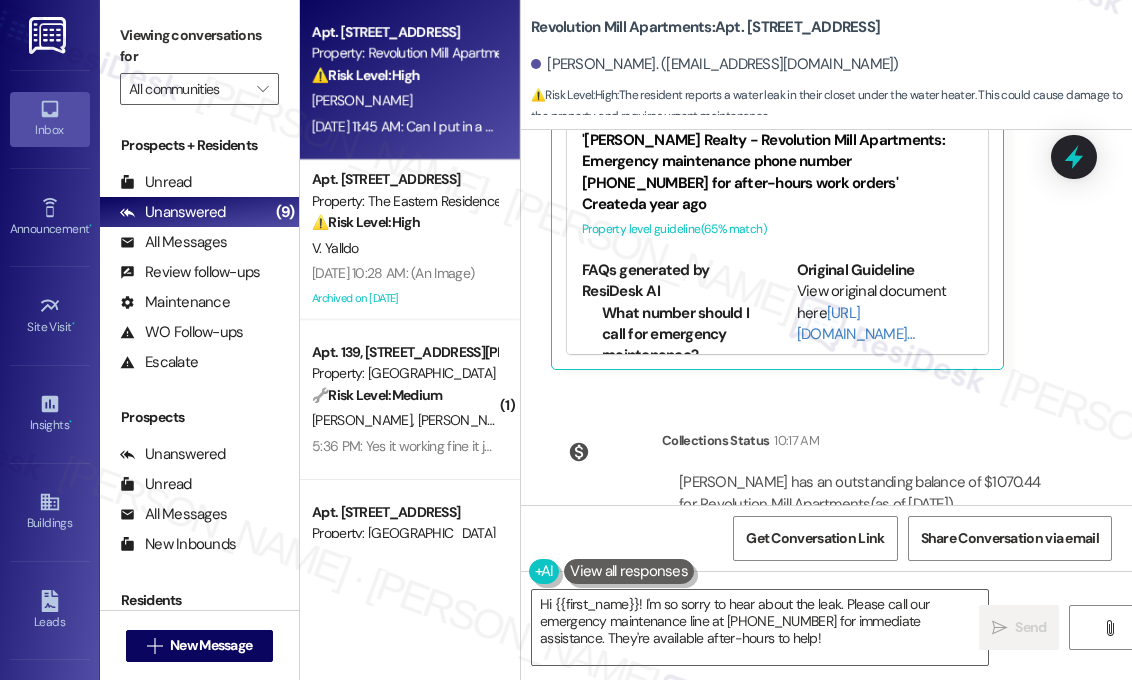 scroll, scrollTop: 1421, scrollLeft: 0, axis: vertical 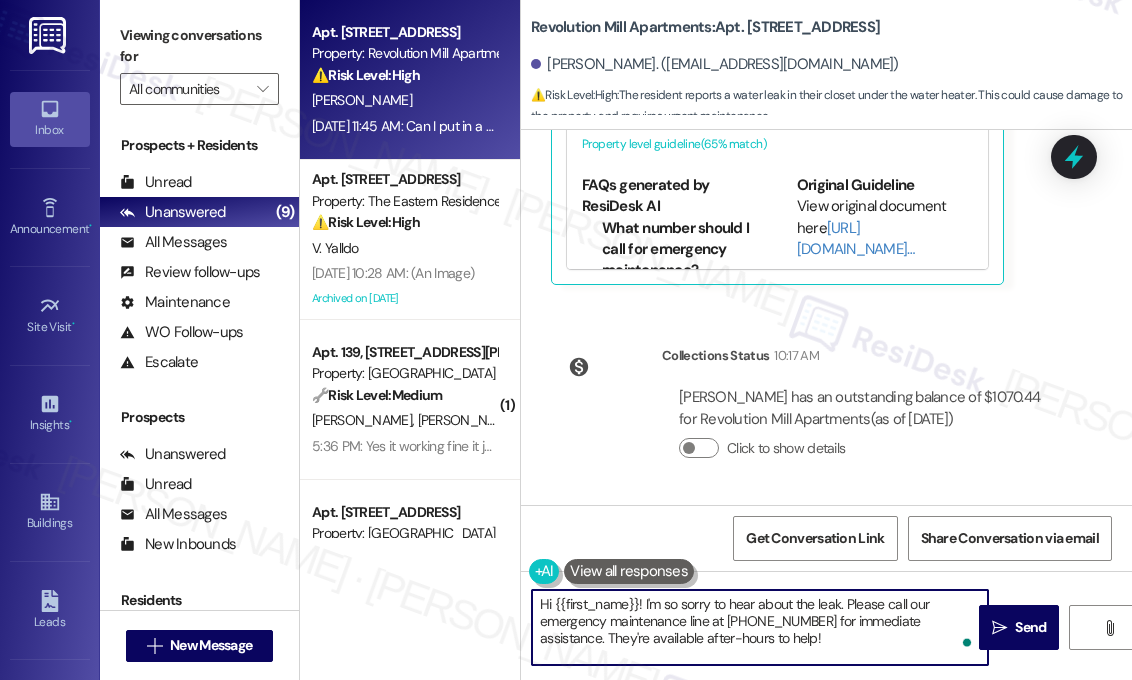 drag, startPoint x: 771, startPoint y: 643, endPoint x: 644, endPoint y: 607, distance: 132.00378 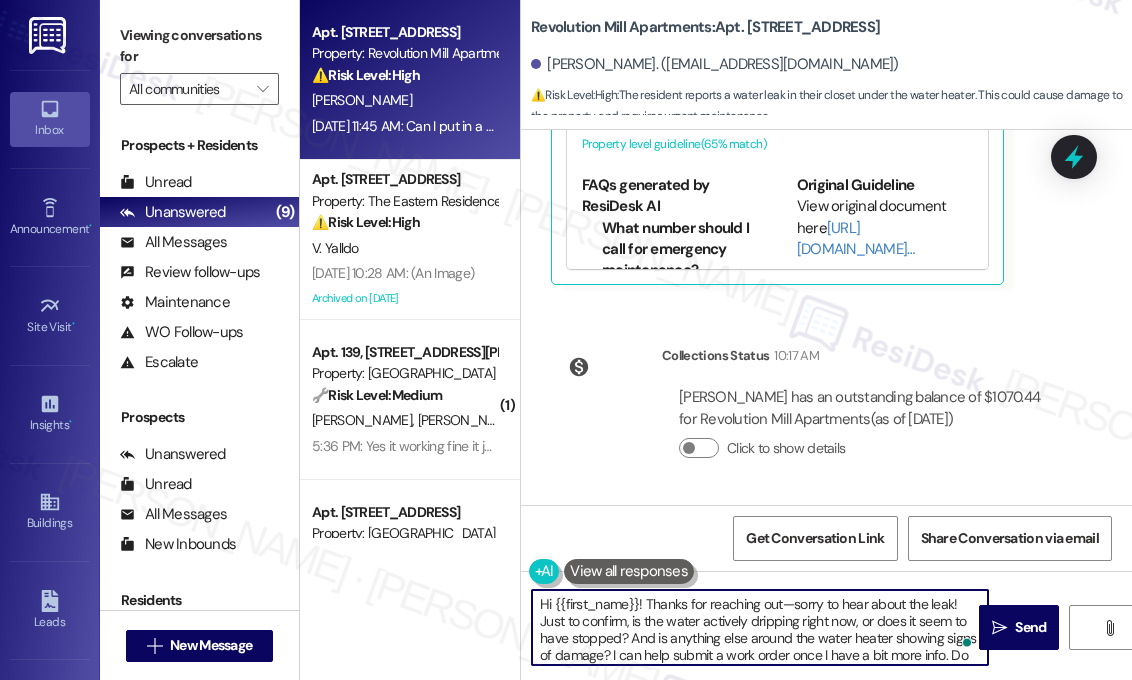 scroll, scrollTop: 50, scrollLeft: 0, axis: vertical 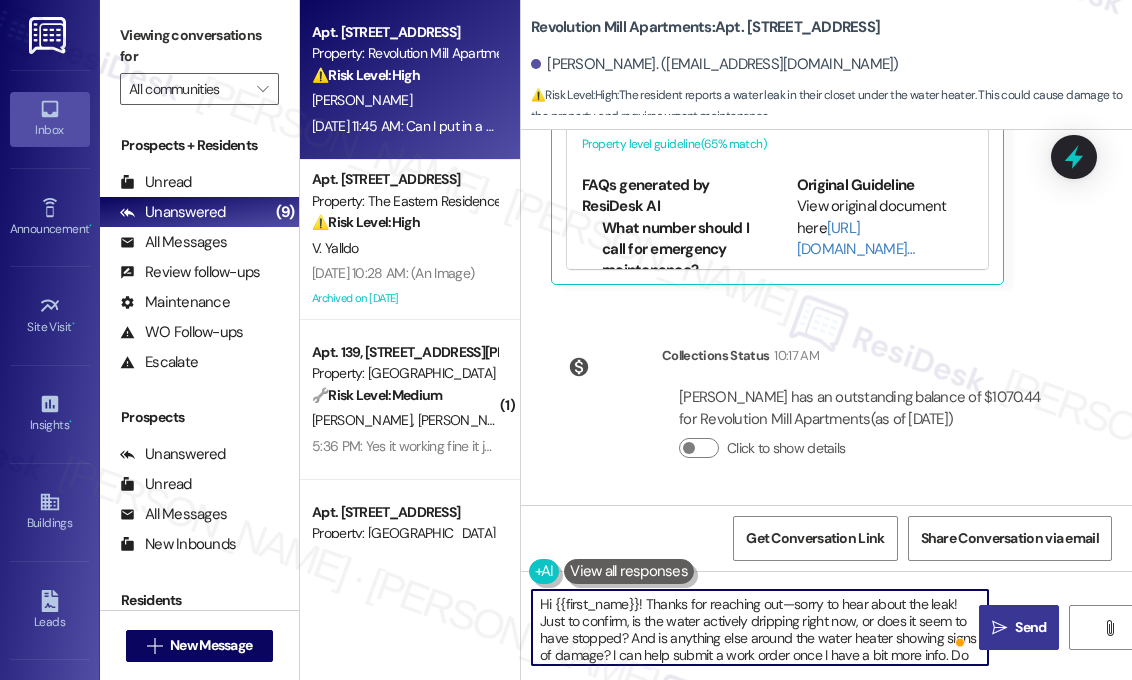 type on "Hi {{first_name}}! Thanks for reaching out—sorry to hear about the leak! Just to confirm, is the water actively dripping right now, or does it seem to have stopped? And is anything else around the water heater showing signs of damage? I can help submit a work order once I have a bit more info. Do we have your permission to enter during your absence to address this issue? Additionally, let us know if there are any pets our maintenance team should be aware of." 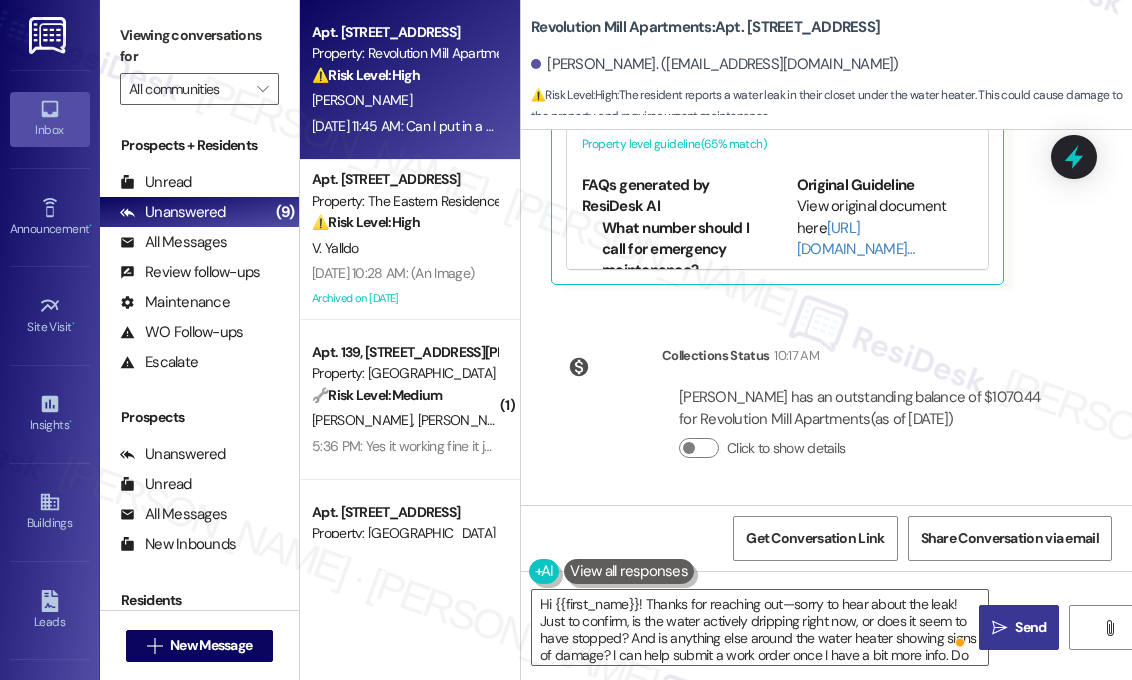 click on "" at bounding box center (999, 628) 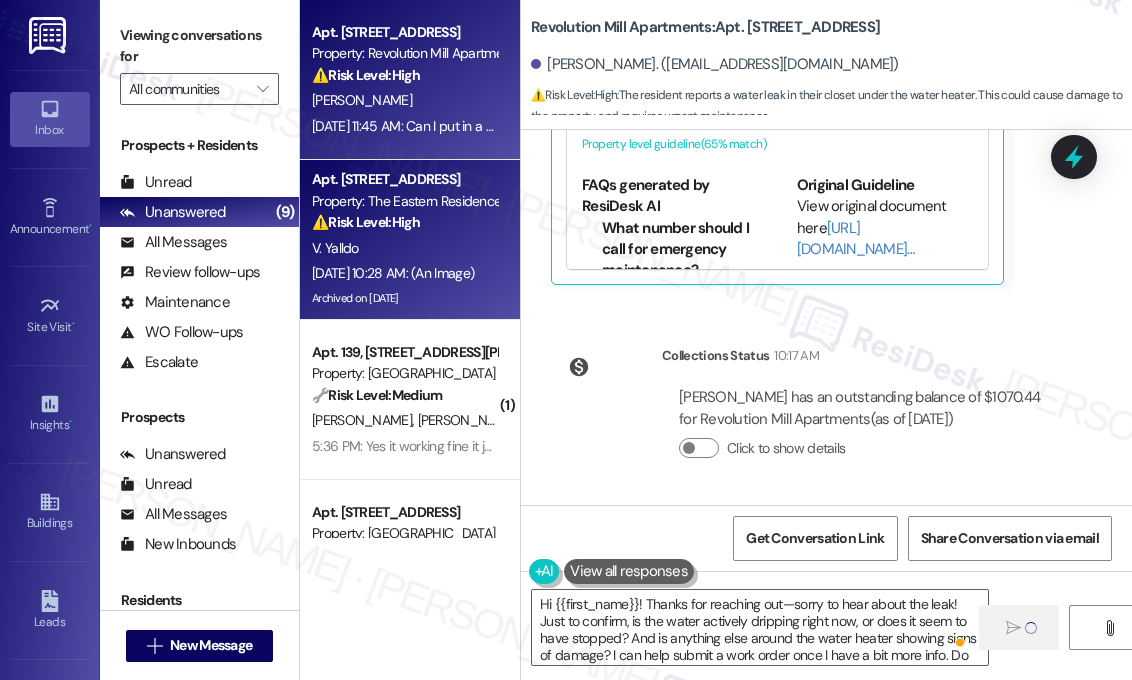 click on "V. Yalldo" at bounding box center [404, 248] 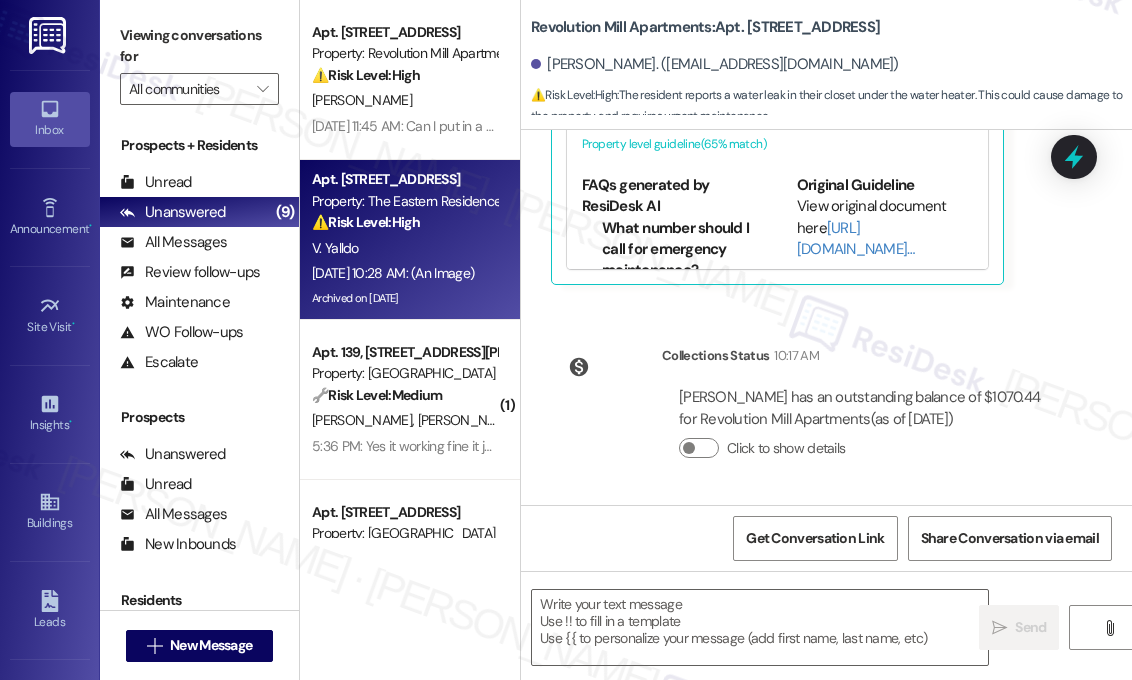 scroll, scrollTop: 1222, scrollLeft: 0, axis: vertical 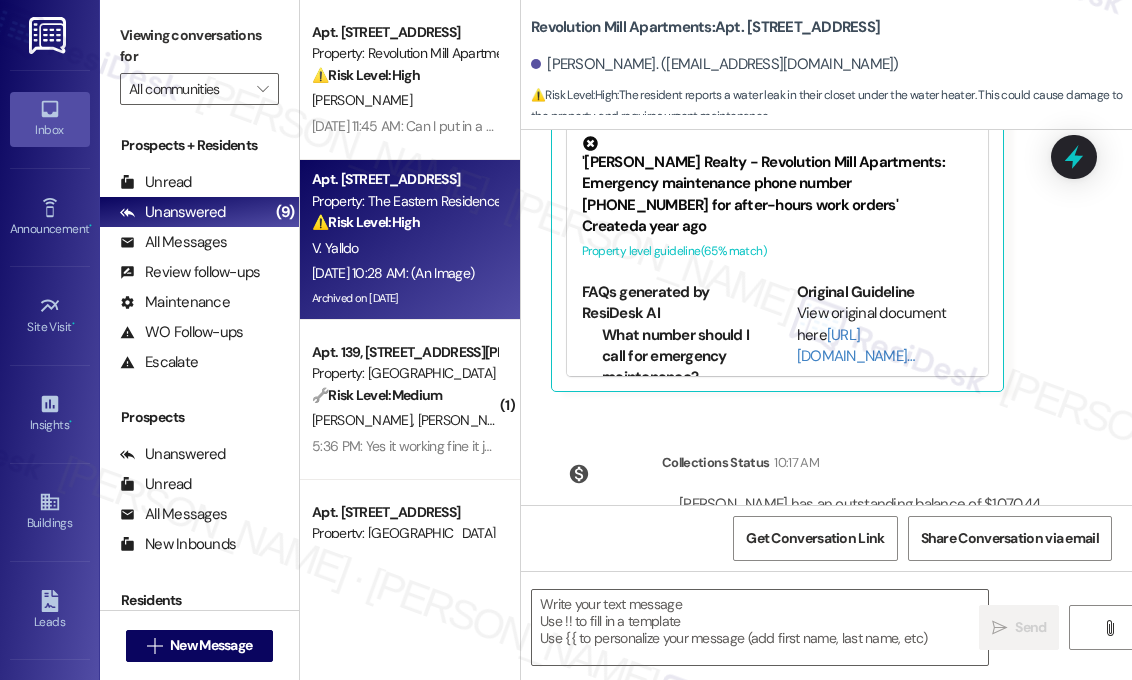 type on "Fetching suggested responses. Please feel free to read through the conversation in the meantime." 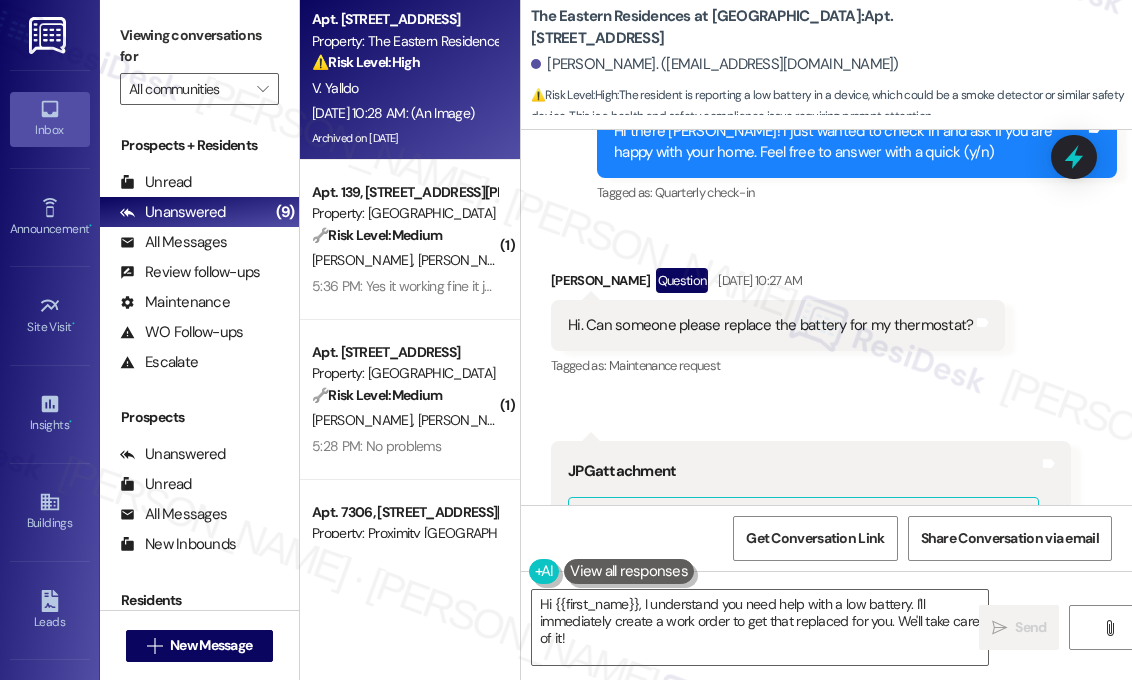 scroll, scrollTop: 6841, scrollLeft: 0, axis: vertical 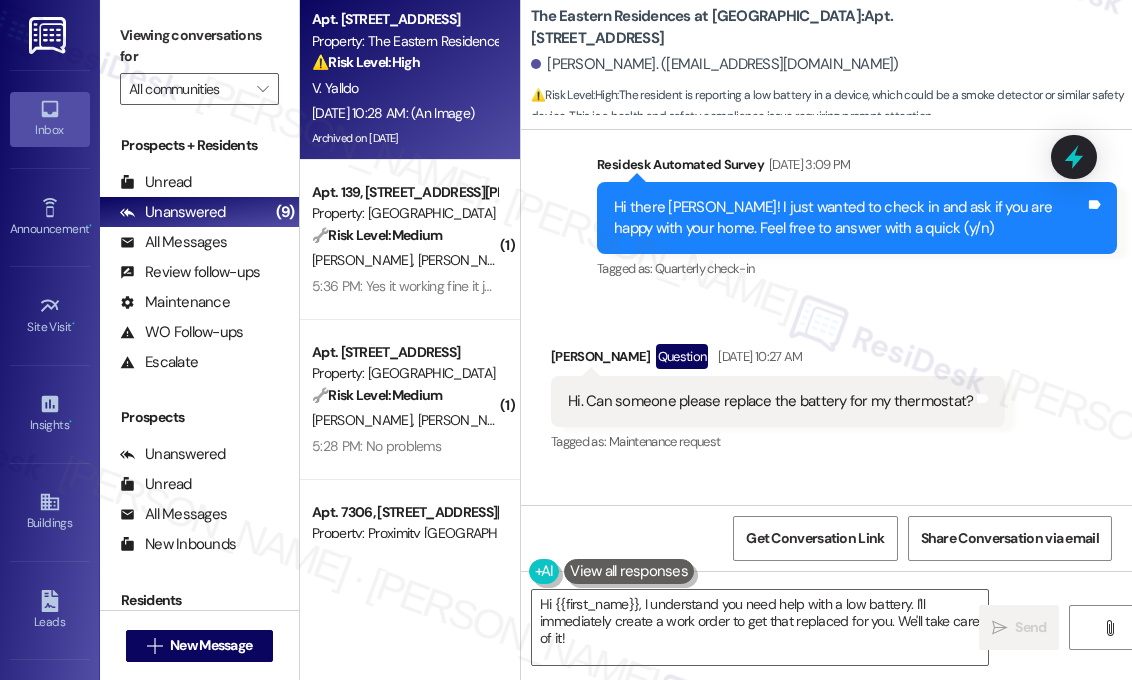 click on "Hi. Can someone please replace the battery for my thermostat?" at bounding box center [770, 401] 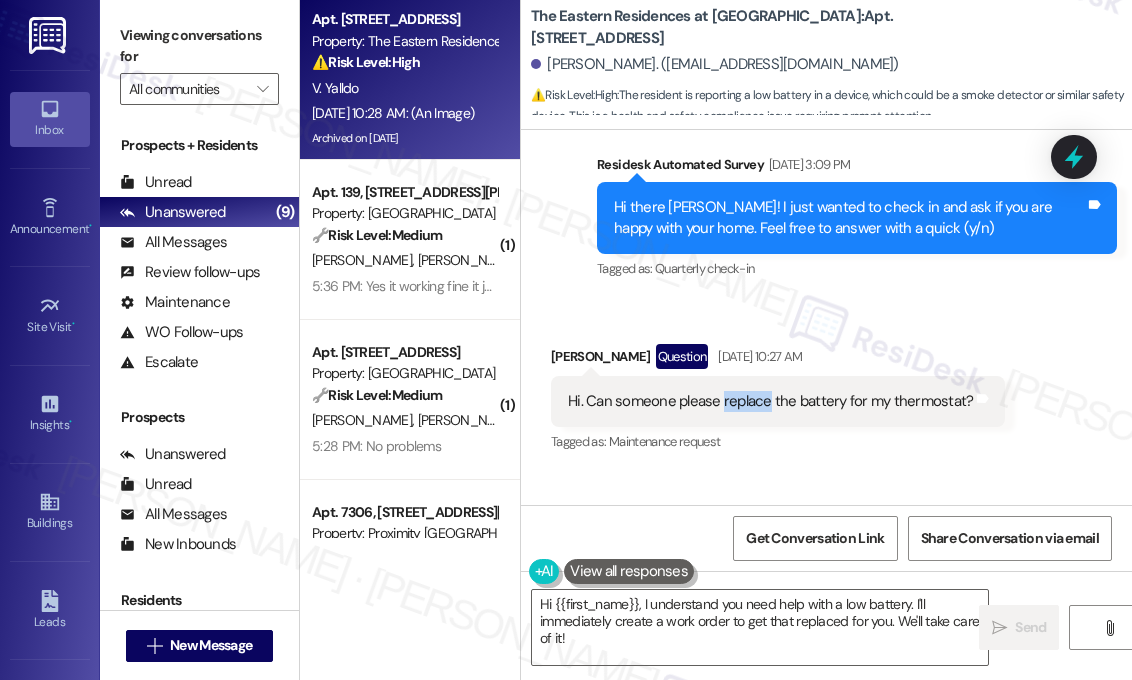 click on "Hi. Can someone please replace the battery for my thermostat?" at bounding box center (770, 401) 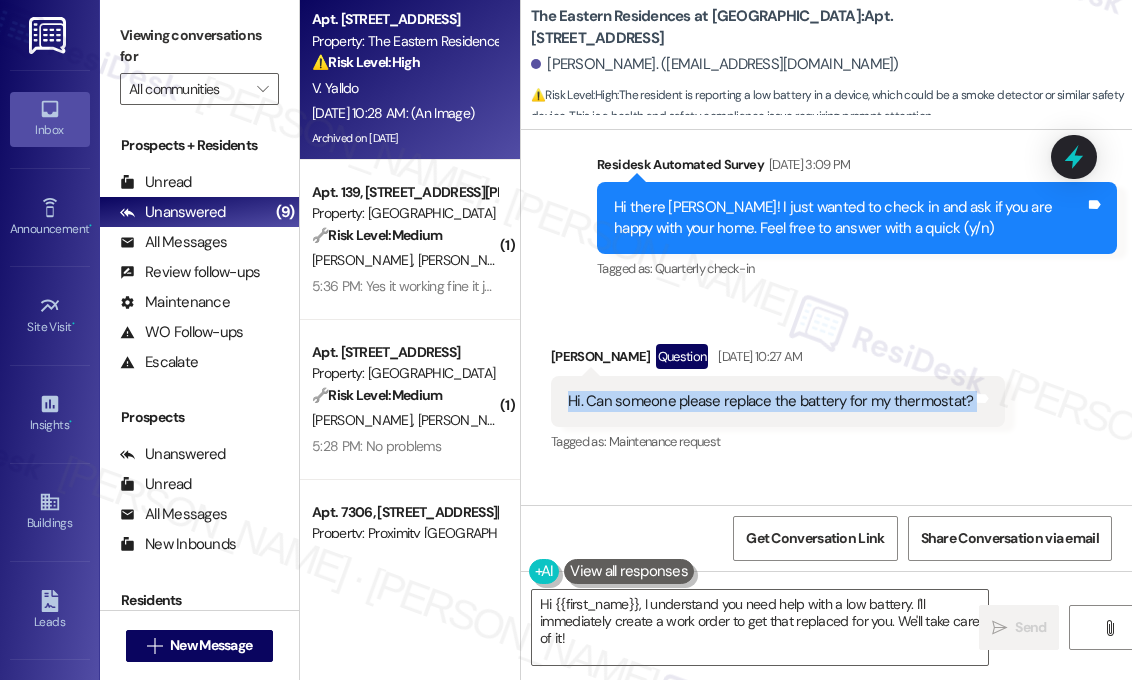click on "Hi. Can someone please replace the battery for my thermostat?" at bounding box center [770, 401] 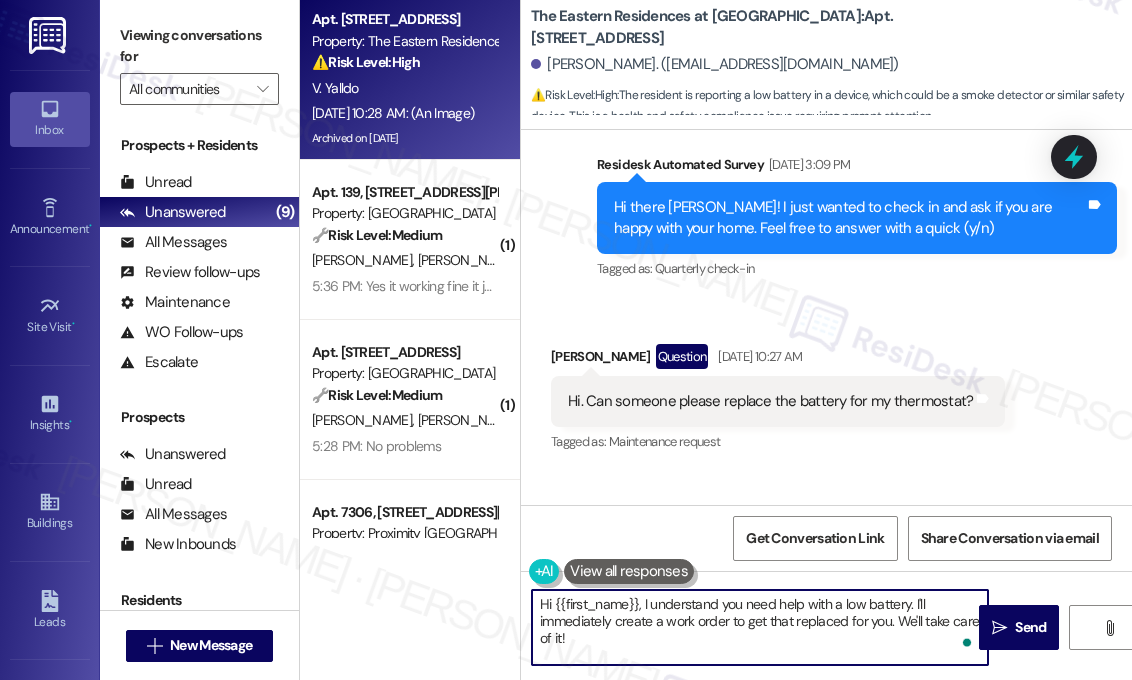 drag, startPoint x: 609, startPoint y: 638, endPoint x: 645, endPoint y: 615, distance: 42.72002 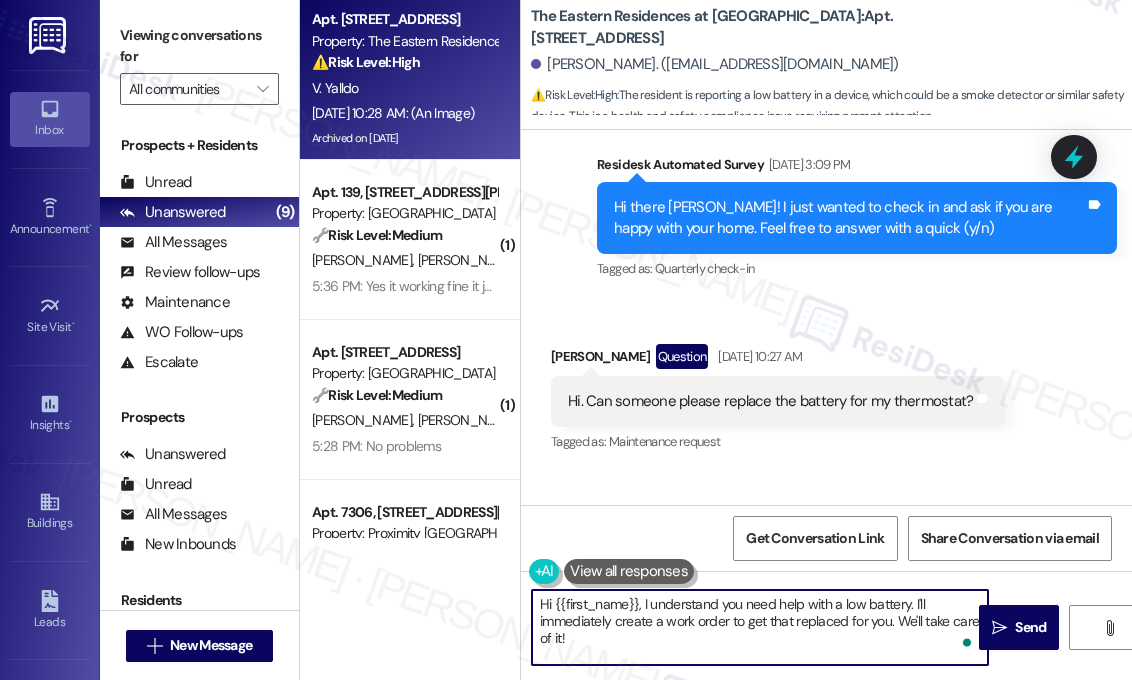 click on "Hi {{first_name}}, I understand you need help with a low battery. I'll immediately create a work order to get that replaced for you. We'll take care of it!" at bounding box center (760, 627) 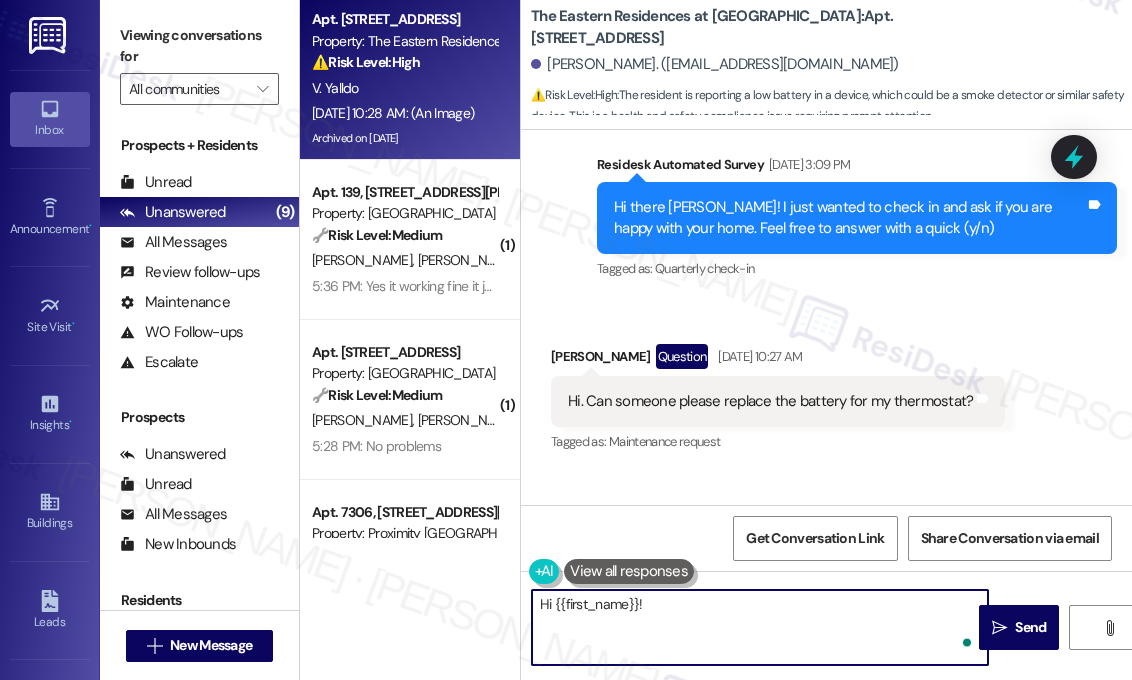 paste on "Thanks for reaching out—just to check, is the thermostat showing a low battery warning or not functioning properly at the moment? I can help submit a work order once I have a bit more info. Do we have your permission to enter during your absence to replace the battery? Also, let us know if there are any pets our maintenance team should be aware of." 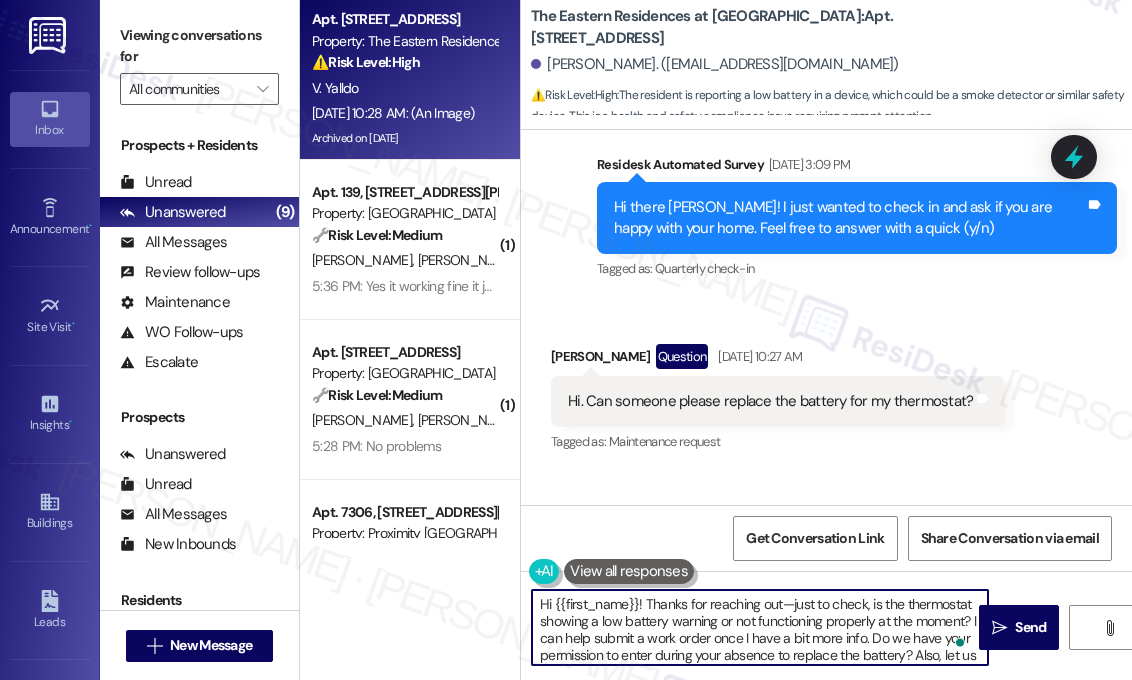 scroll, scrollTop: 16, scrollLeft: 0, axis: vertical 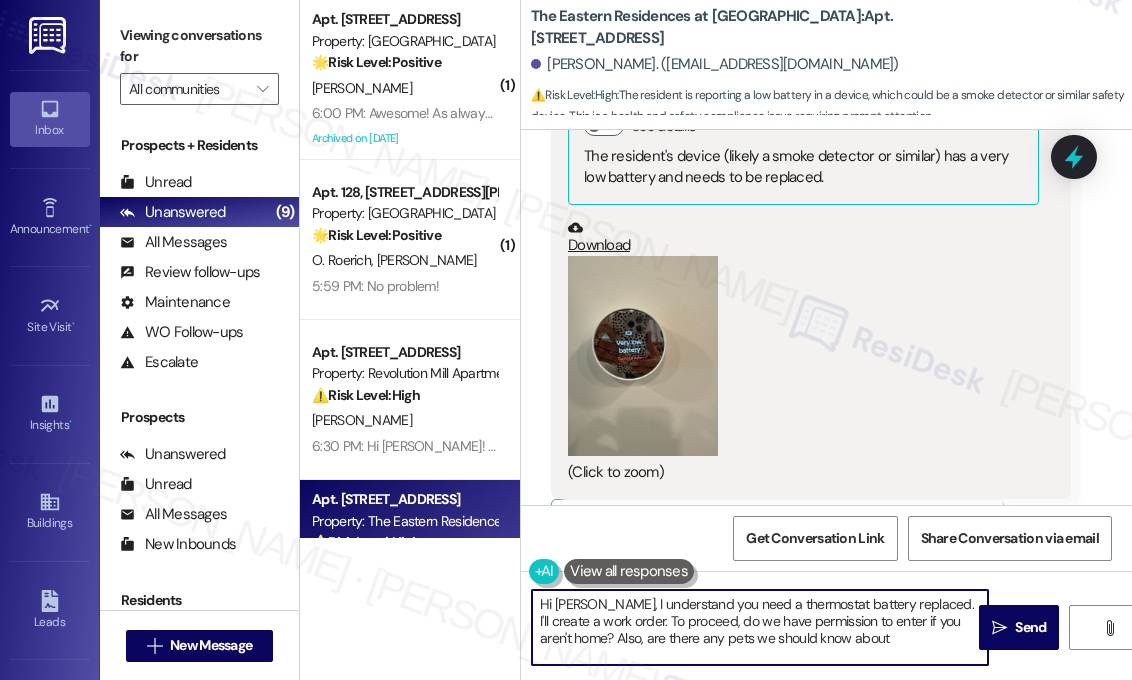 type on "Hi [PERSON_NAME], I understand you need a thermostat battery replaced. I'll create a work order. To proceed, do we have permission to enter if you aren't home? Also, are there any pets we should know about?" 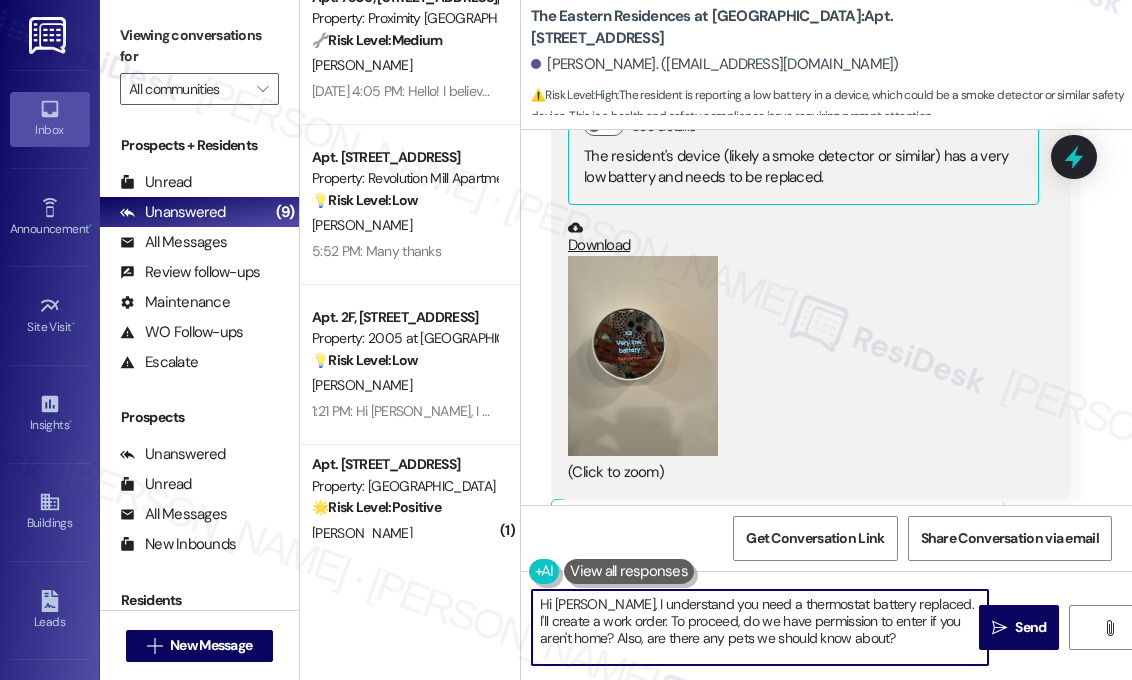 scroll, scrollTop: 261, scrollLeft: 0, axis: vertical 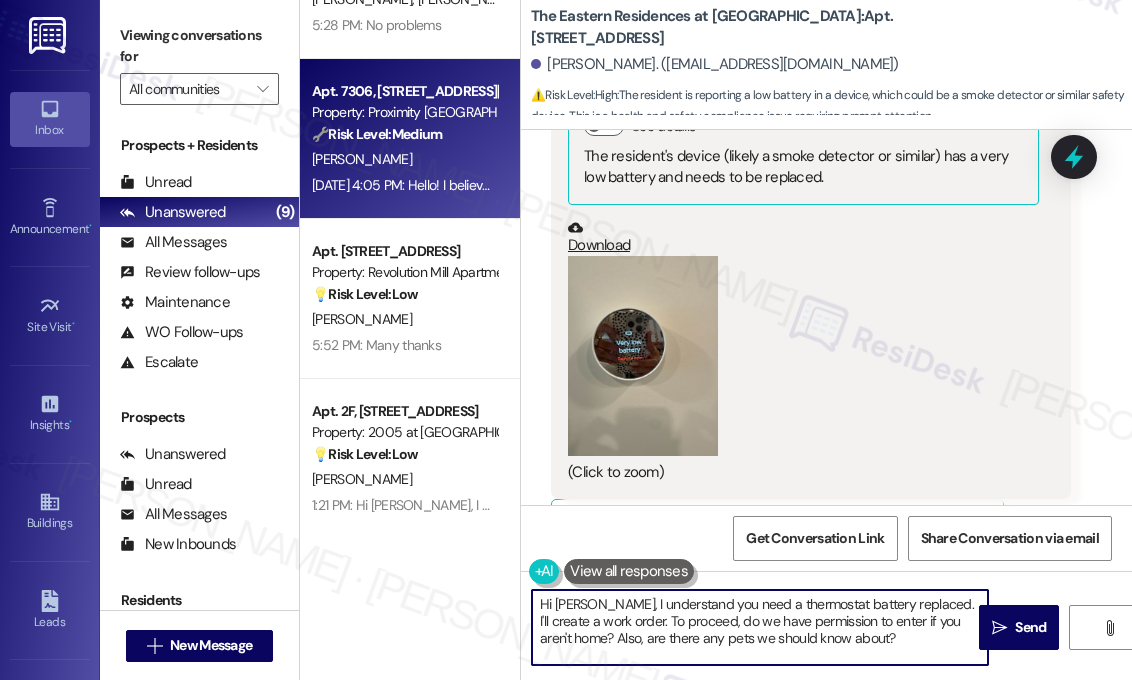 click on "[DATE] 4:05 PM: Hello! I believe it has been getting worse over the past month.  The dryer is not drying clothes properly and sometimes the lint screen is also wet at the end of a cycle.
I do not have pets.
And yes maintenance team has permission to enter during my absence  [DATE] 4:05 PM: Hello! I believe it has been getting worse over the past month.  The dryer is not drying clothes properly and sometimes the lint screen is also wet at the end of a cycle.
I do not have pets.
And yes maintenance team has permission to enter during my absence" at bounding box center (1101, 185) 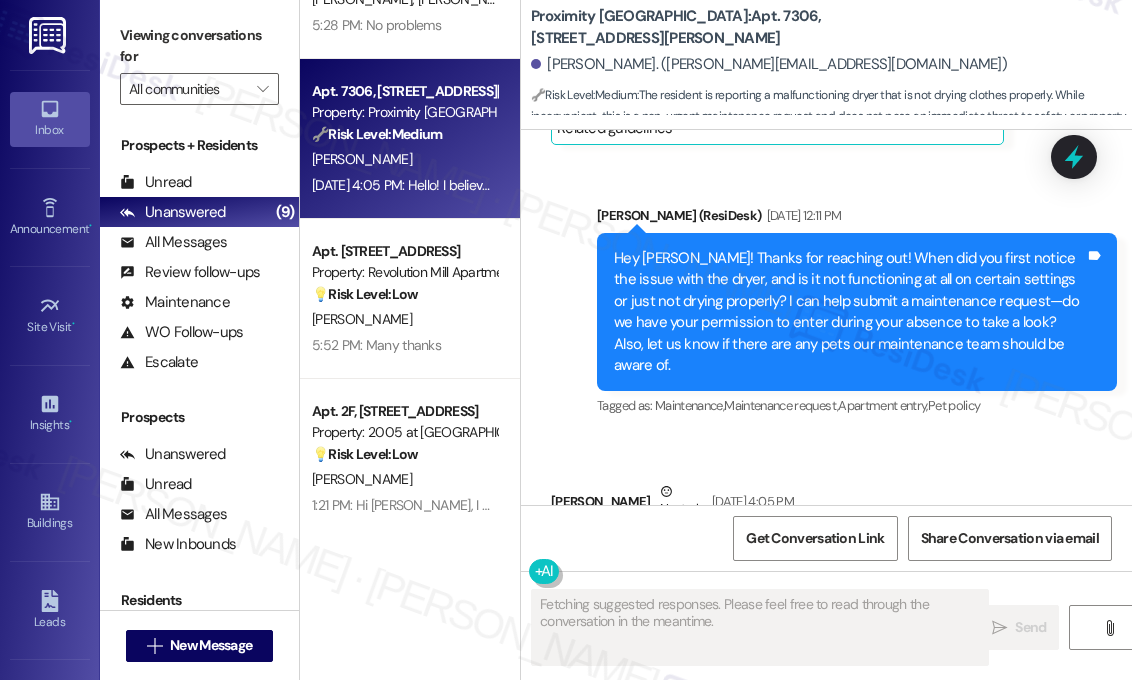 scroll, scrollTop: 2792, scrollLeft: 0, axis: vertical 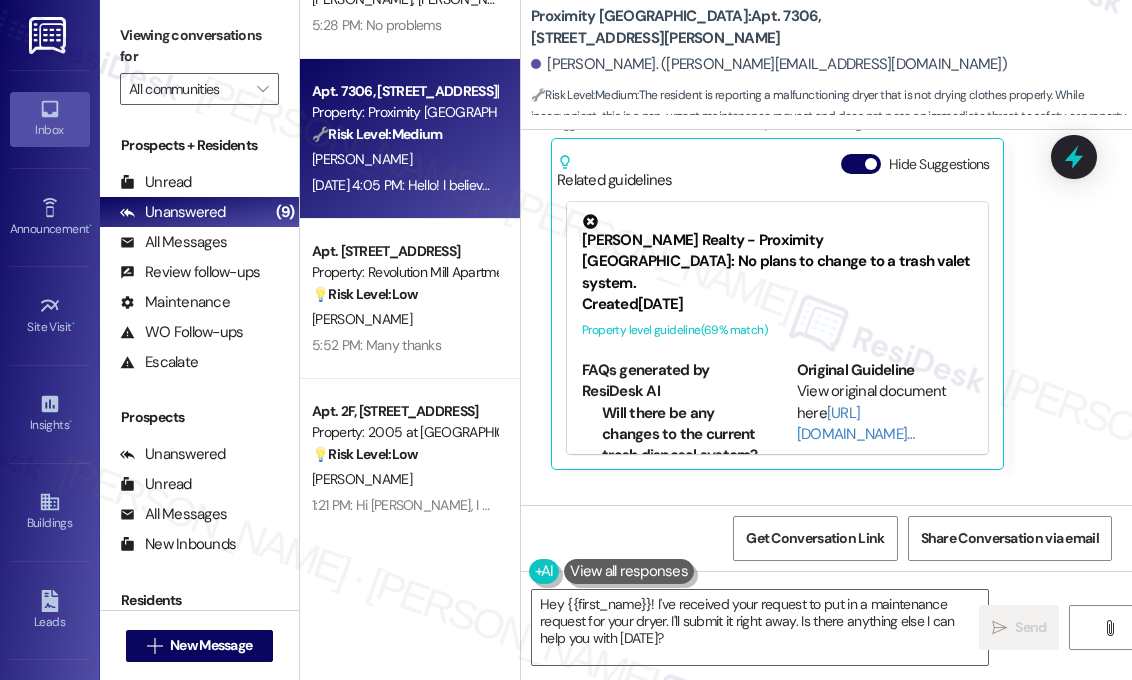 click on "[PERSON_NAME]   Neutral [DATE] 4:05 PM Hello! I believe it has been getting worse over the past month.  The dryer is not drying clothes properly and sometimes the lint screen is also wet at the end of a cycle.
I do not have pets.
And yes maintenance team has permission to enter during my absence  Tags and notes Tagged as:   Maintenance ,  Click to highlight conversations about Maintenance Maintenance request ,  Click to highlight conversations about Maintenance request Permission granted Click to highlight conversations about Permission granted  Related guidelines Hide Suggestions [PERSON_NAME] Realty - Proximity New Bern: No plans to change to a trash valet system.
Created  [DATE] Property level guideline  ( 69 % match) FAQs generated by ResiDesk AI Will there be any changes to the current trash disposal system? No, there are currently no plans to change the trash disposal system at the community. Is a trash valet service being considered for our community? Original Guideline Created   (" at bounding box center [811, 196] 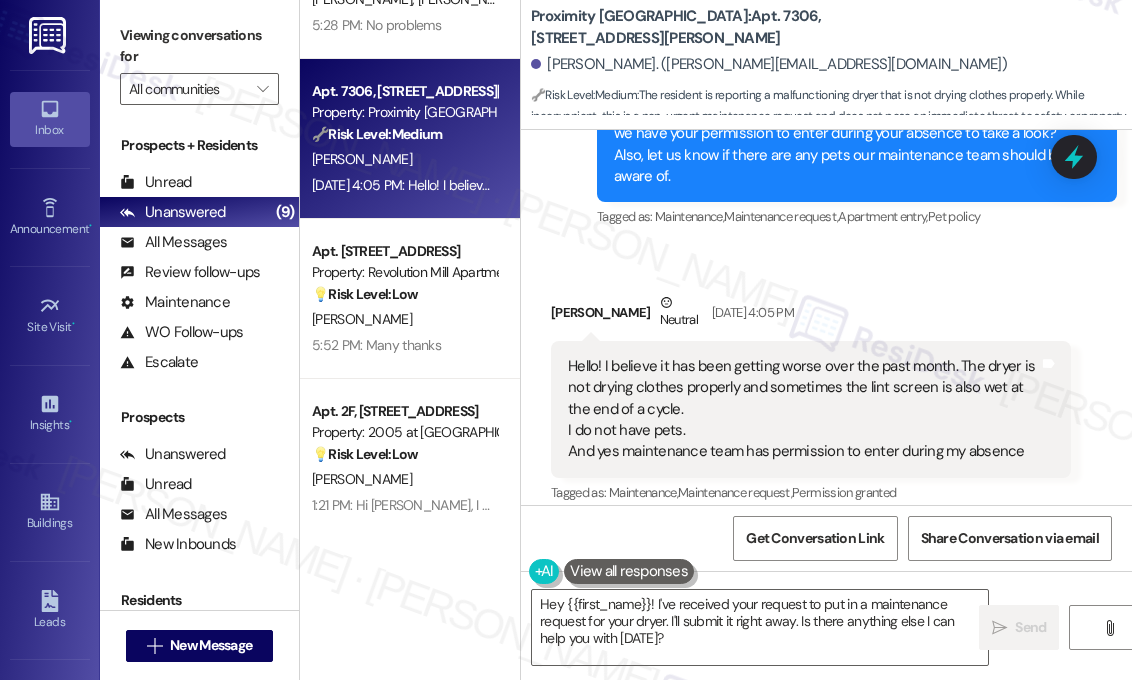 scroll, scrollTop: 2598, scrollLeft: 0, axis: vertical 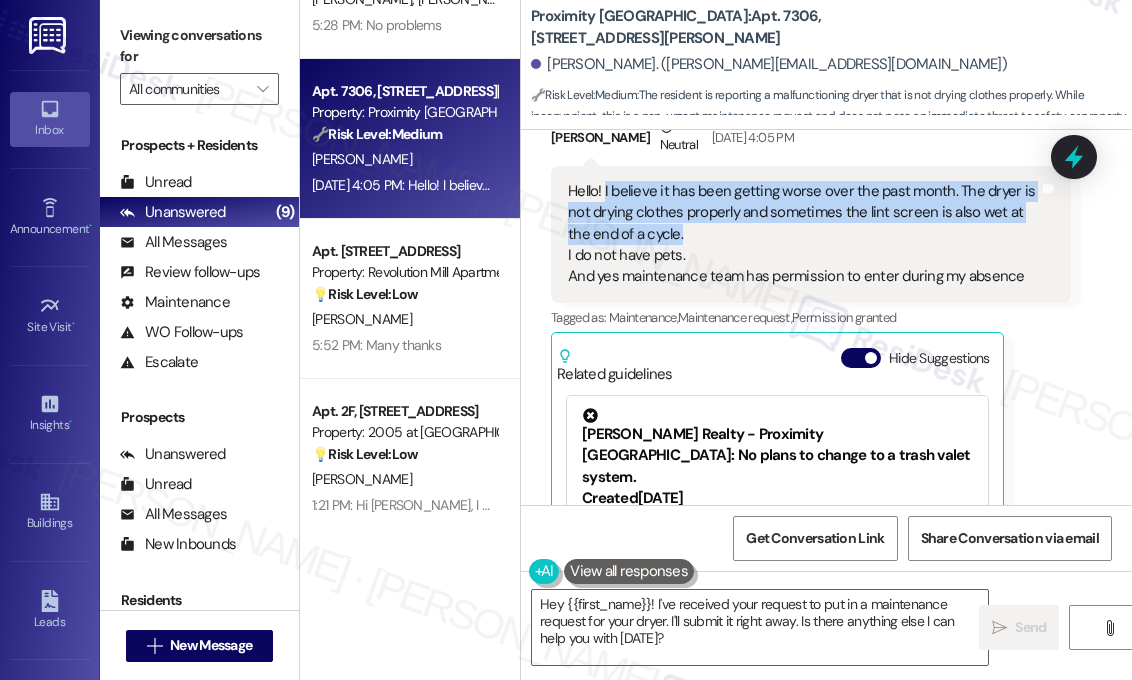 drag, startPoint x: 713, startPoint y: 254, endPoint x: 604, endPoint y: 216, distance: 115.43397 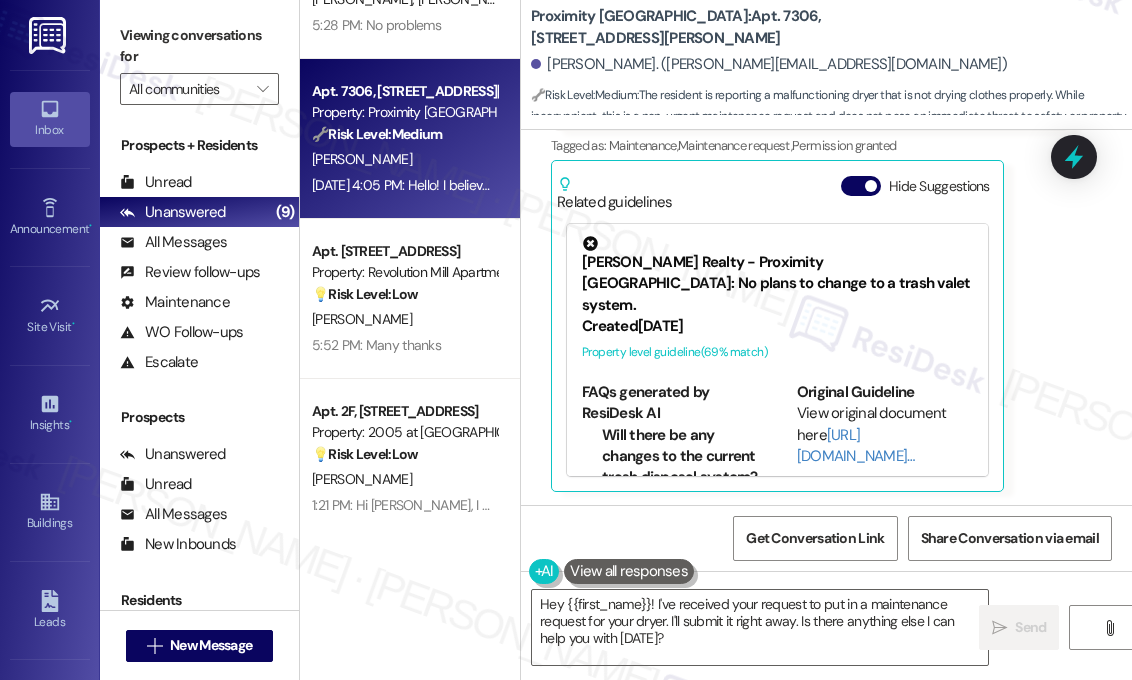 scroll, scrollTop: 2998, scrollLeft: 0, axis: vertical 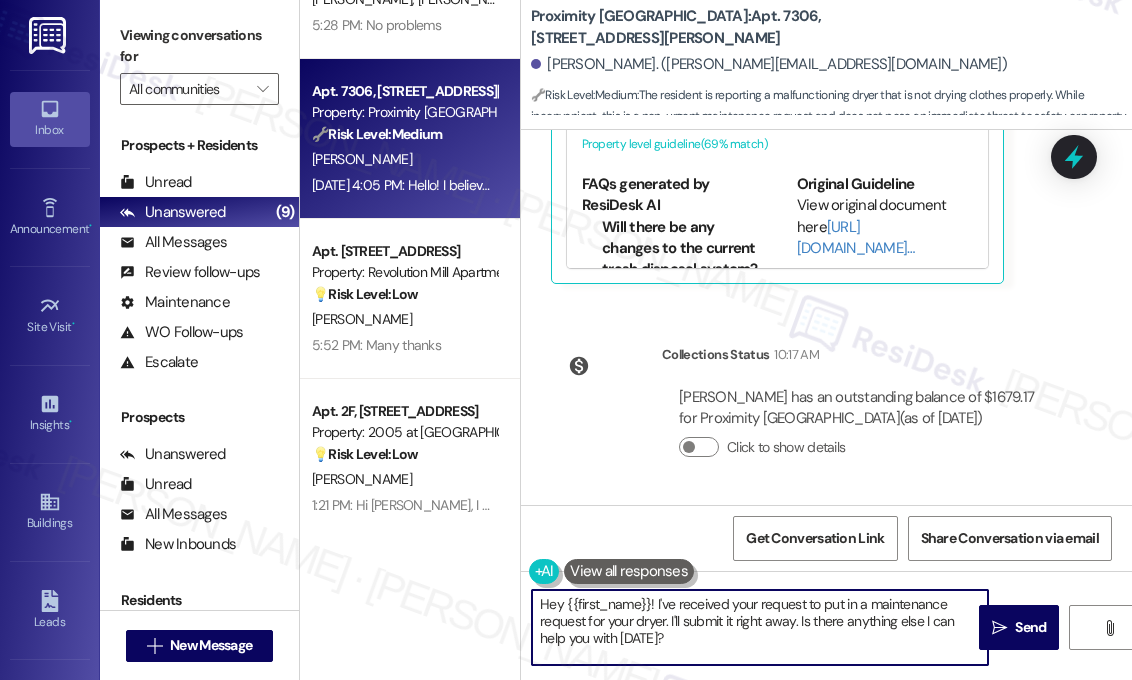 click on "Hey {{first_name}}! I've received your request to put in a maintenance request for your dryer. I'll submit it right away. Is there anything else I can help you with [DATE]?" at bounding box center [760, 627] 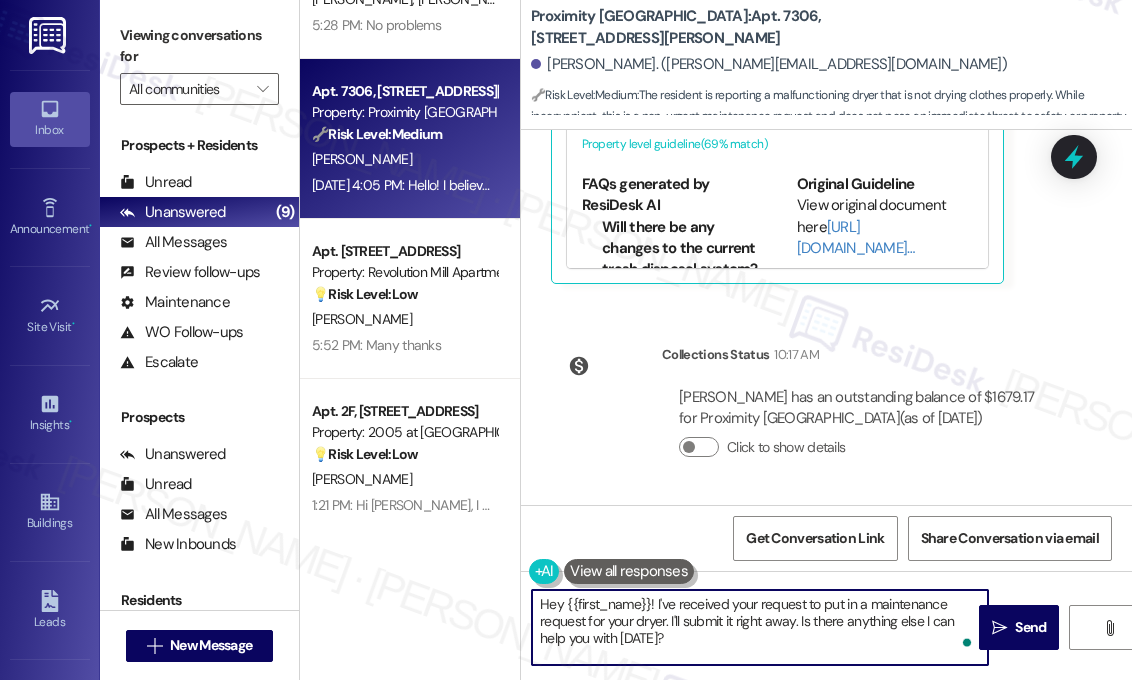 click on "Hey {{first_name}}! I've received your request to put in a maintenance request for your dryer. I'll submit it right away. Is there anything else I can help you with [DATE]?" at bounding box center (760, 627) 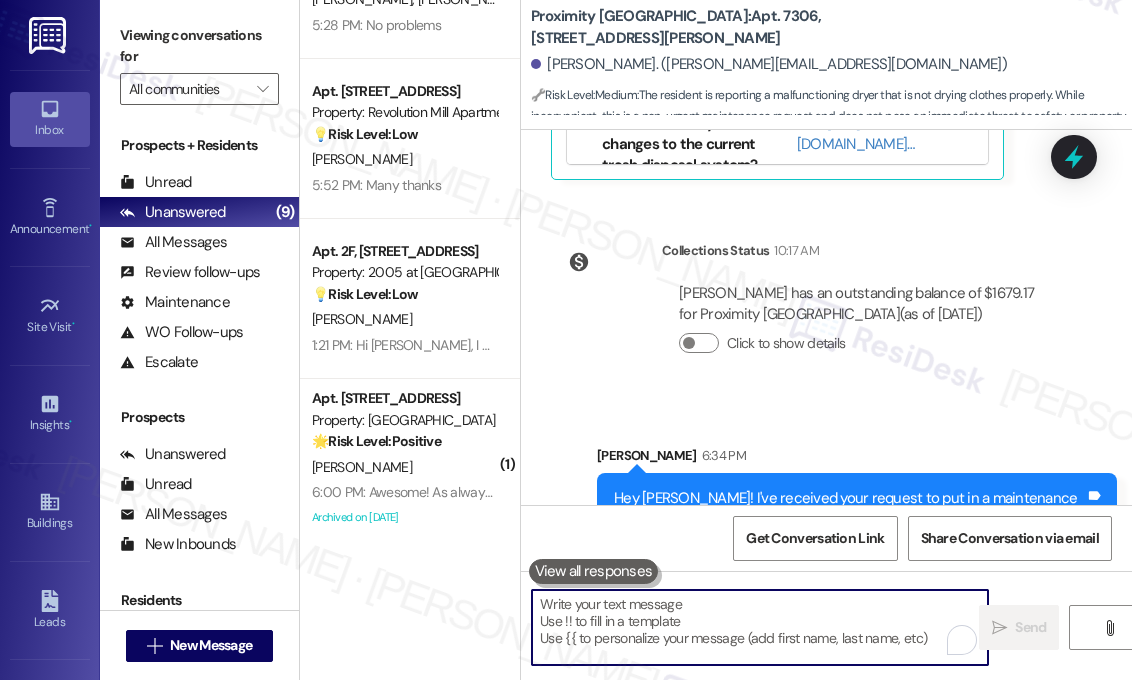scroll, scrollTop: 3159, scrollLeft: 0, axis: vertical 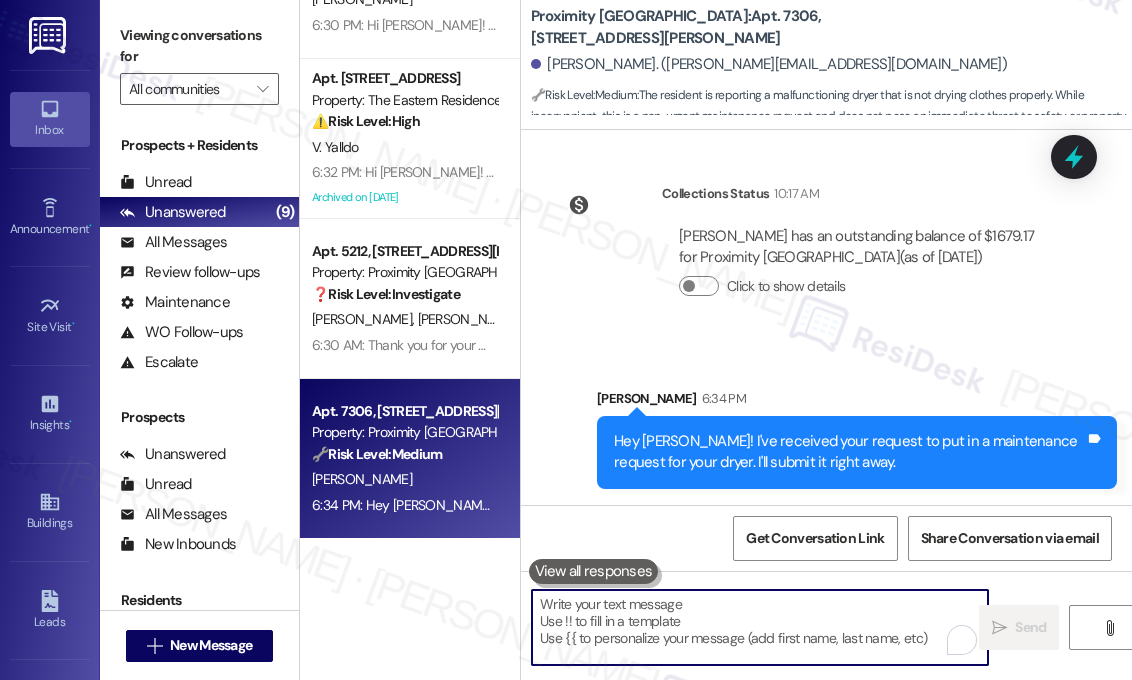 type 